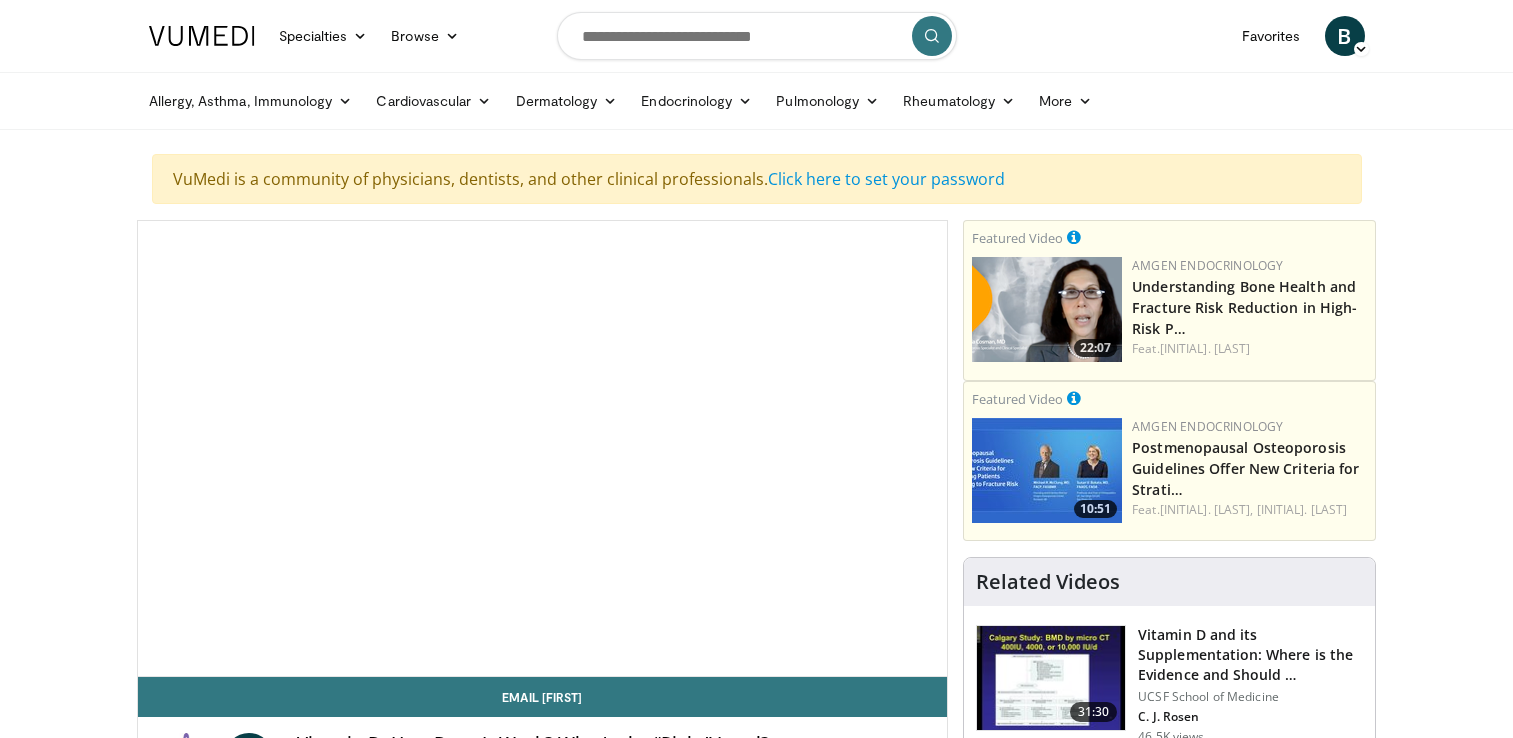scroll, scrollTop: 0, scrollLeft: 0, axis: both 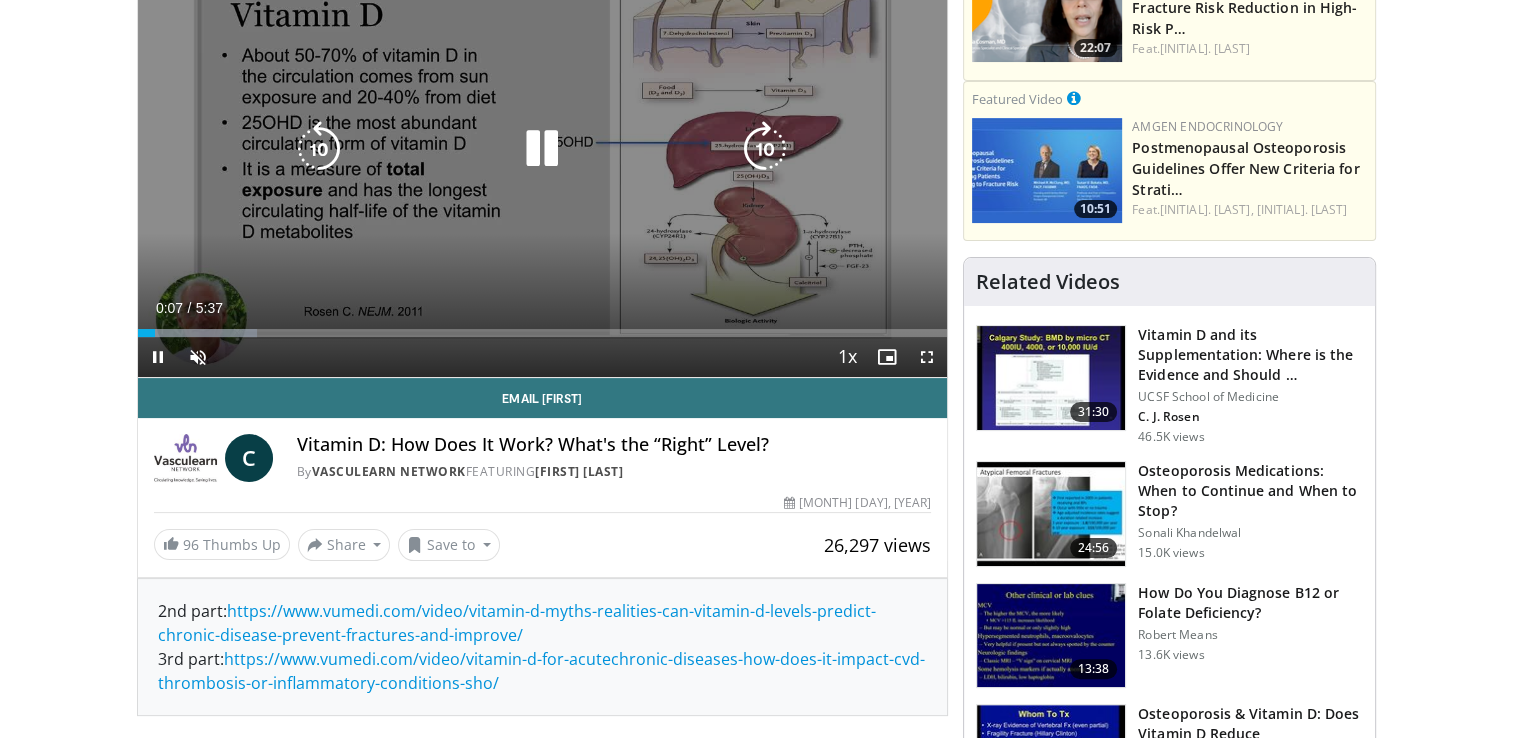 click on "10 seconds
Tap to unmute" at bounding box center [543, 149] 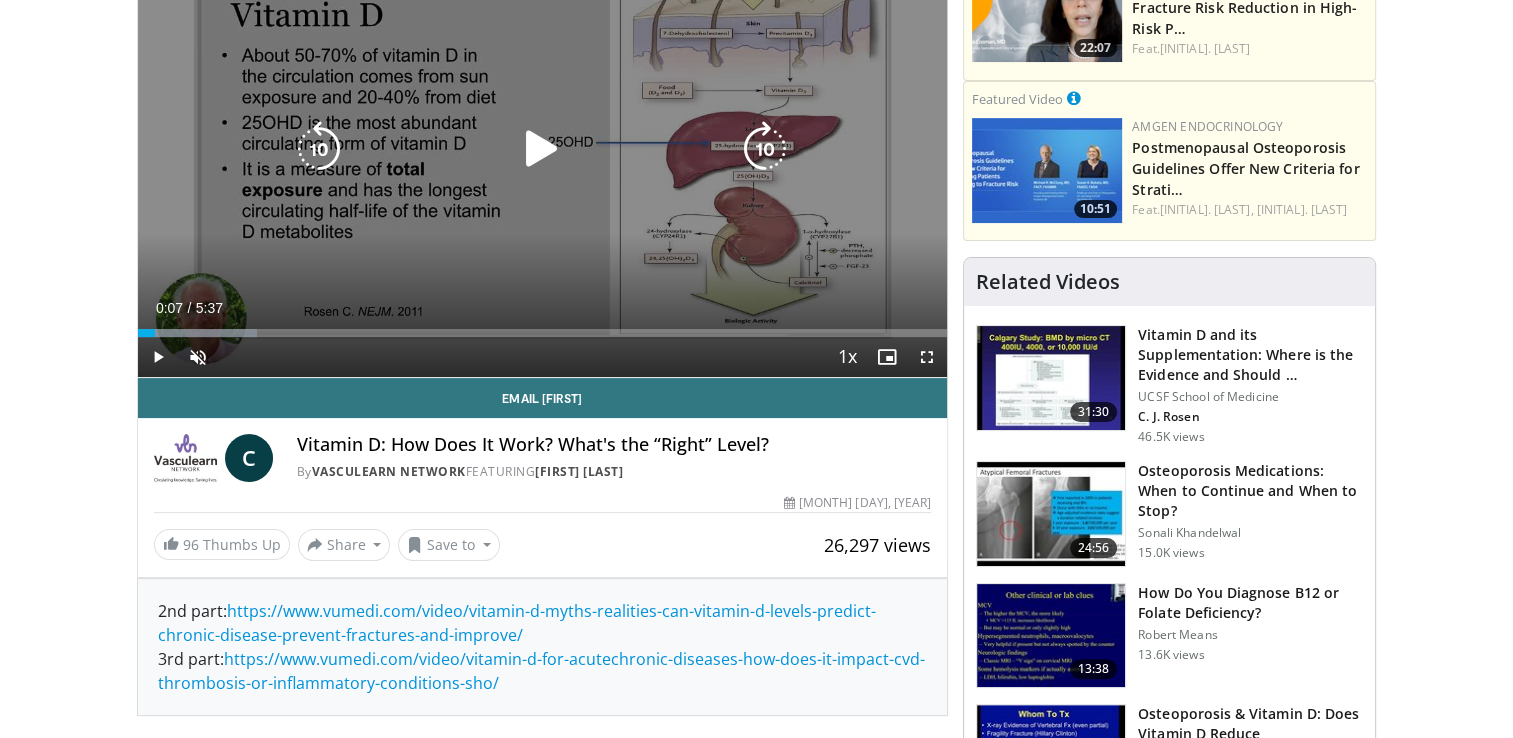click on "10 seconds
Tap to unmute" at bounding box center (543, 149) 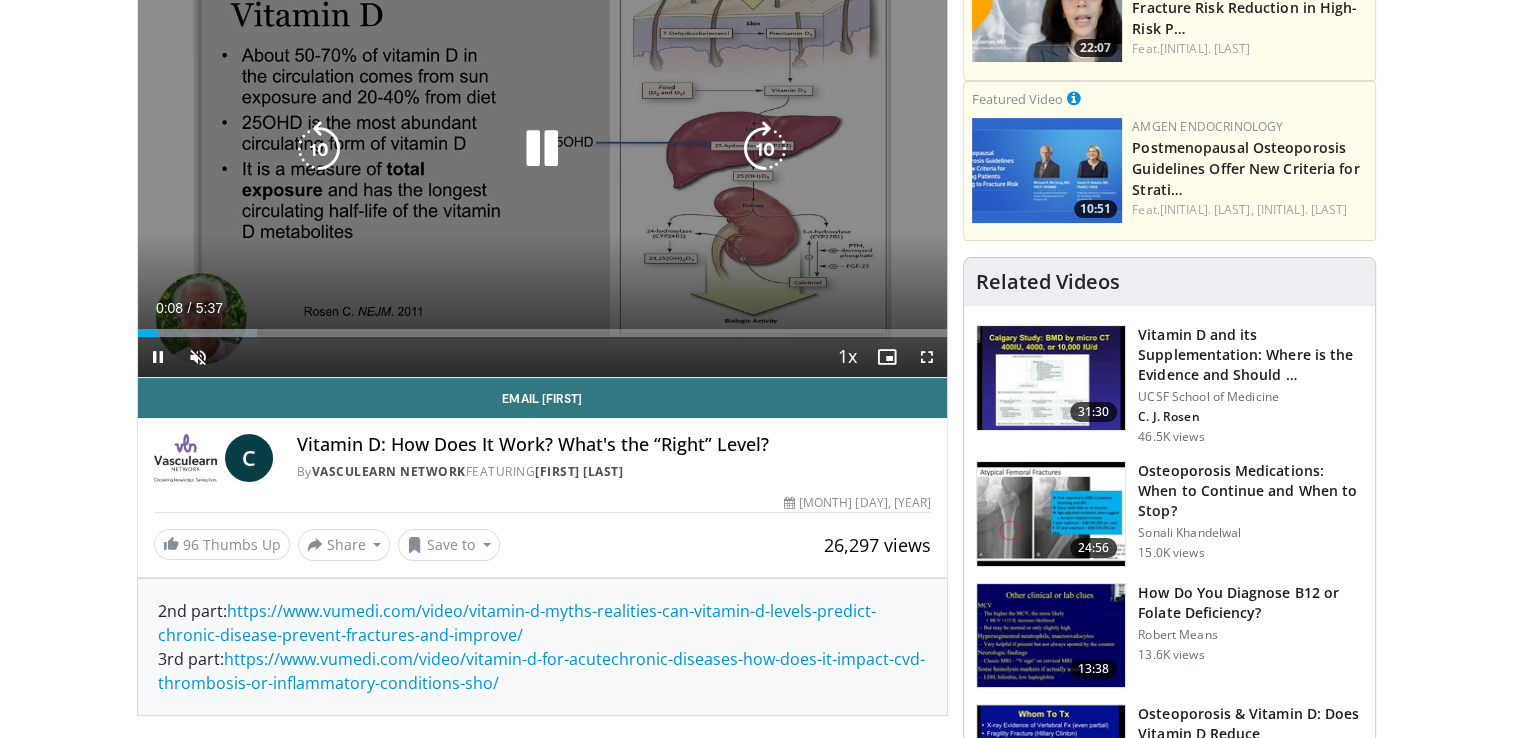 click on "10 seconds
Tap to unmute" at bounding box center (543, 149) 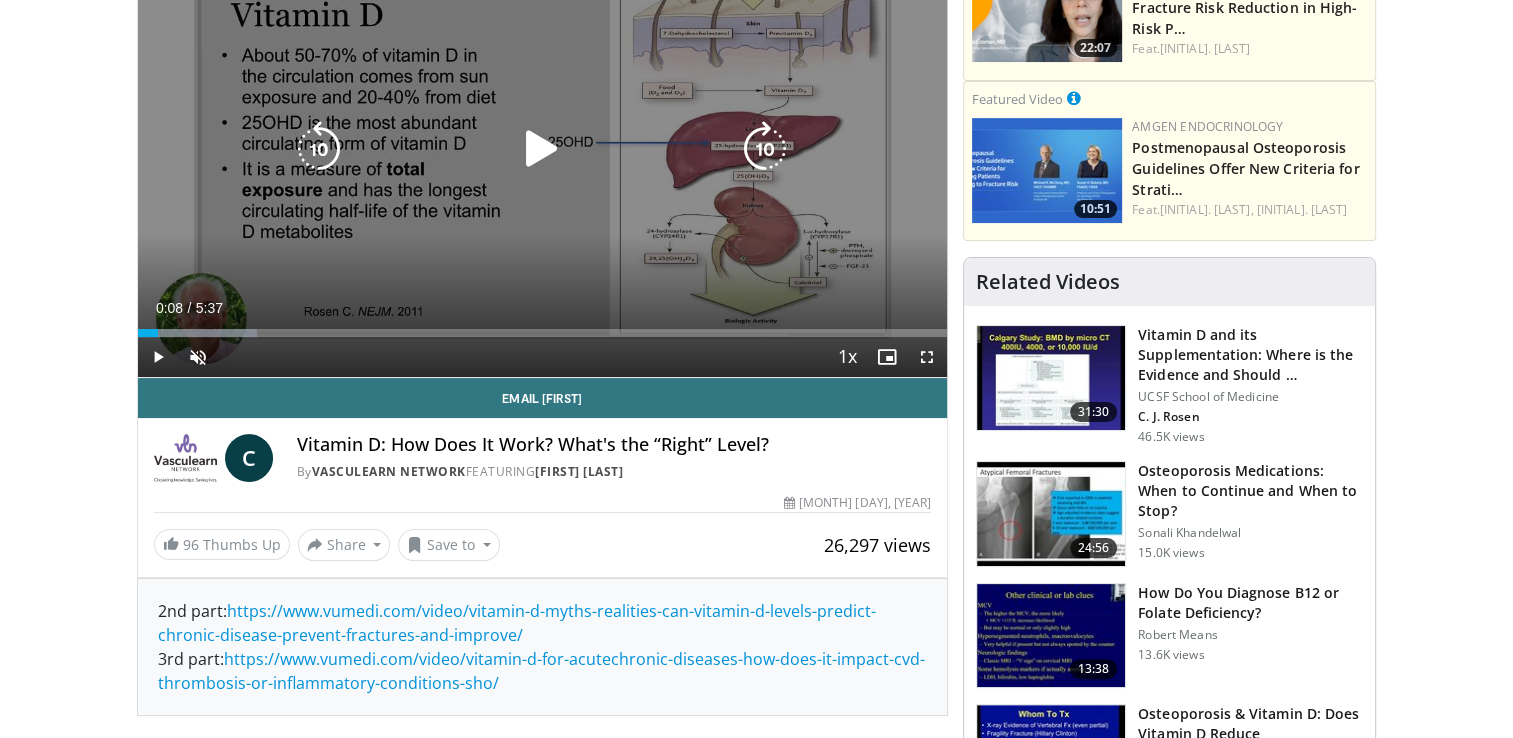 click on "10 seconds
Tap to unmute" at bounding box center [543, 149] 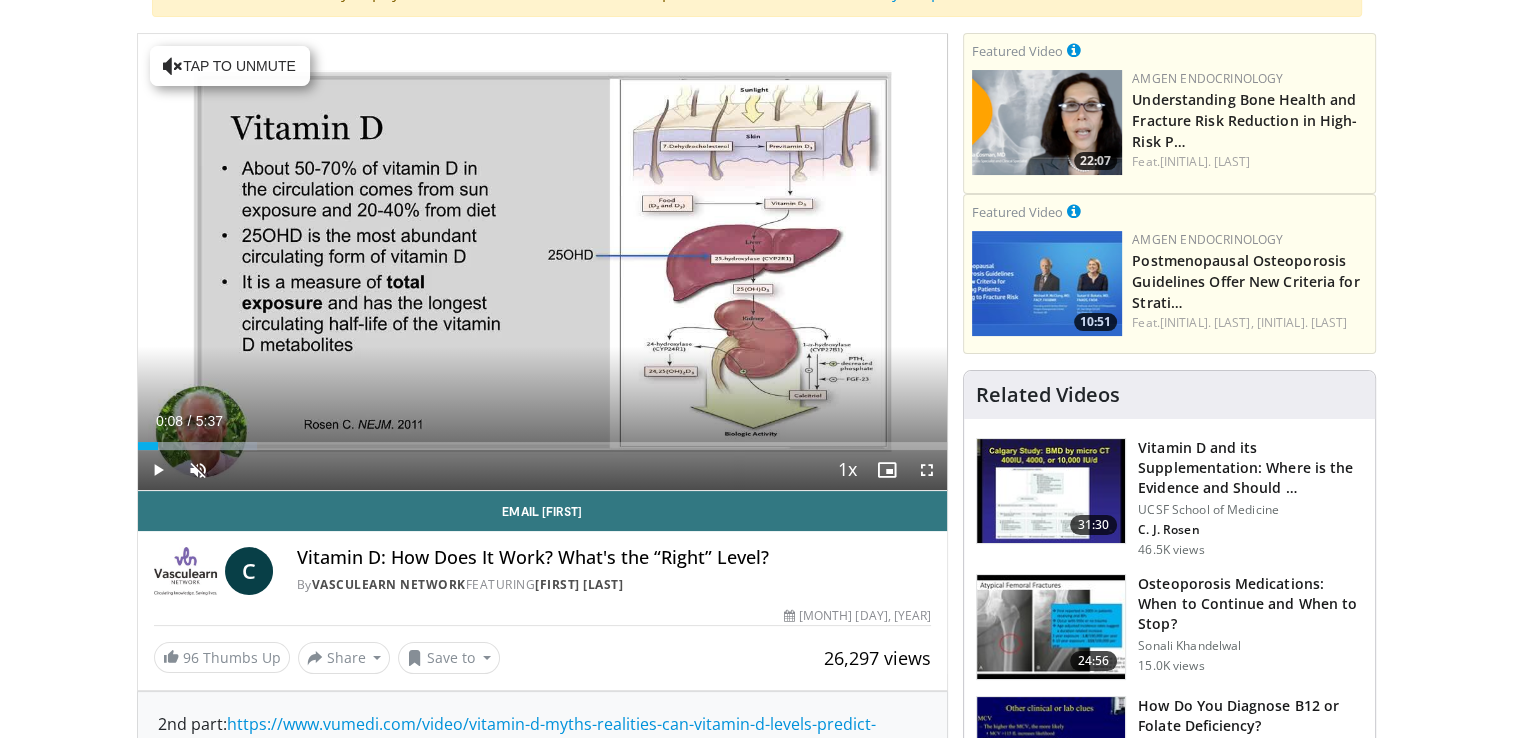 scroll, scrollTop: 200, scrollLeft: 0, axis: vertical 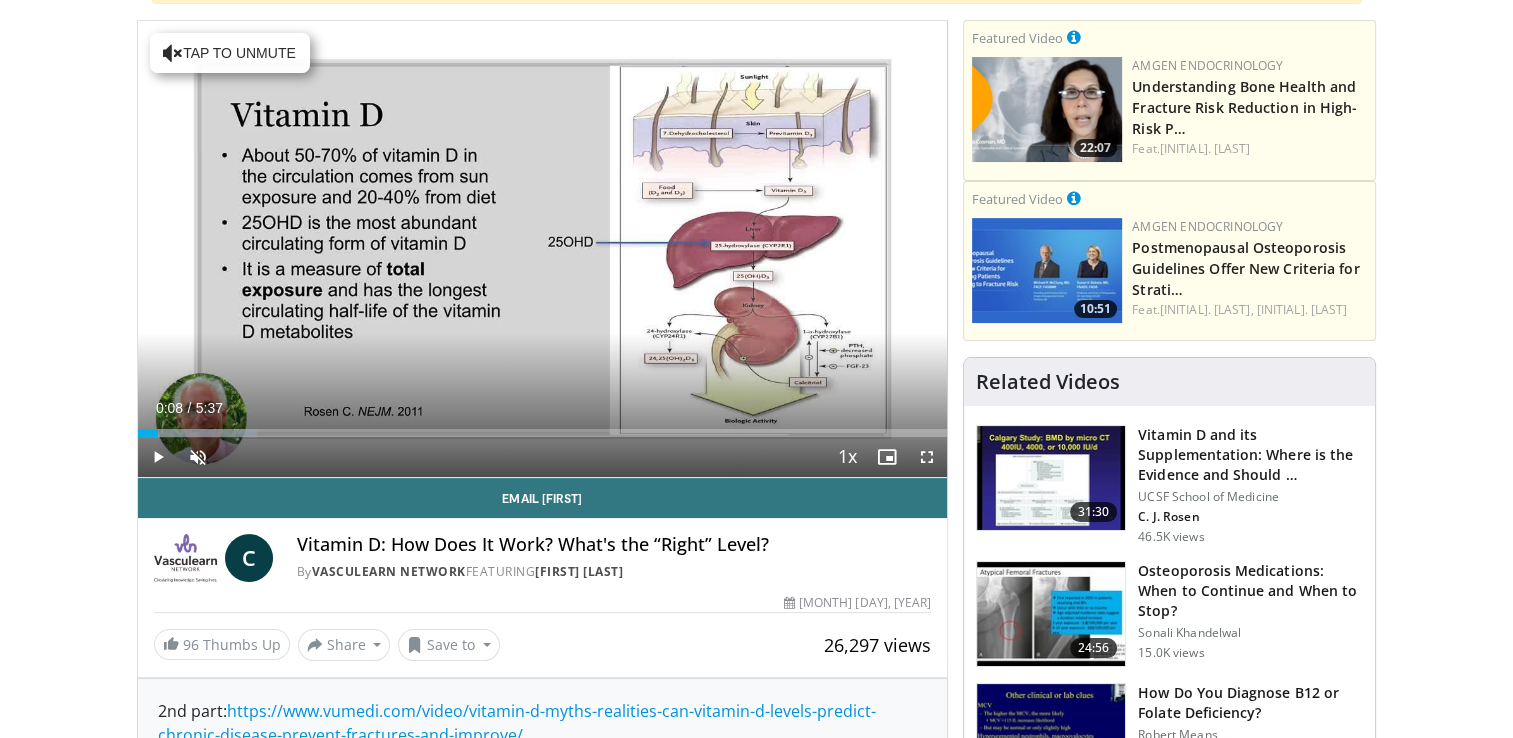 click at bounding box center [1051, 478] 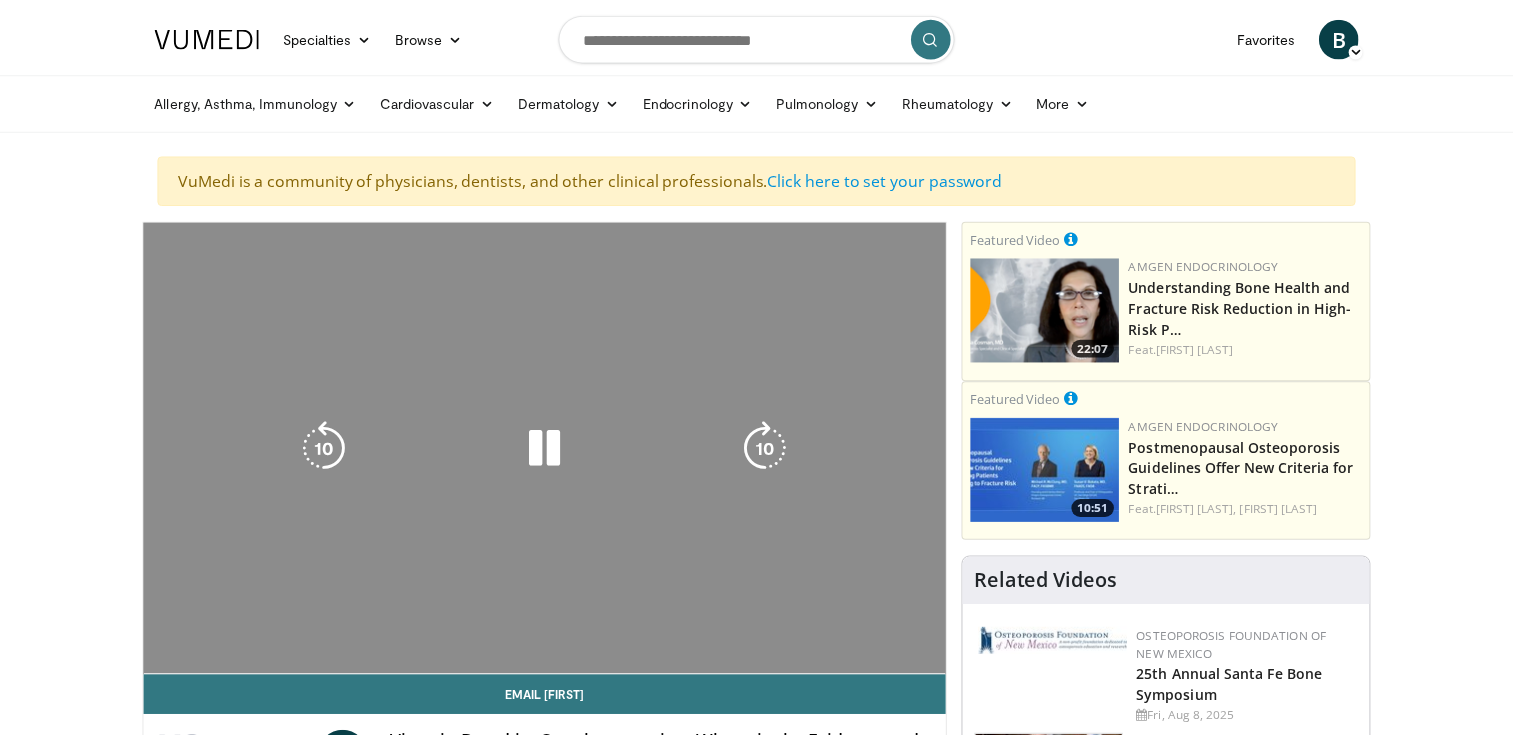 scroll, scrollTop: 0, scrollLeft: 0, axis: both 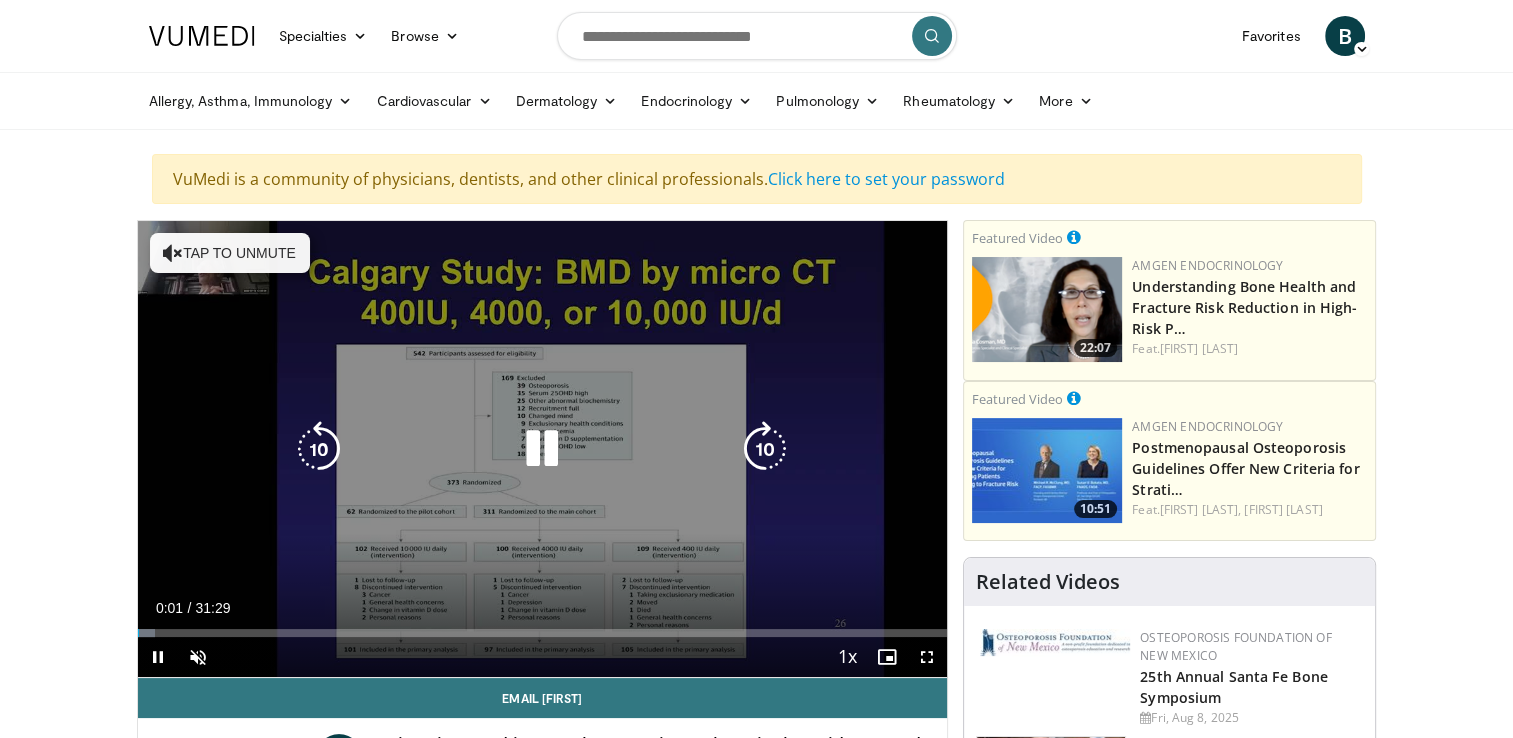 click on "10 seconds
Tap to unmute" at bounding box center [543, 449] 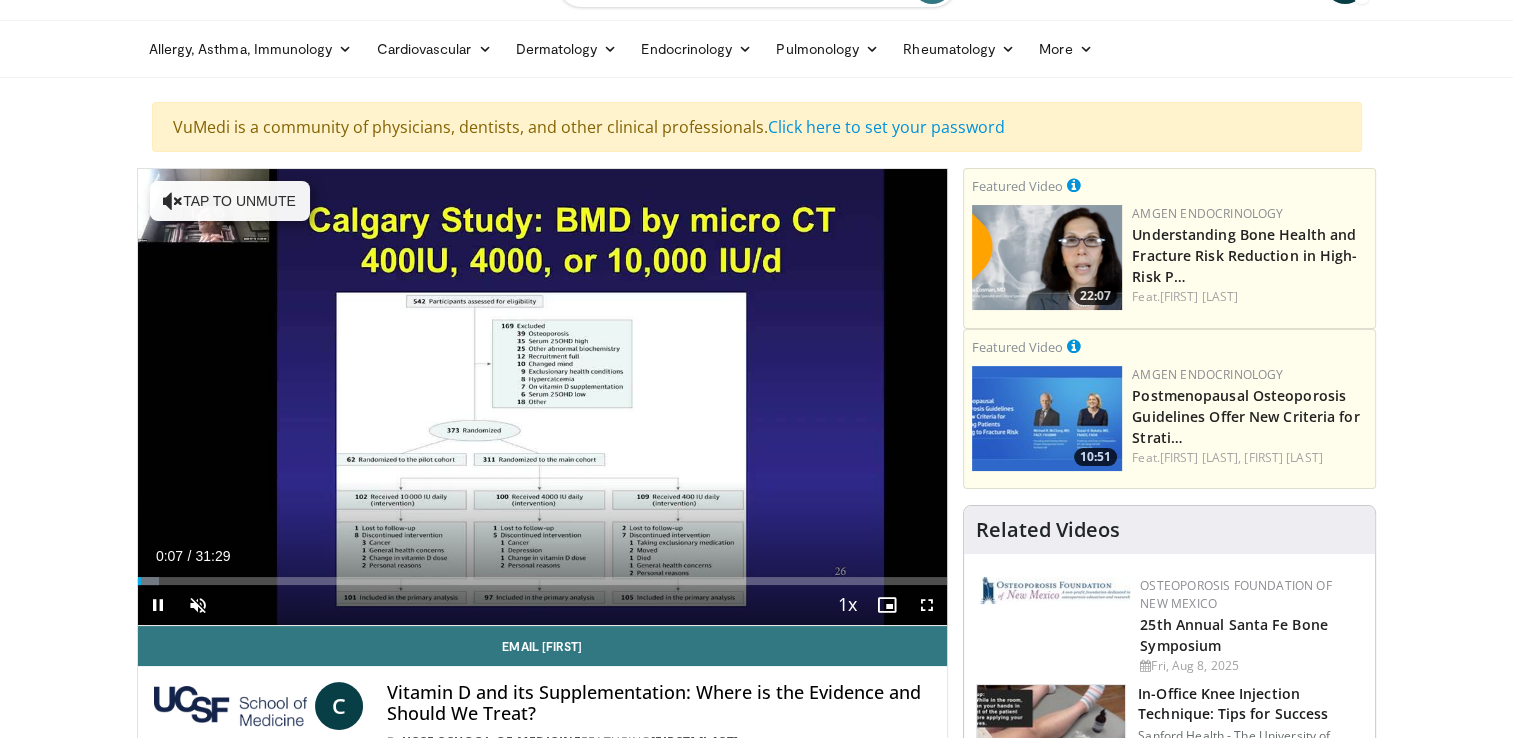 scroll, scrollTop: 0, scrollLeft: 0, axis: both 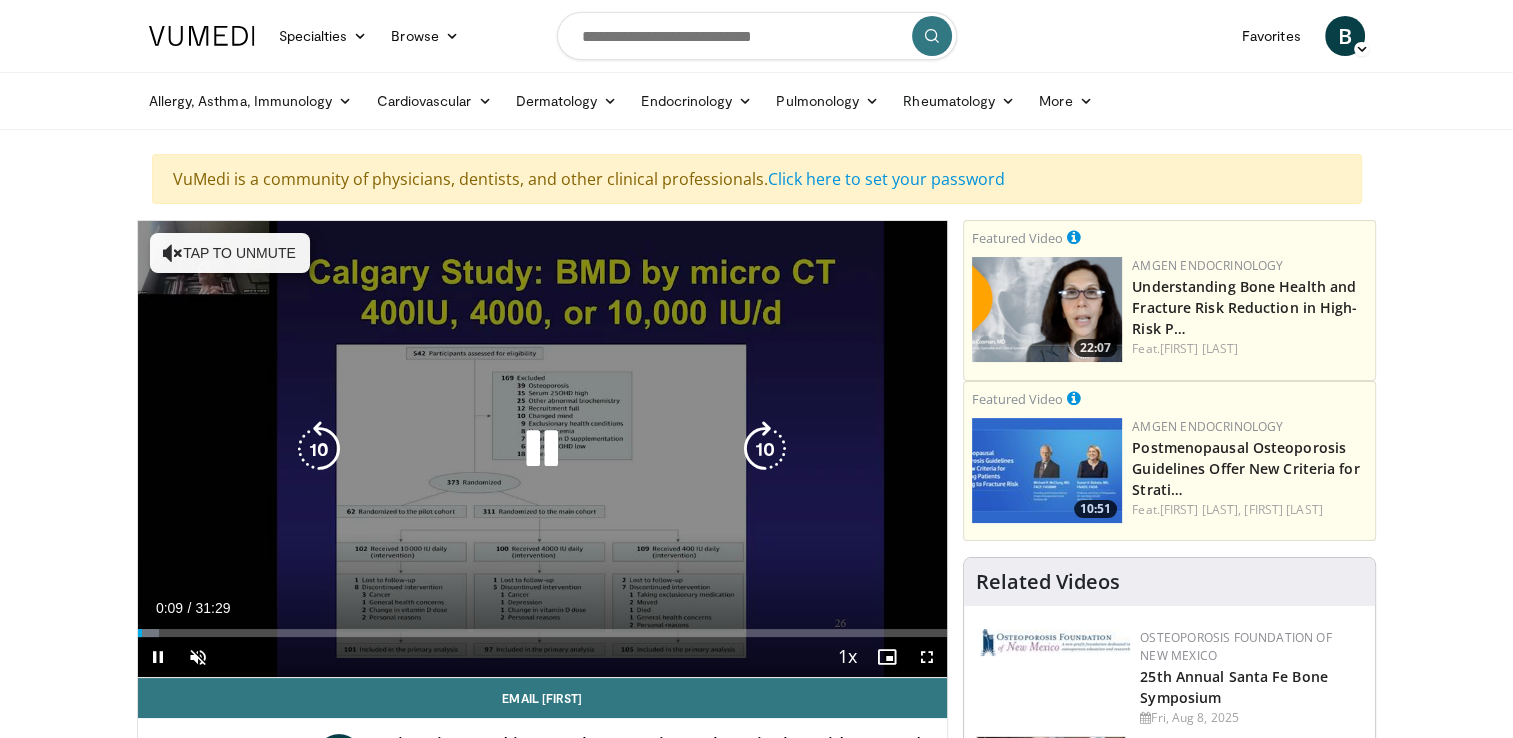 click at bounding box center [173, 253] 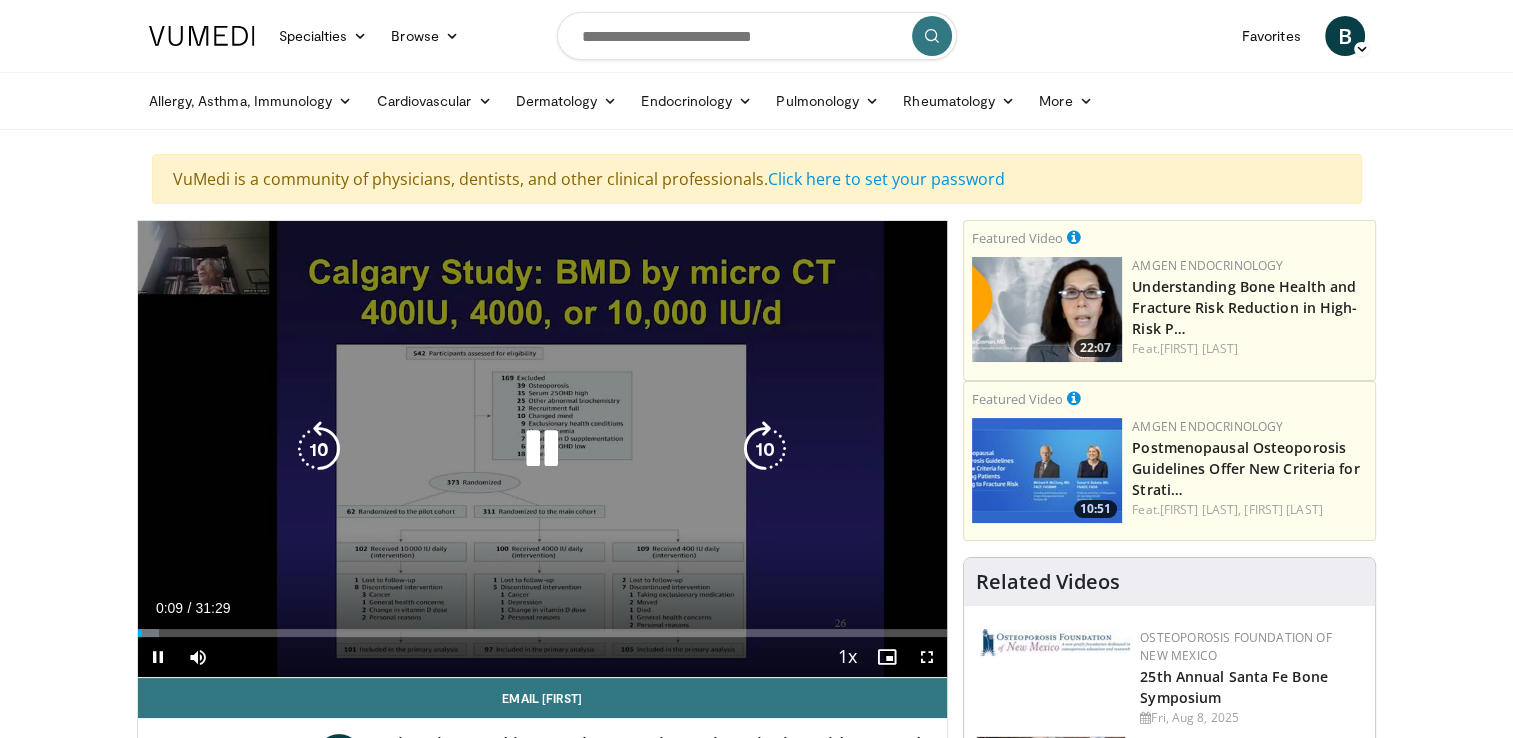 click on "10 seconds
Tap to unmute" at bounding box center (543, 449) 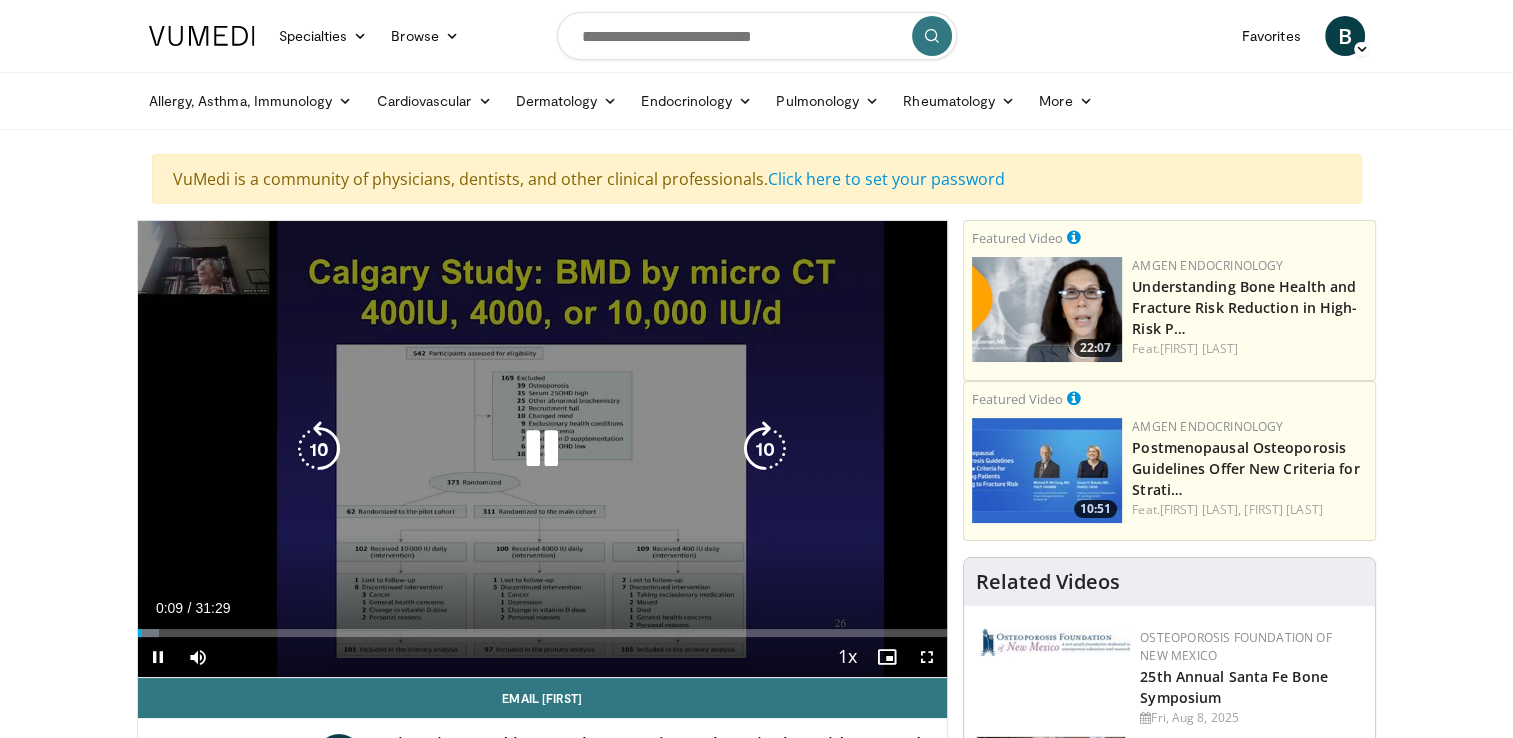 click on "10 seconds
Tap to unmute" at bounding box center [543, 449] 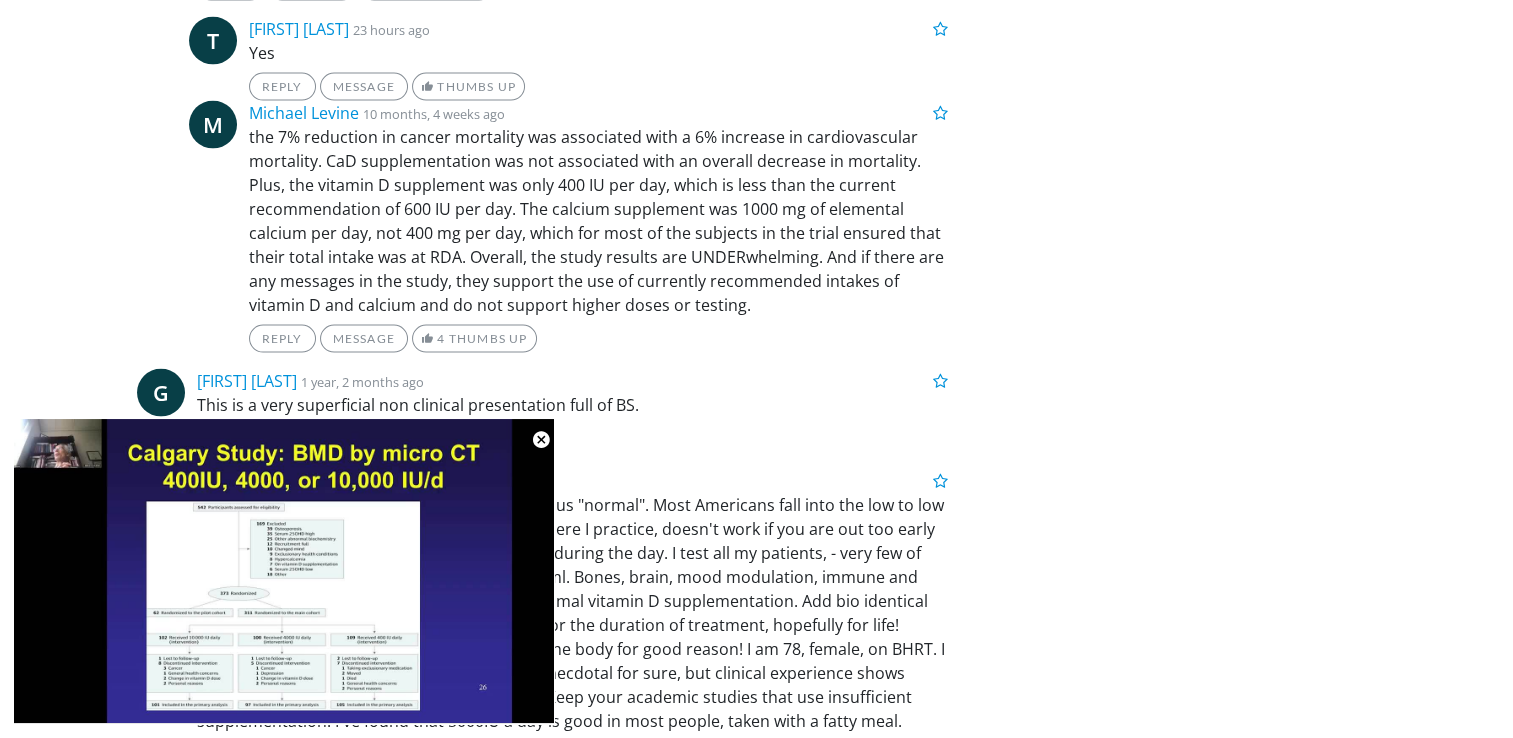 scroll, scrollTop: 4300, scrollLeft: 0, axis: vertical 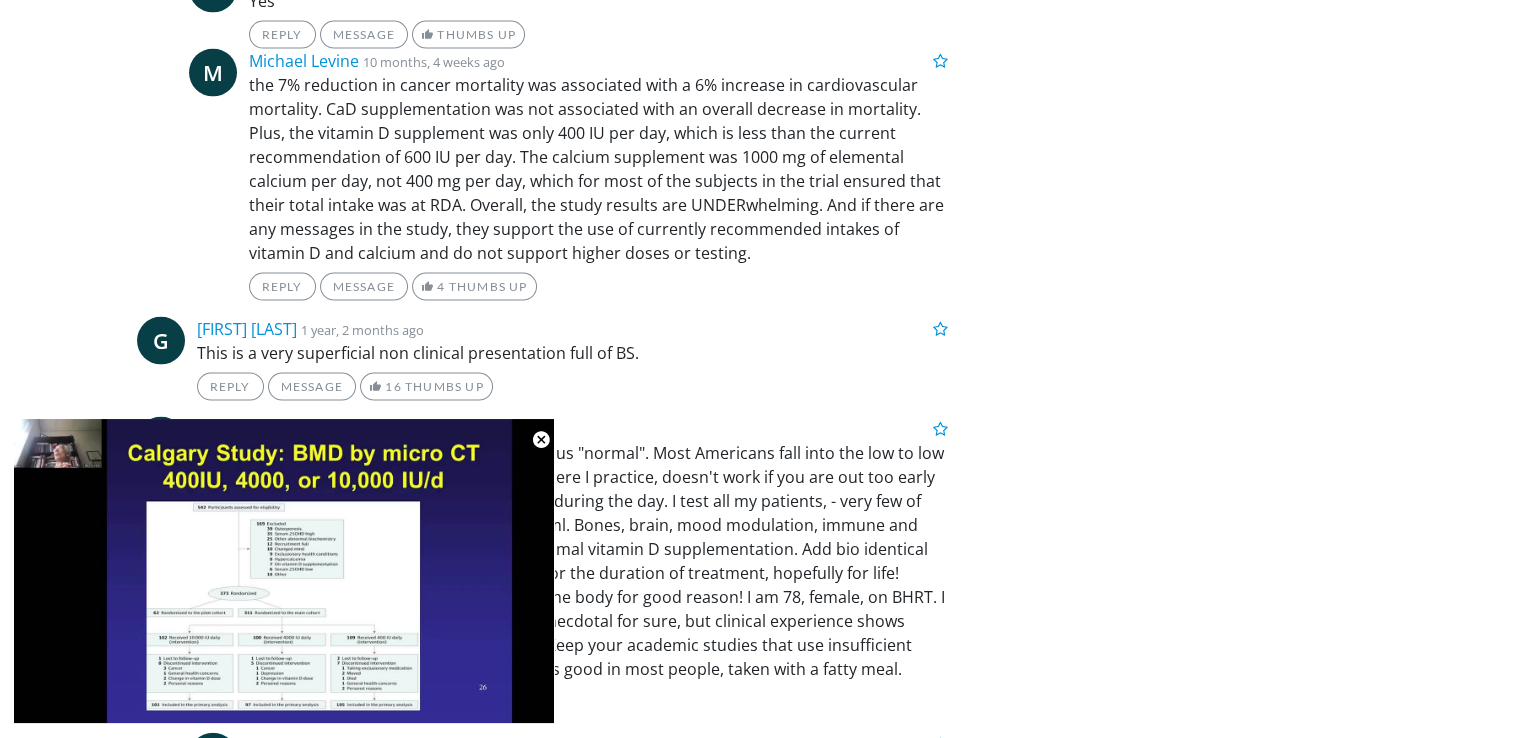 click on "This is a very superficial non clinical presentation full of BS." at bounding box center [573, 353] 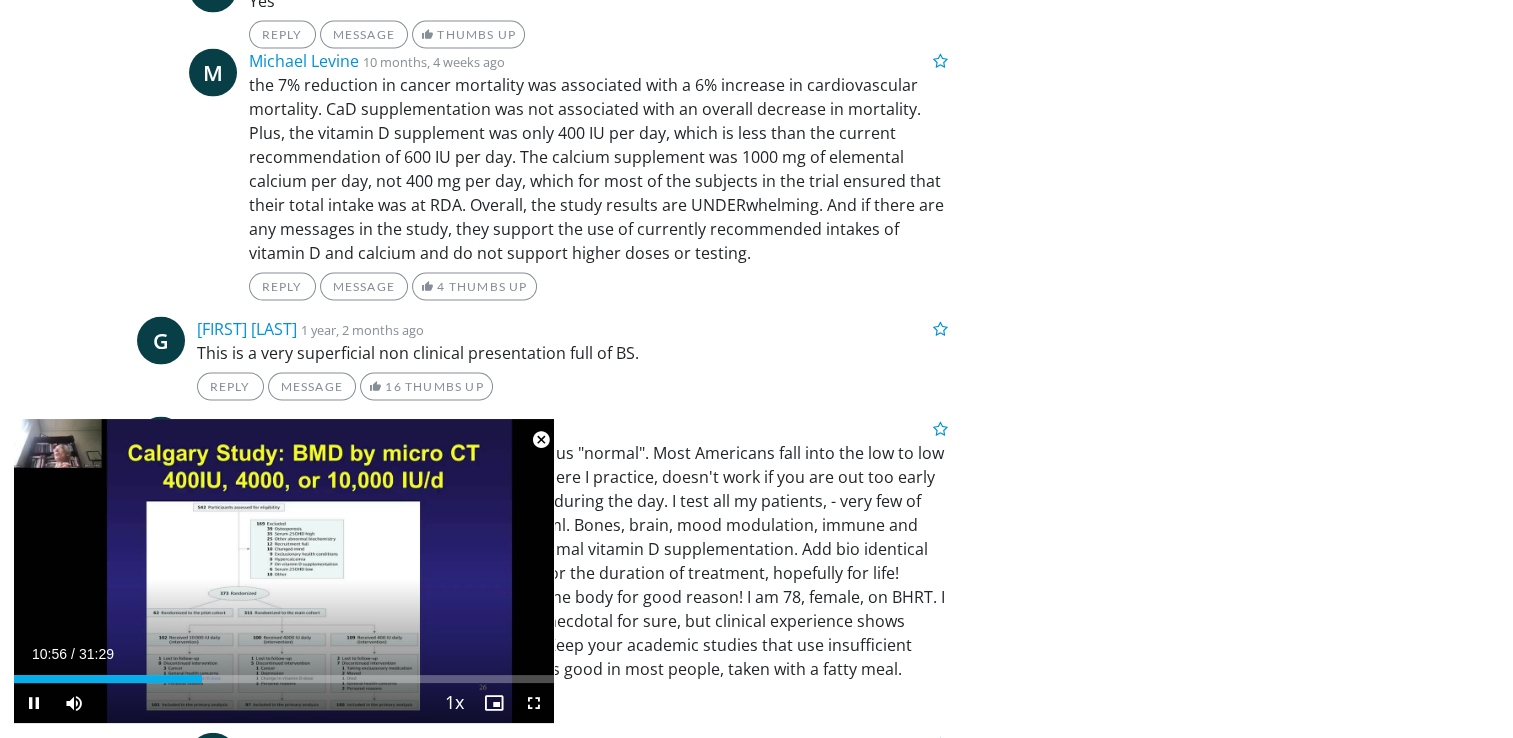 click at bounding box center (541, 440) 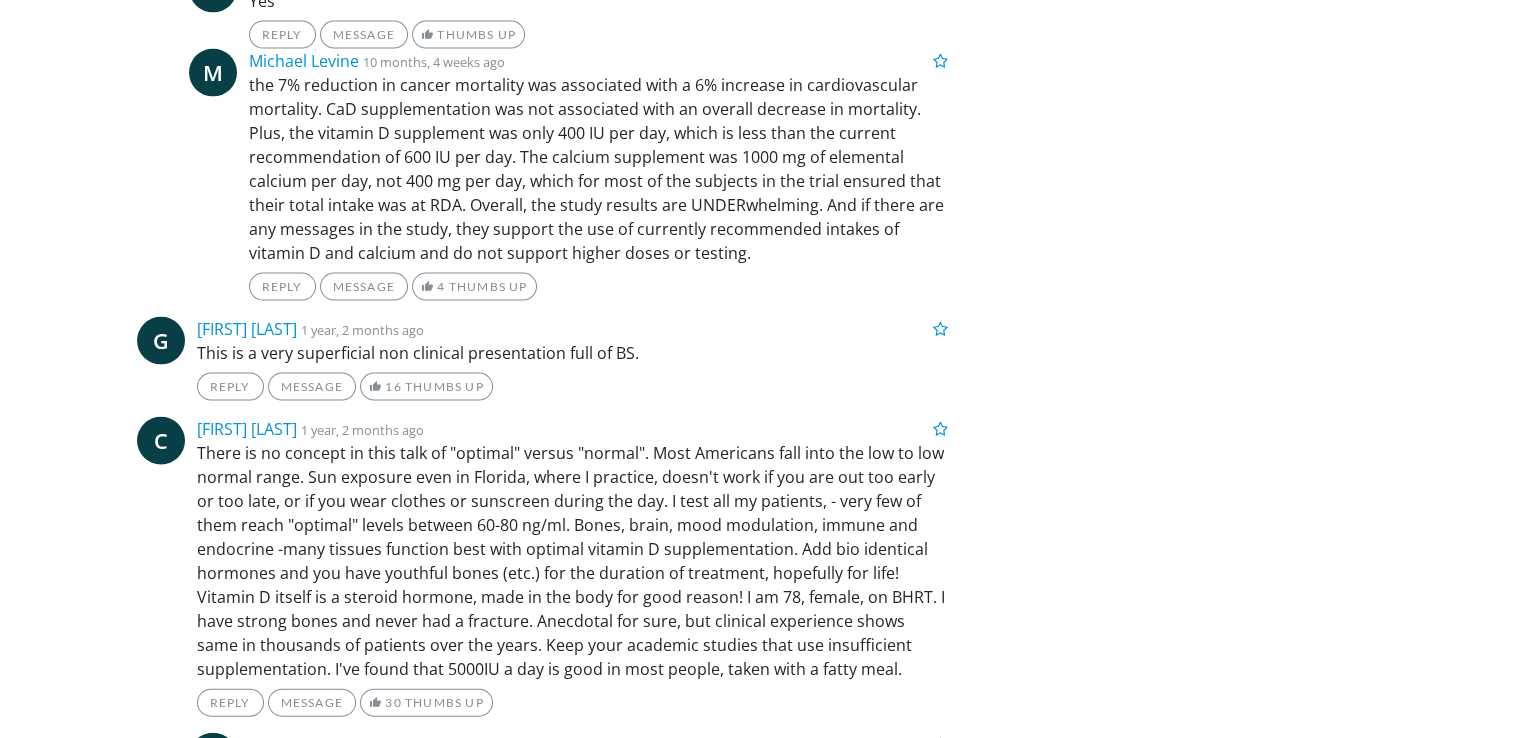 click on "Yes" at bounding box center (599, 1) 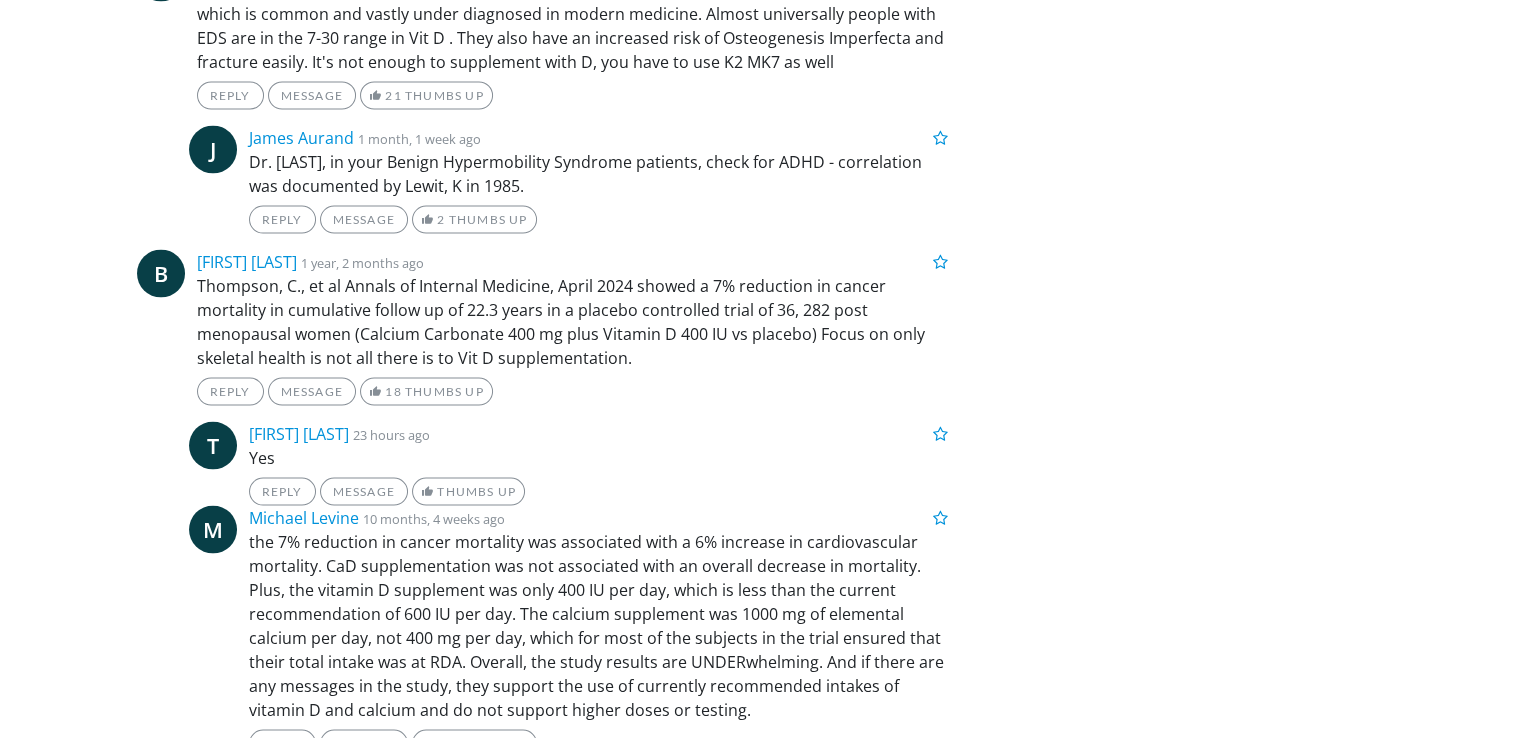 drag, startPoint x: 543, startPoint y: 442, endPoint x: 596, endPoint y: 431, distance: 54.129475 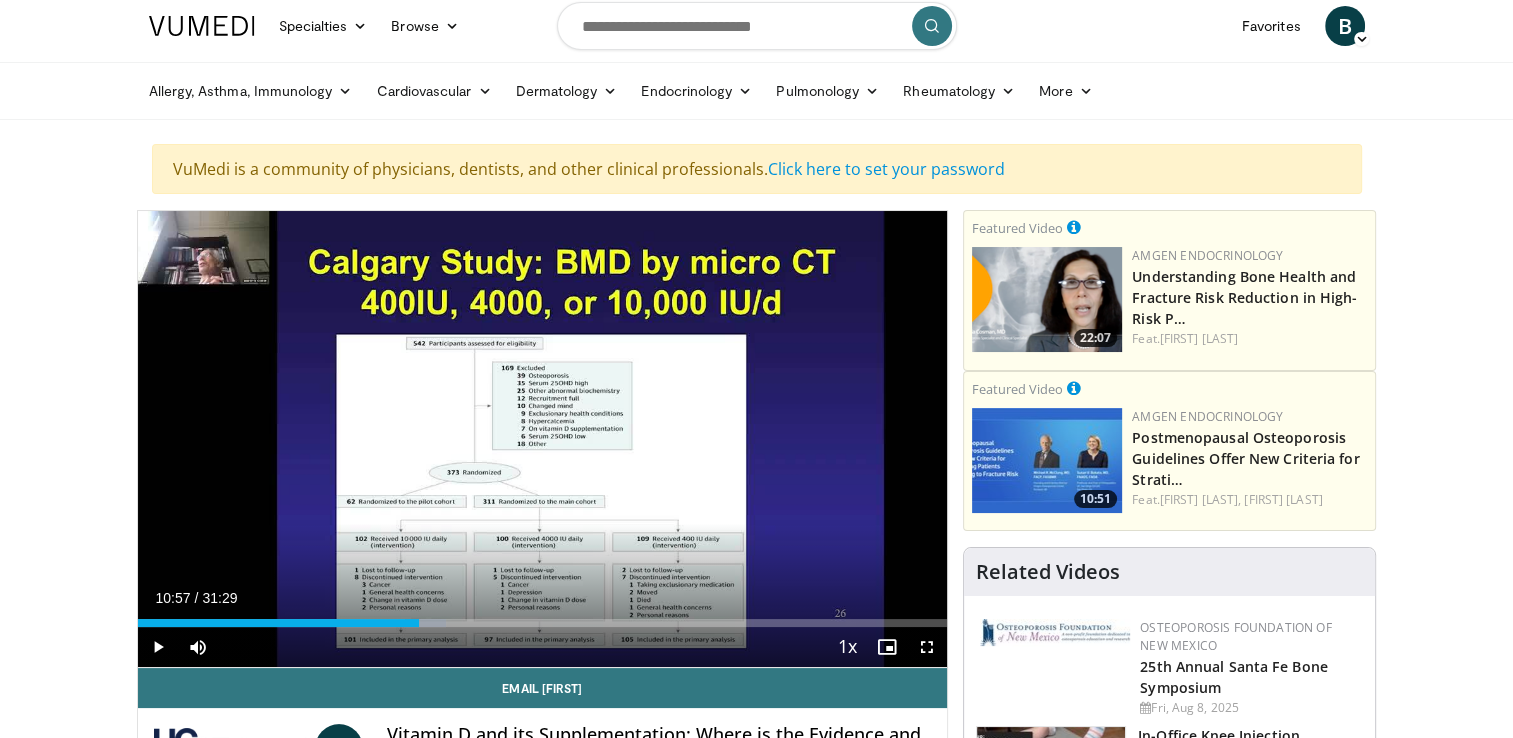 scroll, scrollTop: 0, scrollLeft: 0, axis: both 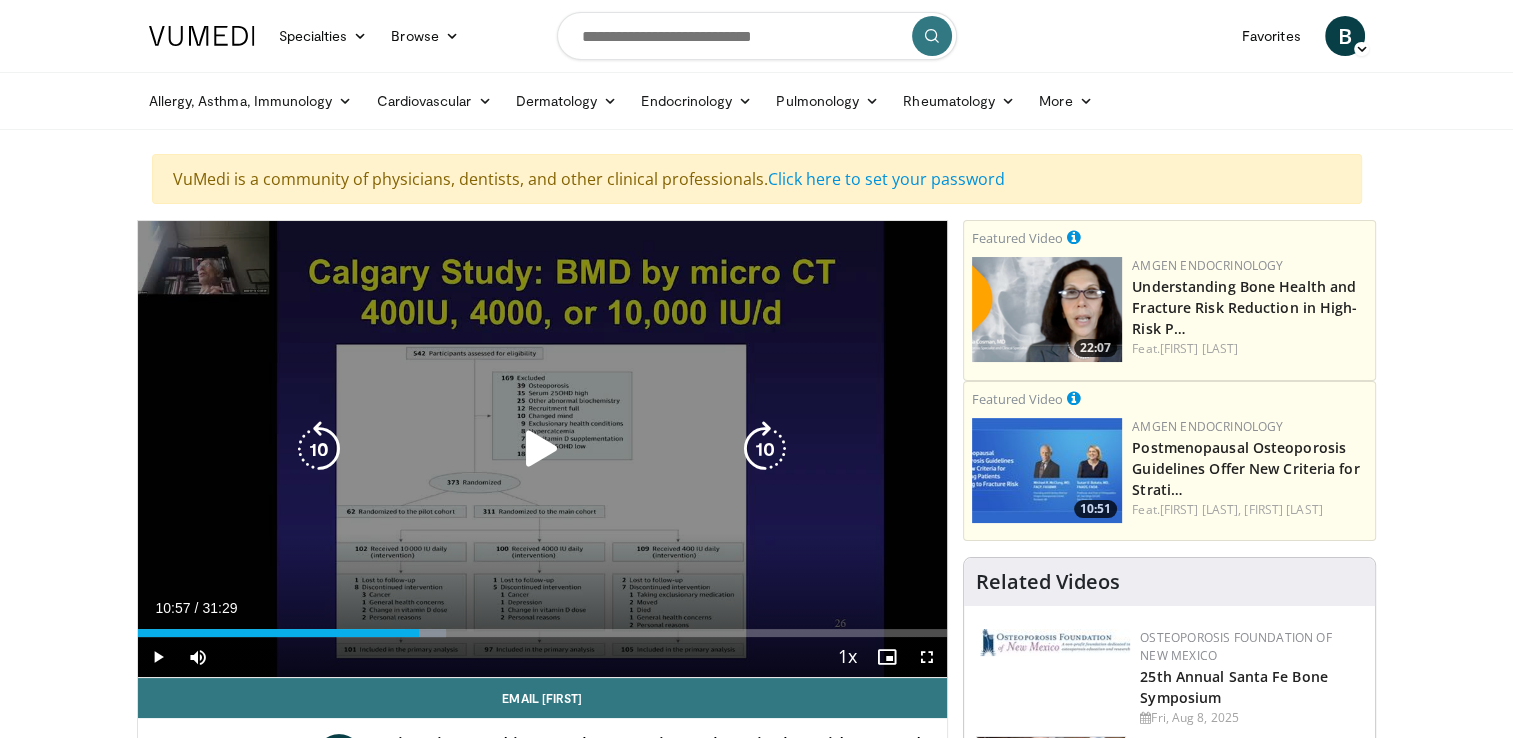 click on "10 seconds
Tap to unmute" at bounding box center [543, 449] 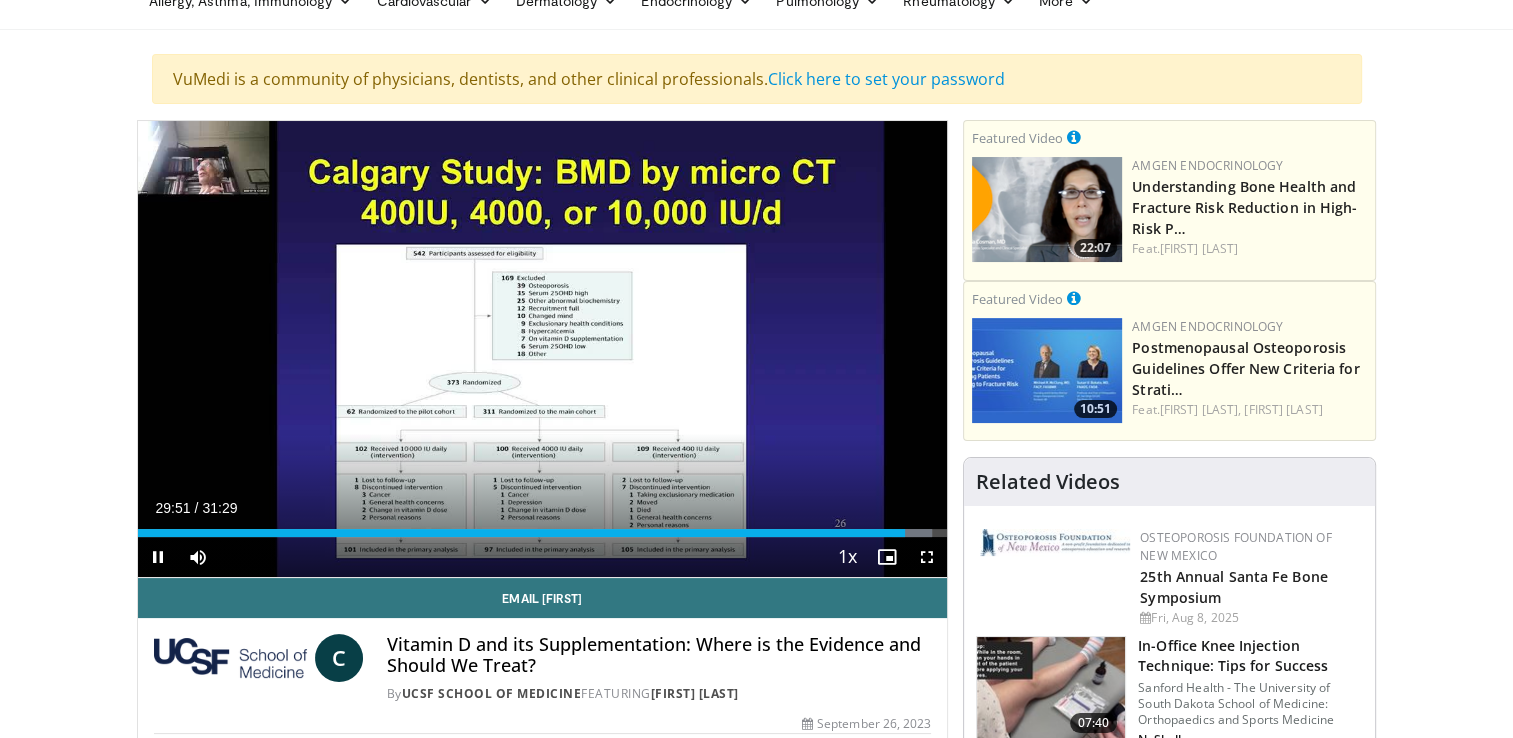 scroll, scrollTop: 200, scrollLeft: 0, axis: vertical 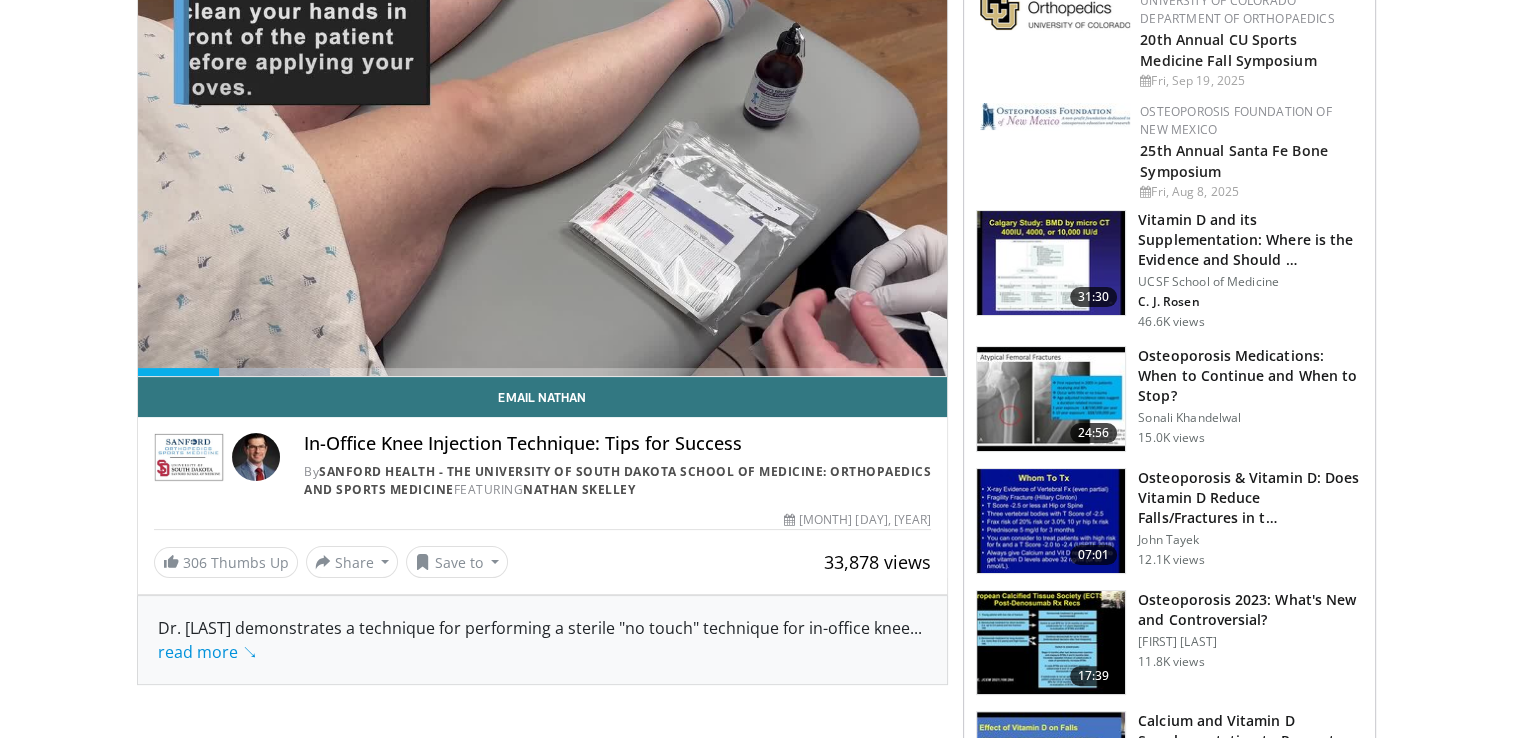 click at bounding box center [1051, 521] 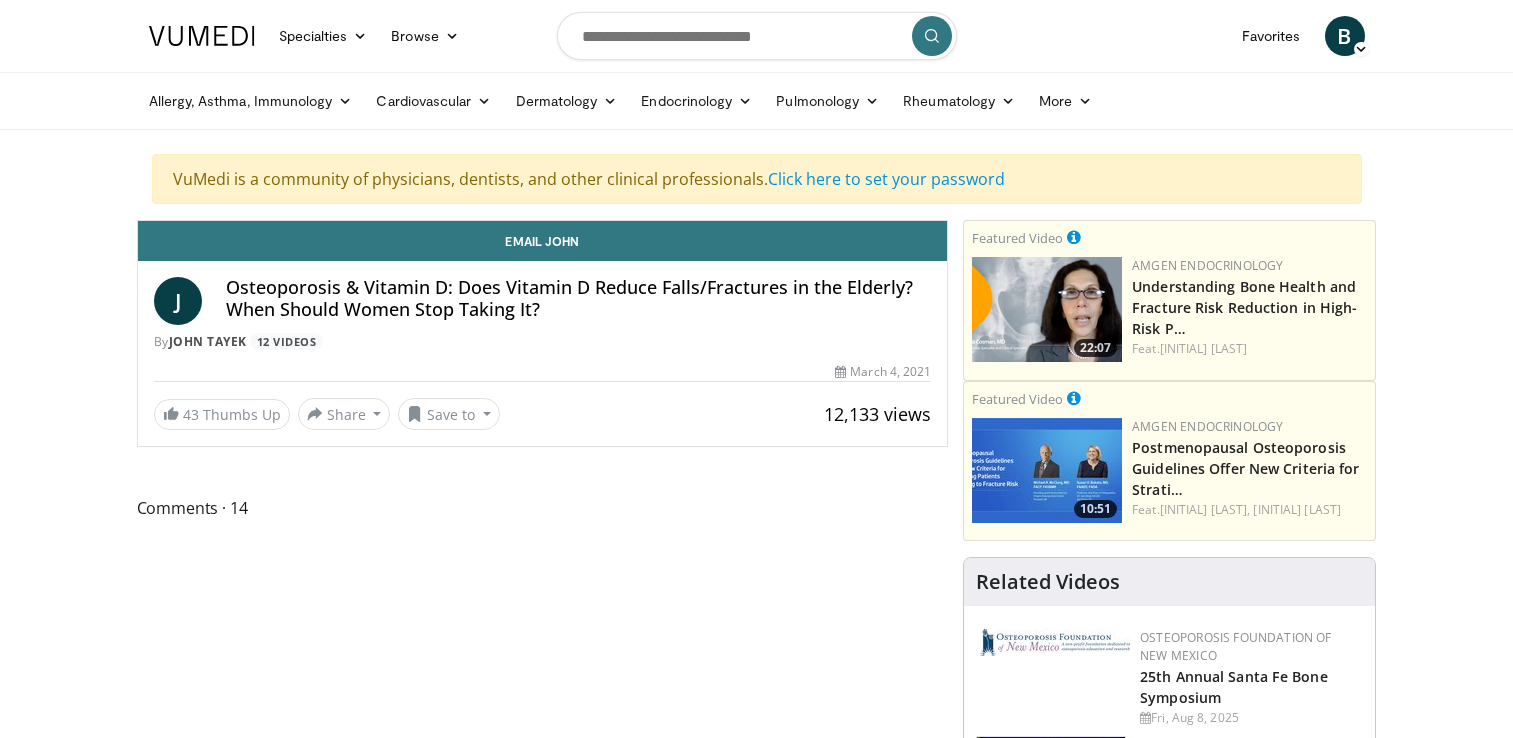 scroll, scrollTop: 0, scrollLeft: 0, axis: both 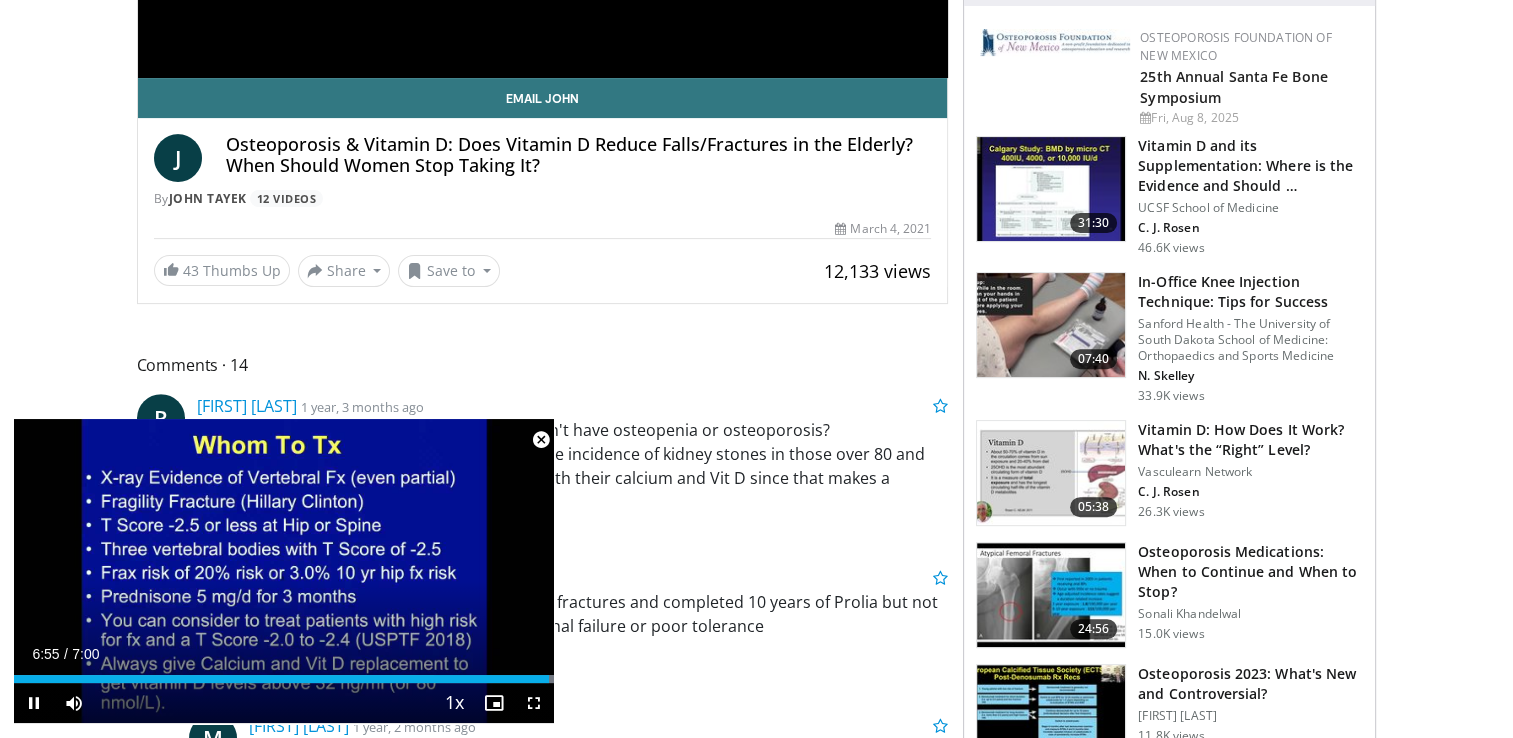 click at bounding box center (541, 440) 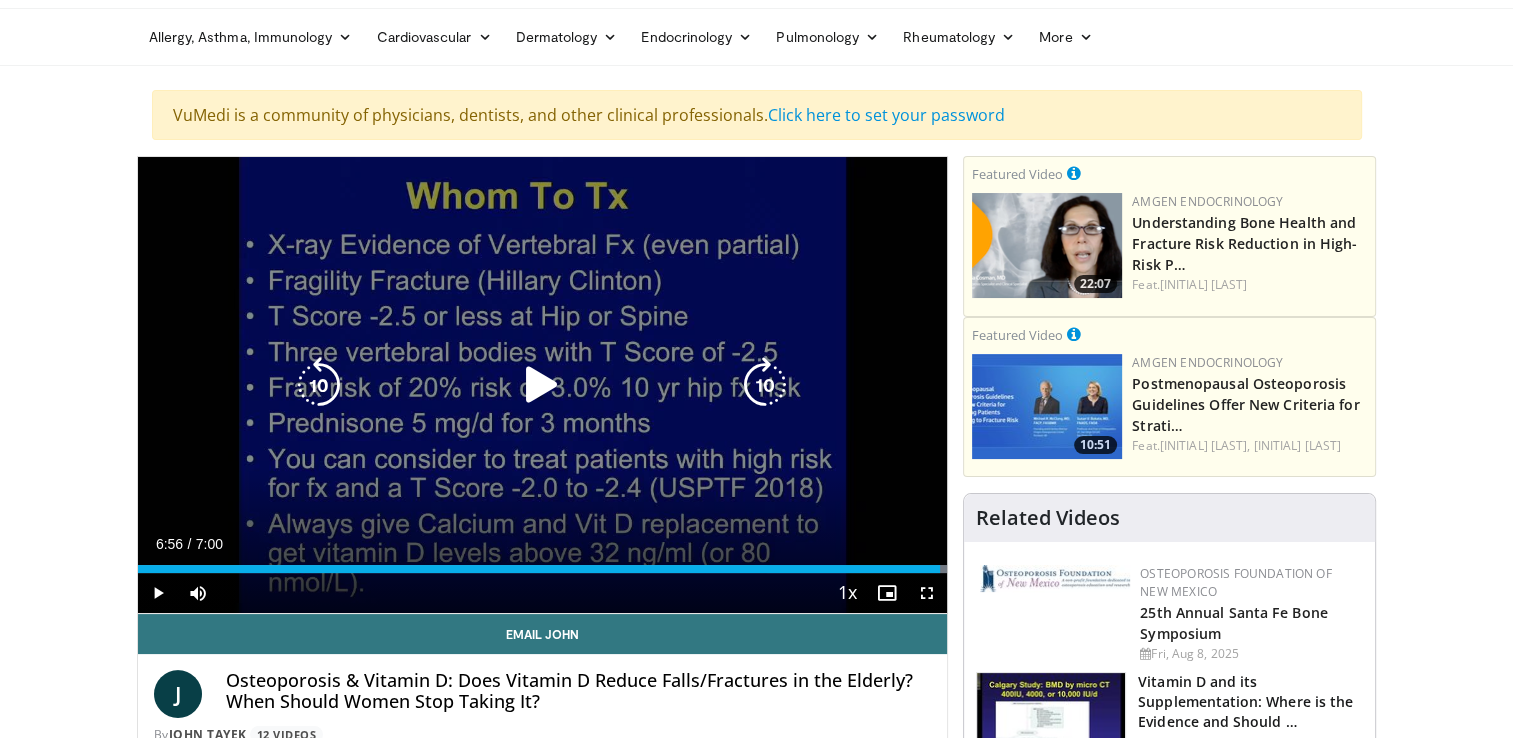 scroll, scrollTop: 0, scrollLeft: 0, axis: both 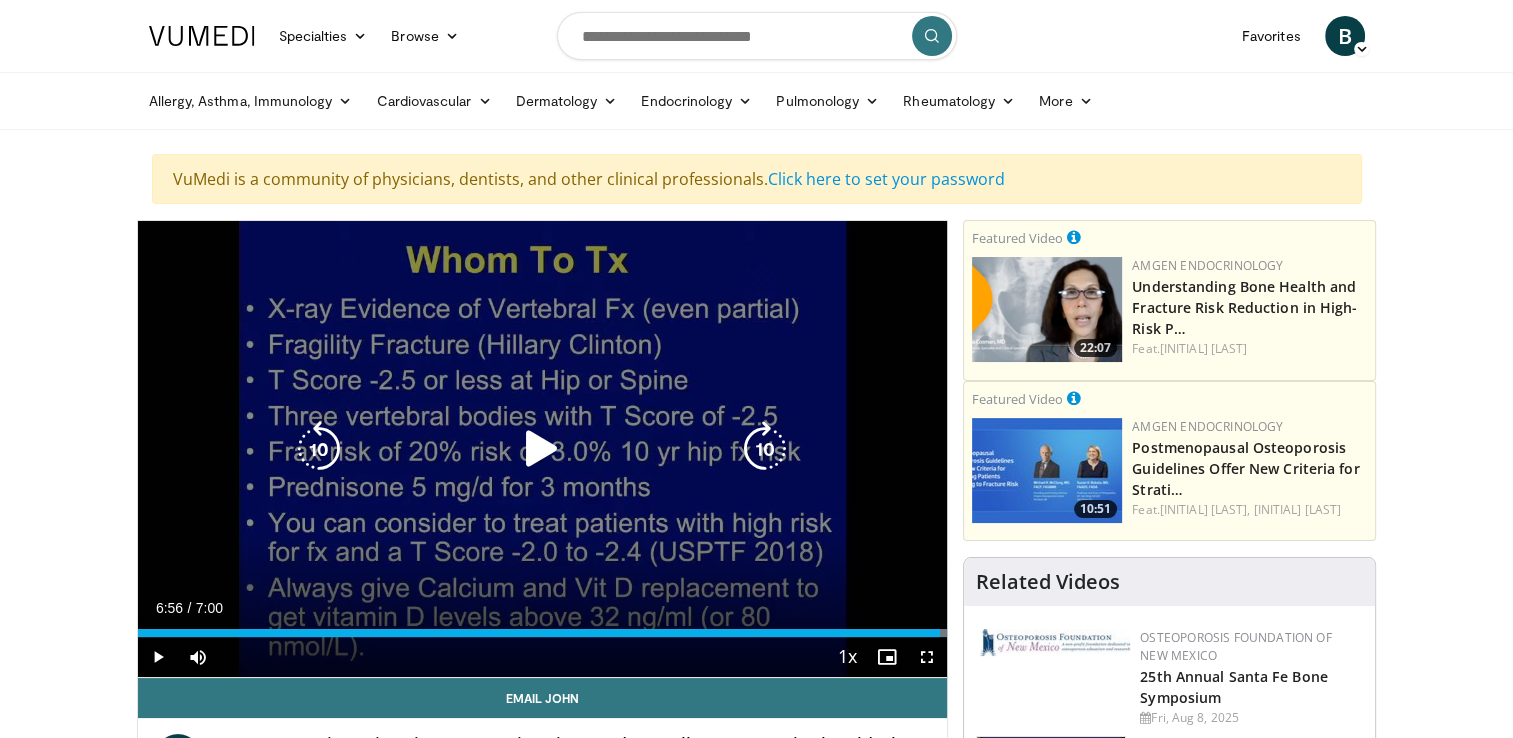 click on "10 seconds
Tap to unmute" at bounding box center (543, 449) 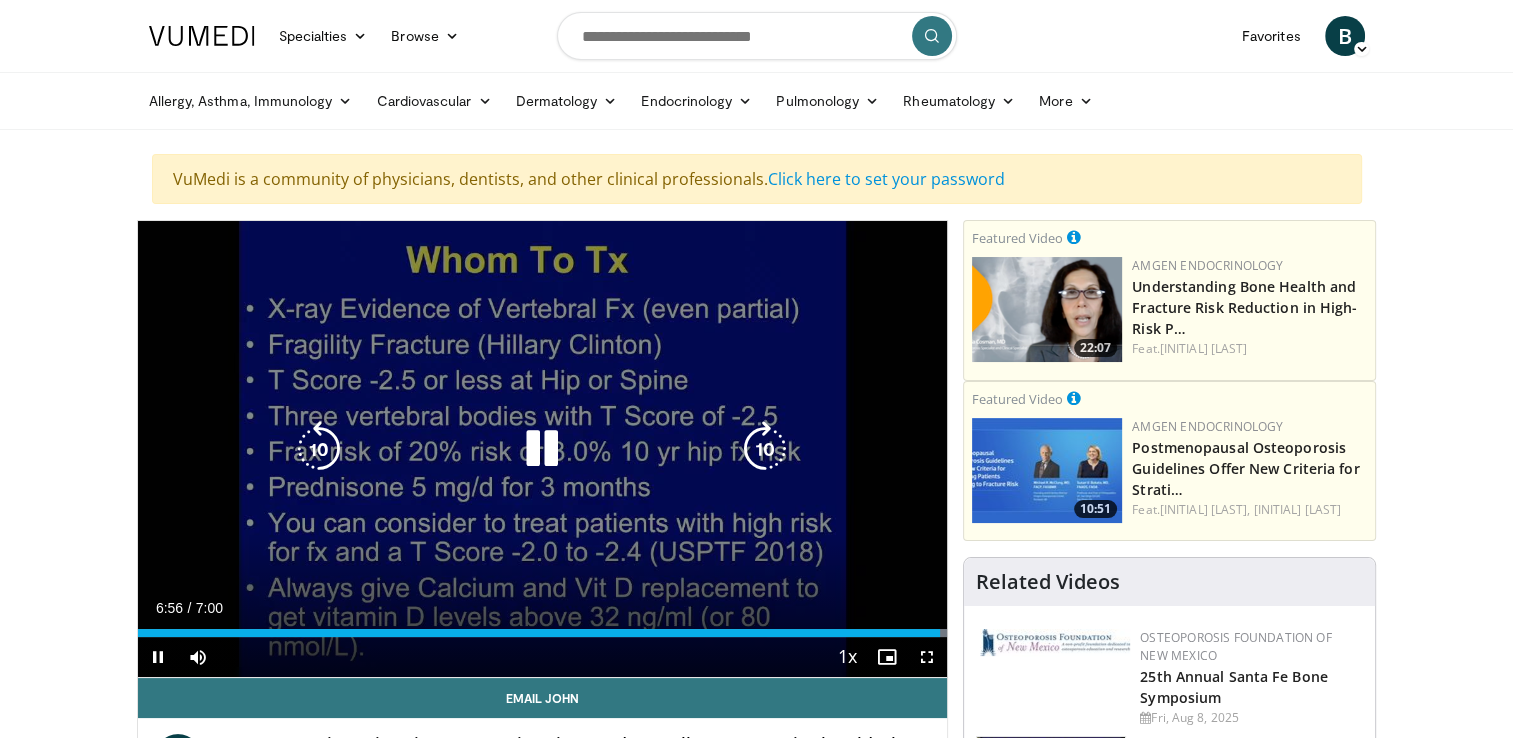 click on "10 seconds
Tap to unmute" at bounding box center [543, 449] 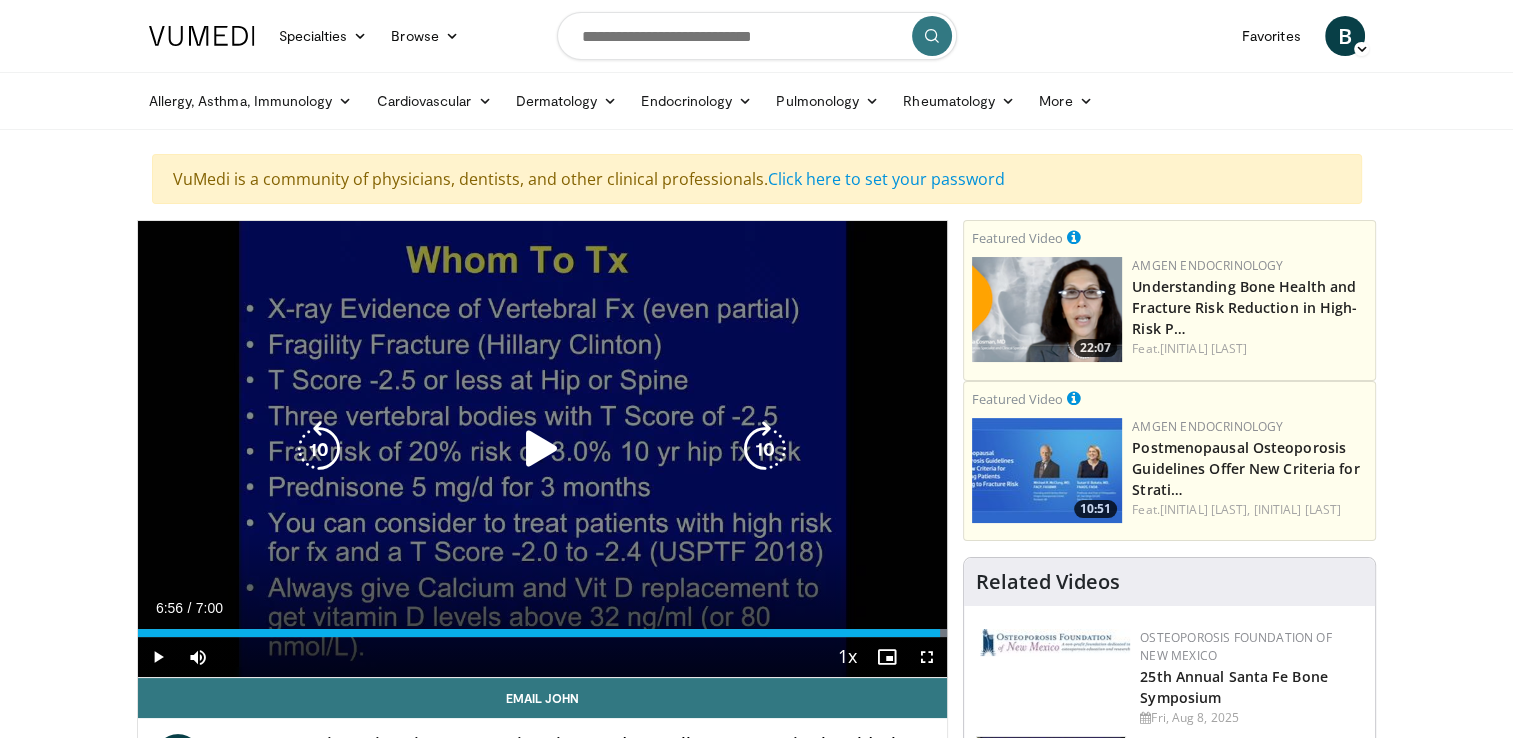 drag, startPoint x: 580, startPoint y: 400, endPoint x: 596, endPoint y: 481, distance: 82.565125 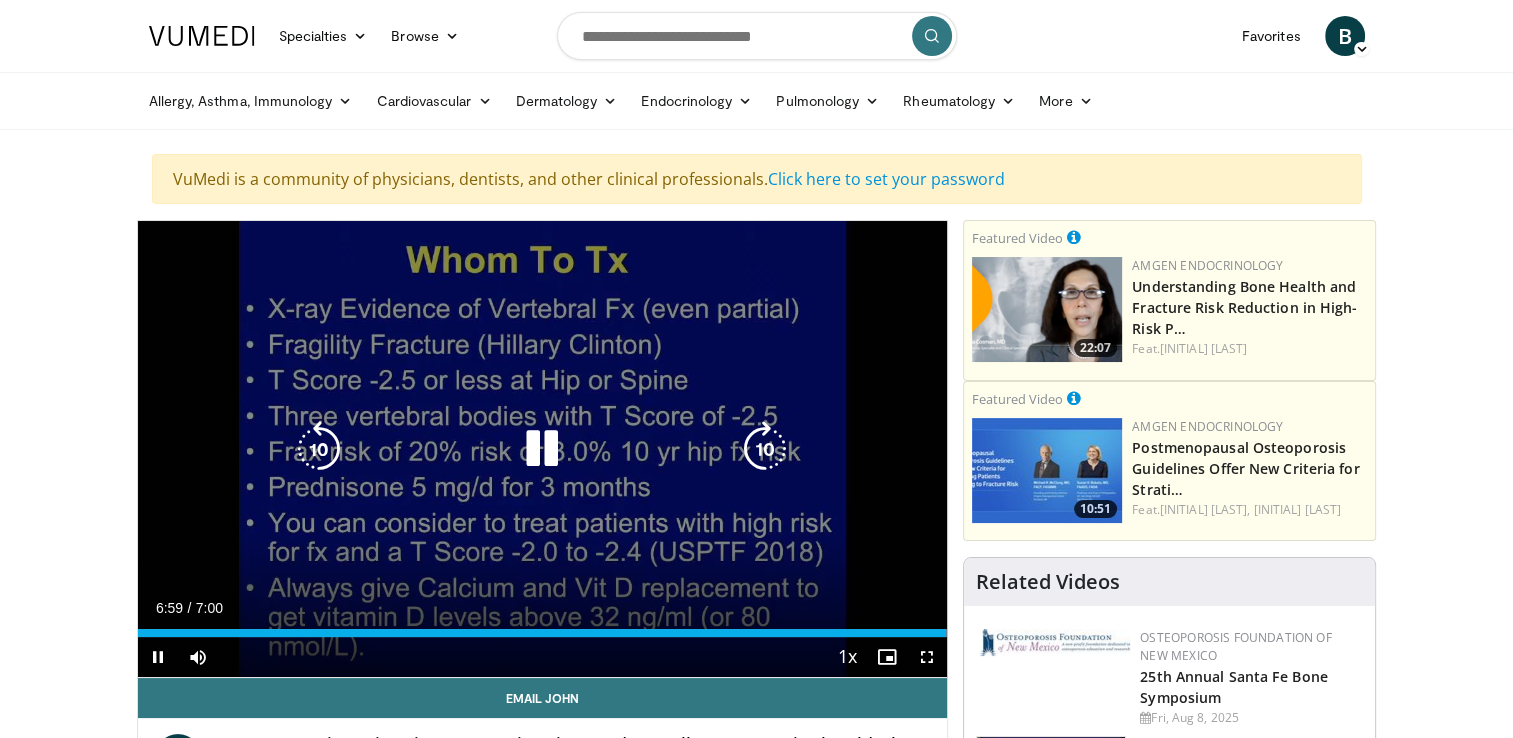 click on "10 seconds
Tap to unmute" at bounding box center [543, 449] 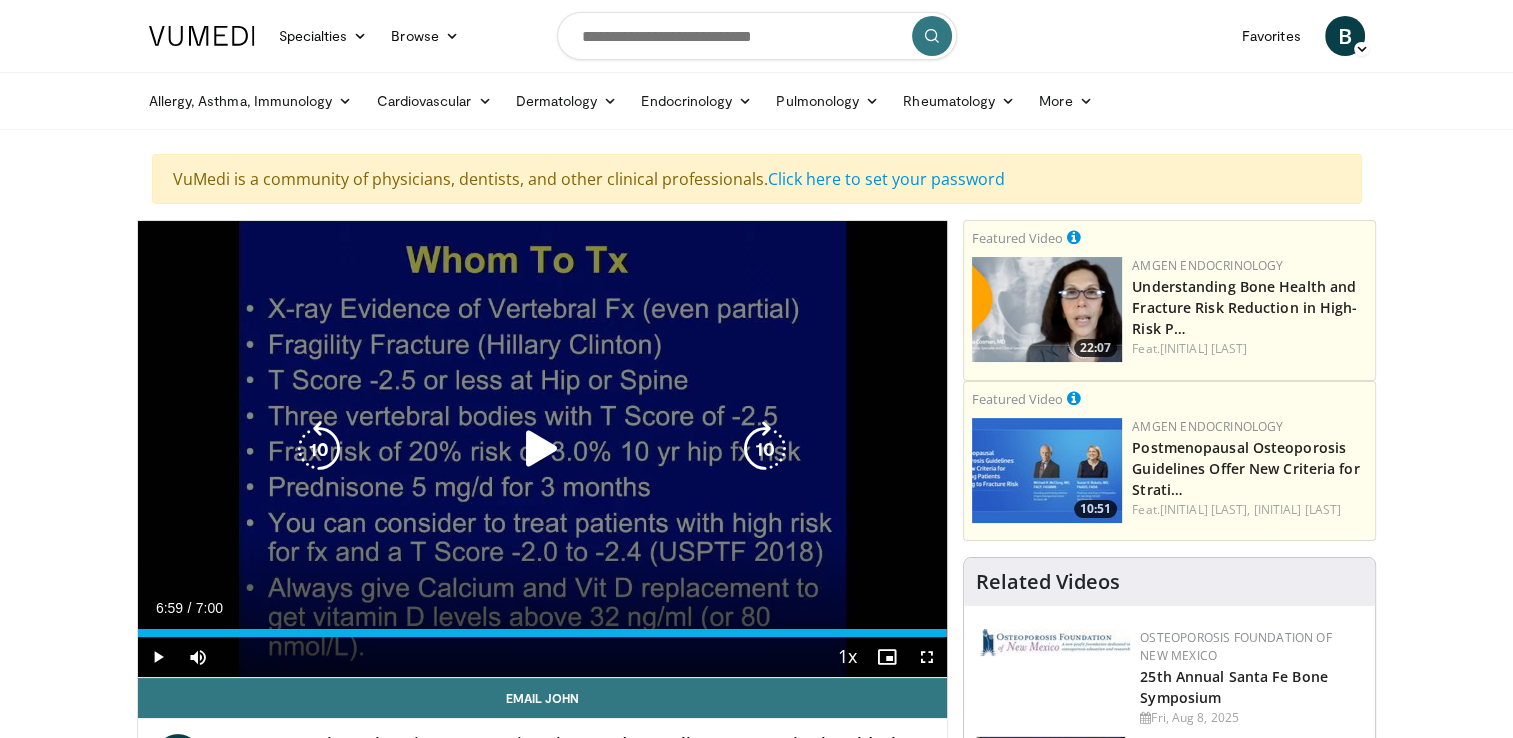 click on "10 seconds
Tap to unmute" at bounding box center (543, 449) 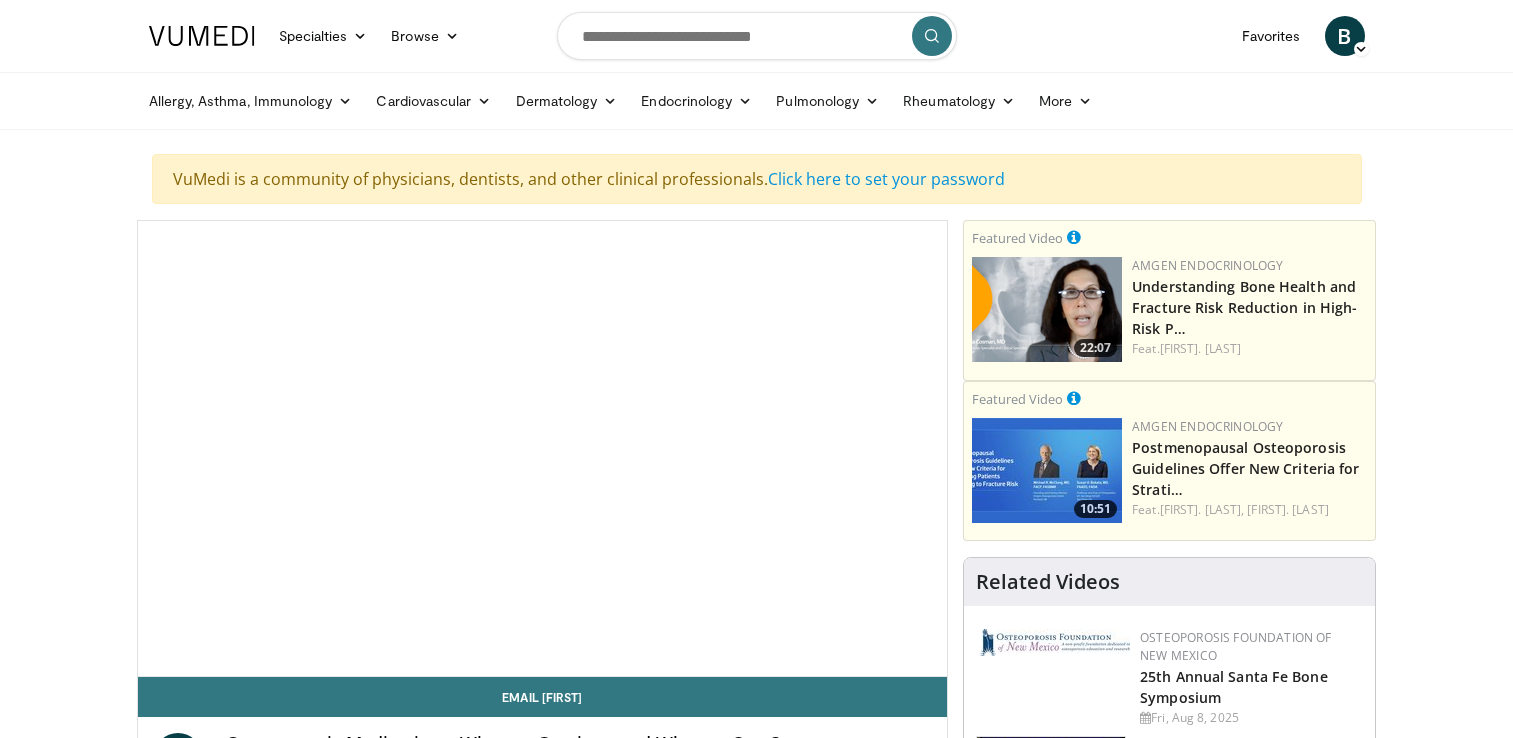 scroll, scrollTop: 0, scrollLeft: 0, axis: both 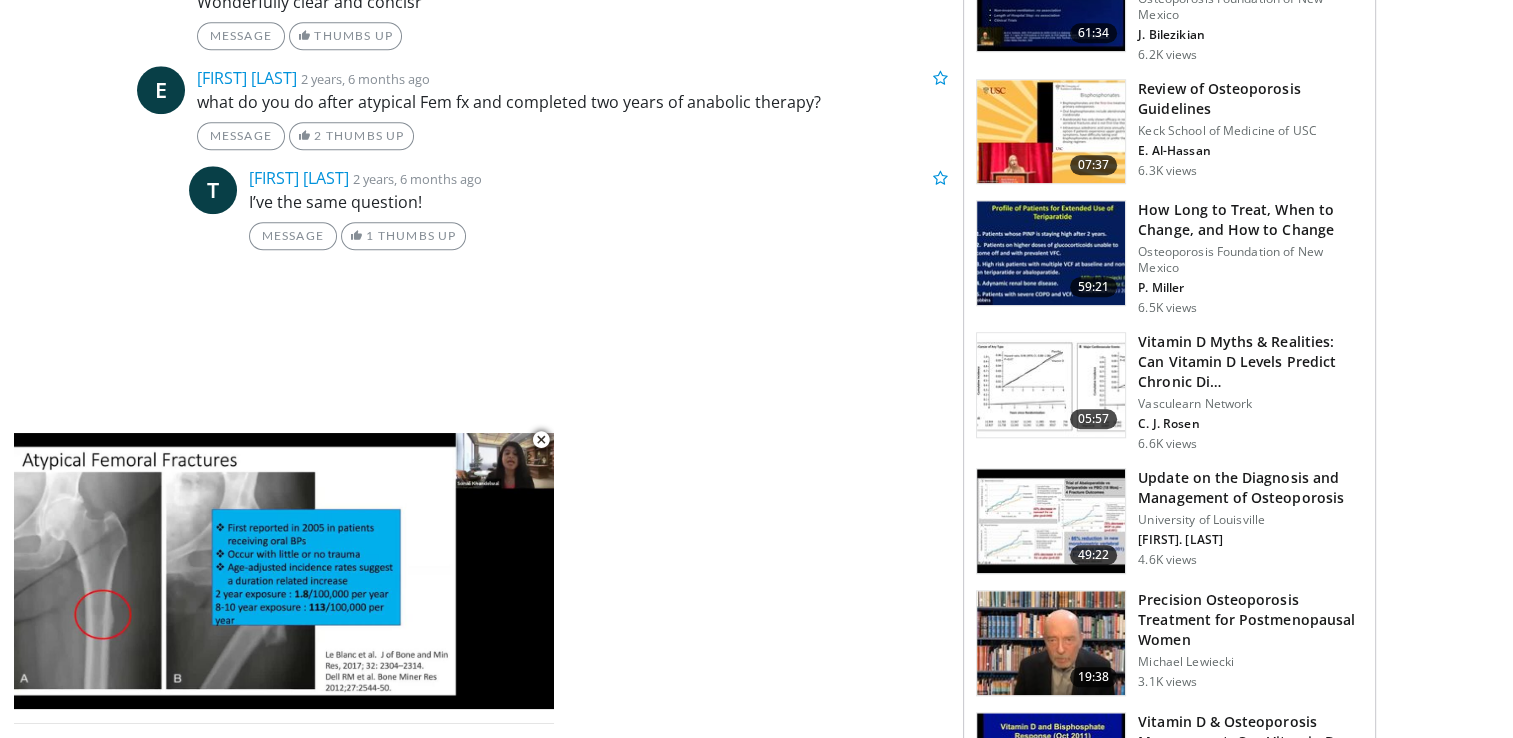 click at bounding box center [1051, 643] 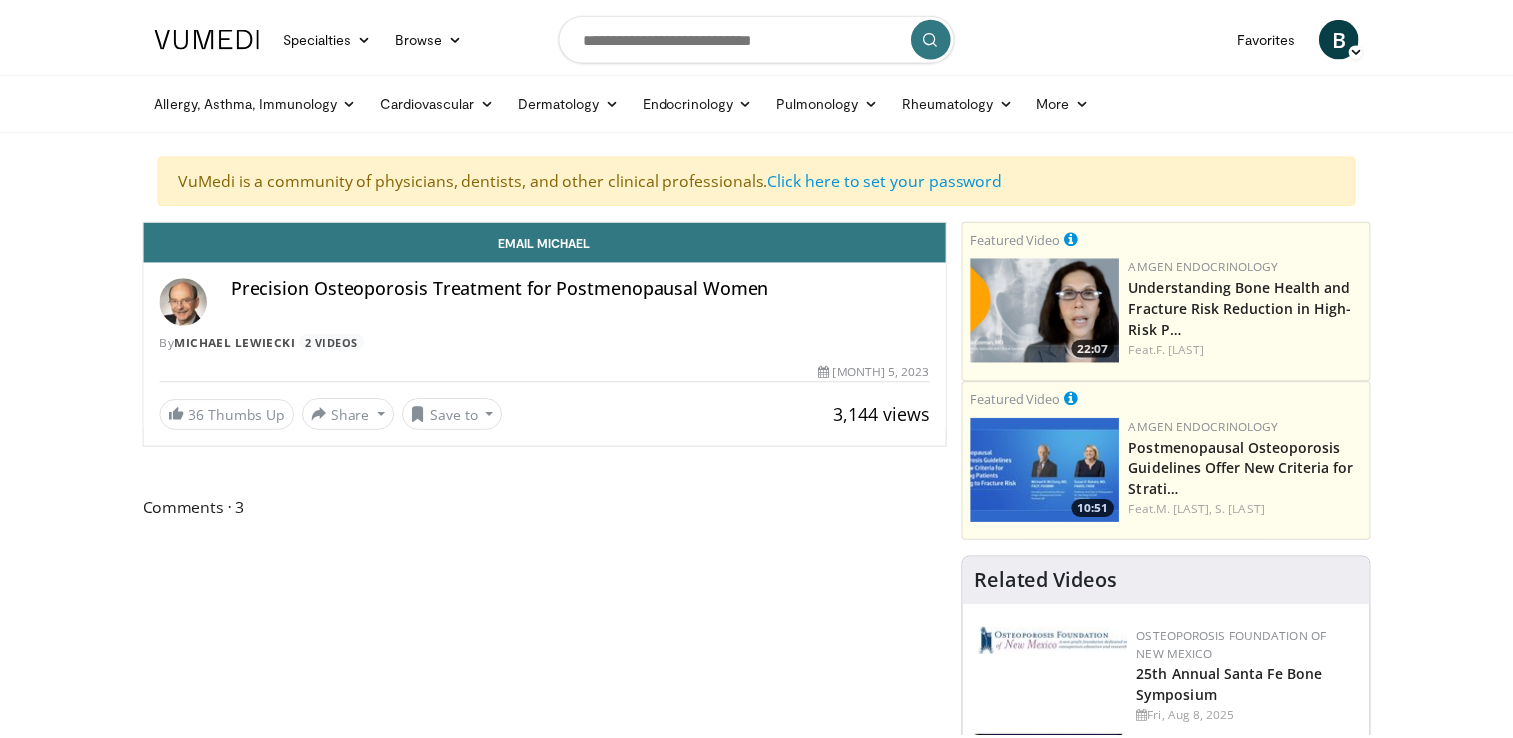 scroll, scrollTop: 0, scrollLeft: 0, axis: both 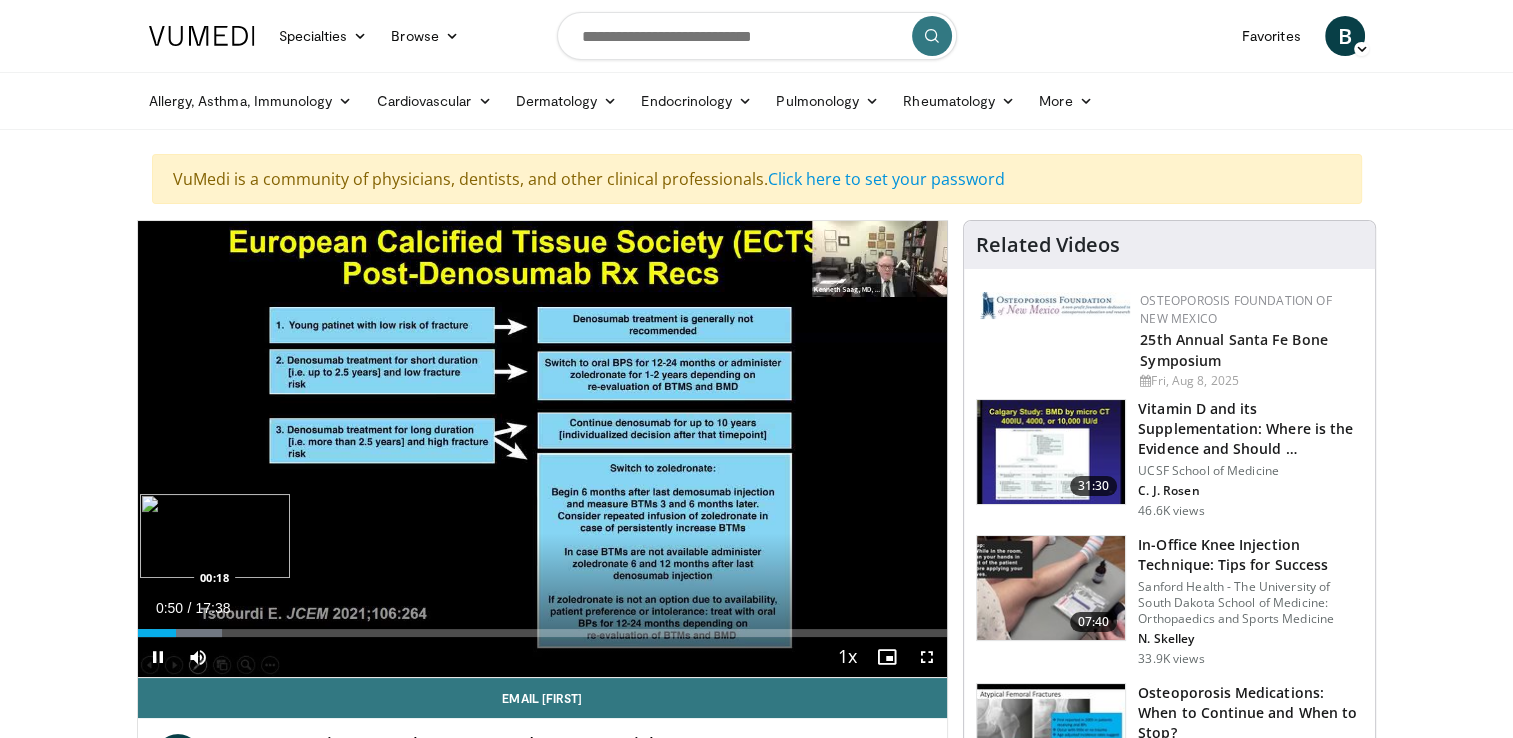 click on "Loaded :  10.40% 00:50 00:18" at bounding box center [543, 633] 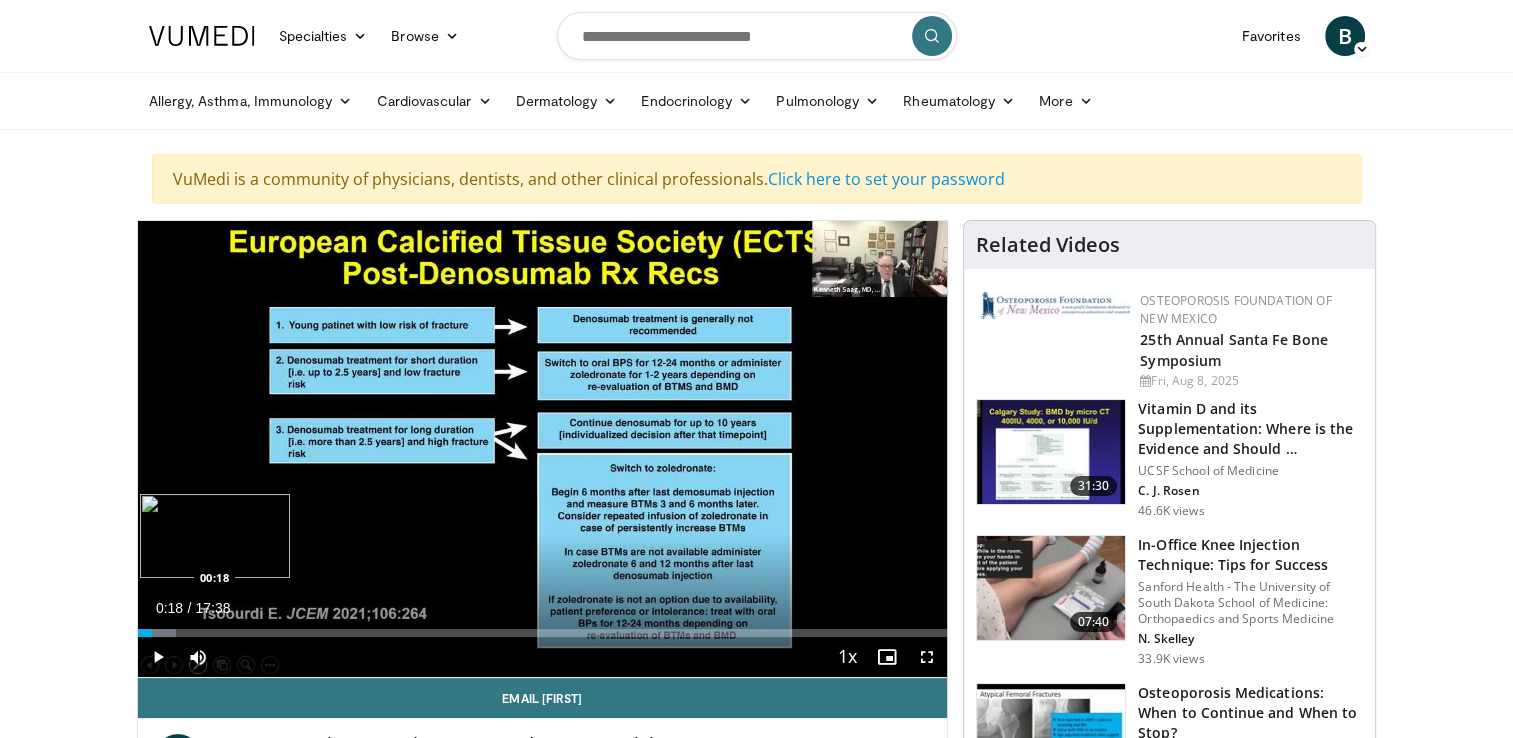 click at bounding box center (153, 633) 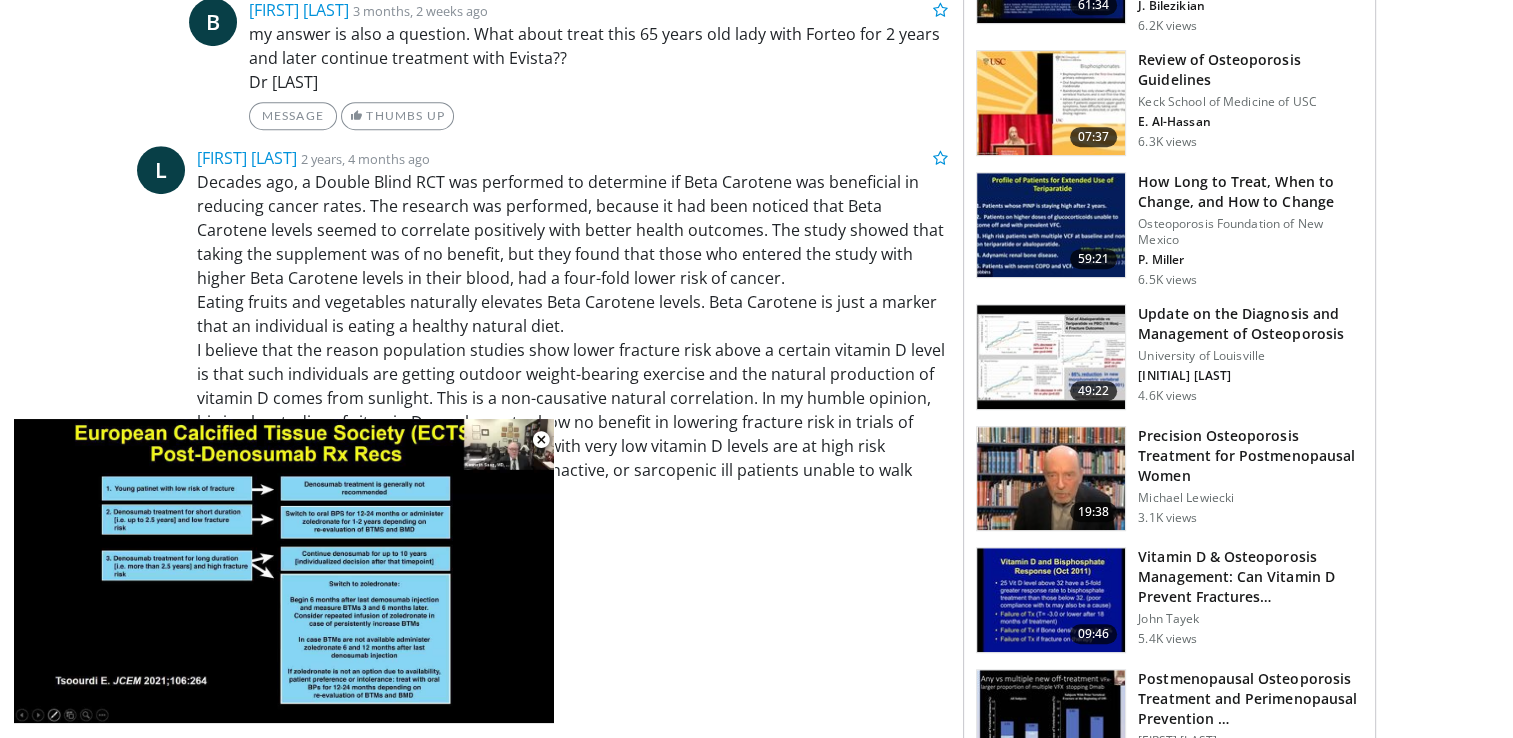scroll, scrollTop: 1200, scrollLeft: 0, axis: vertical 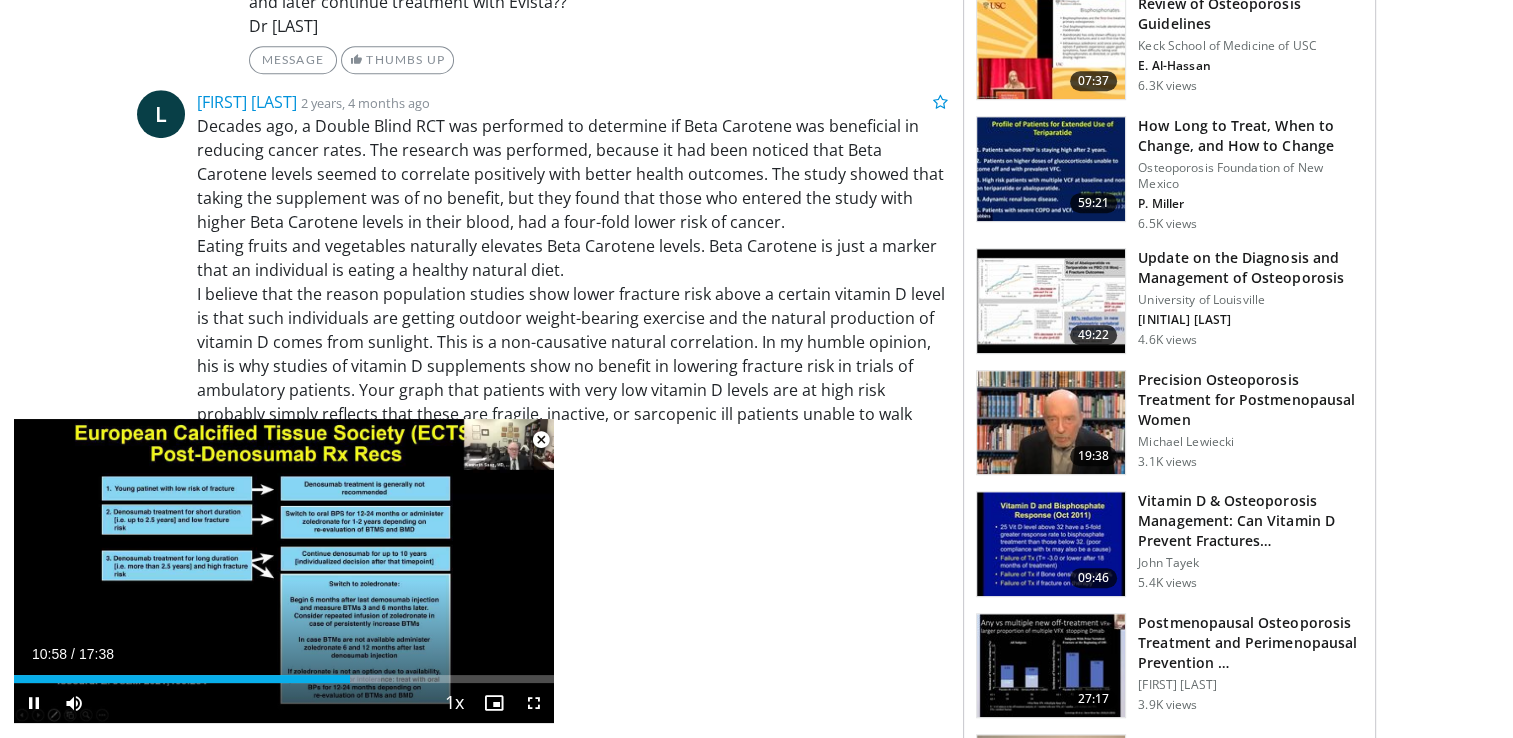 click at bounding box center [541, 440] 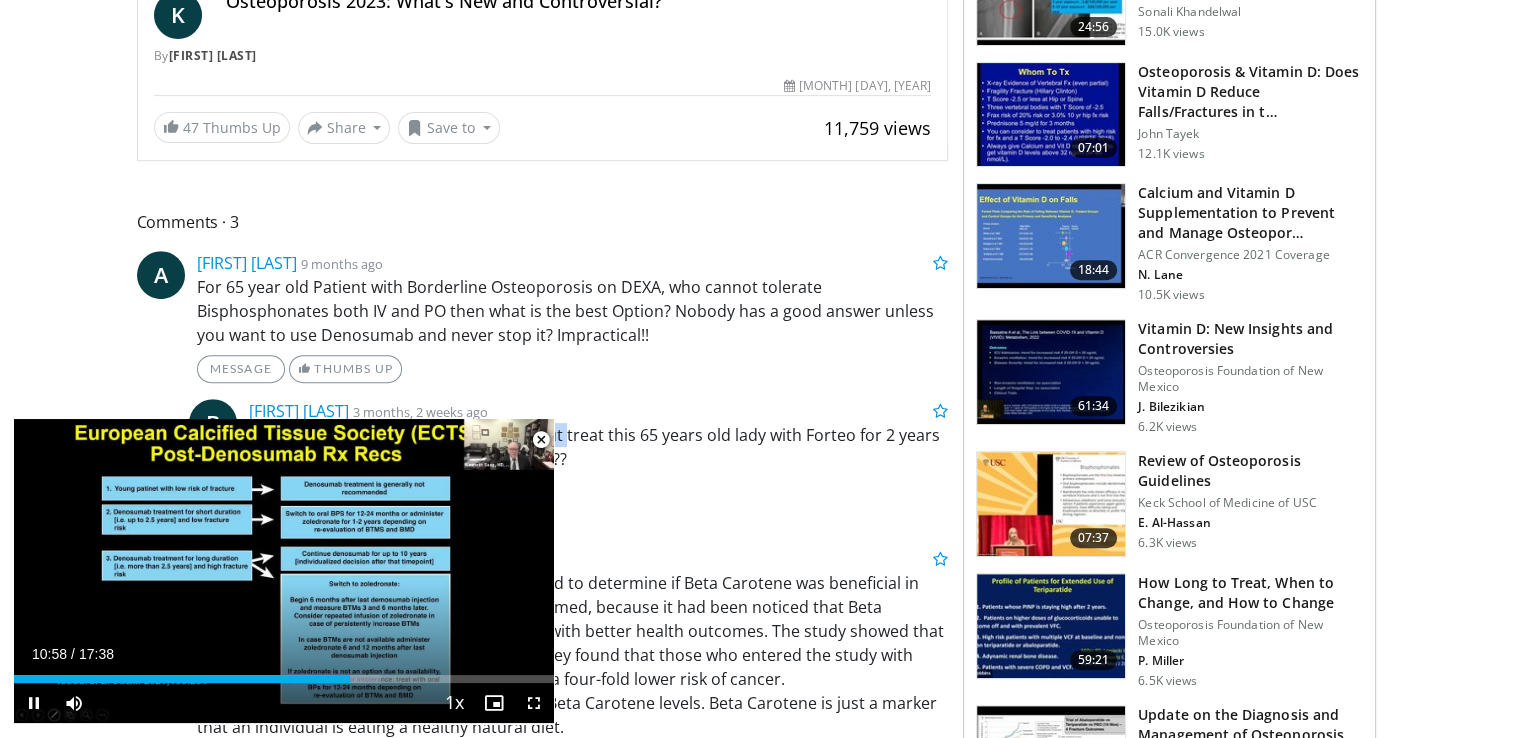 click on "my answer is also a question. What about treat this 65 years old lady with Forteo for 2 years and later continue treatment with Evista?? Dr B Quintero" at bounding box center [599, 459] 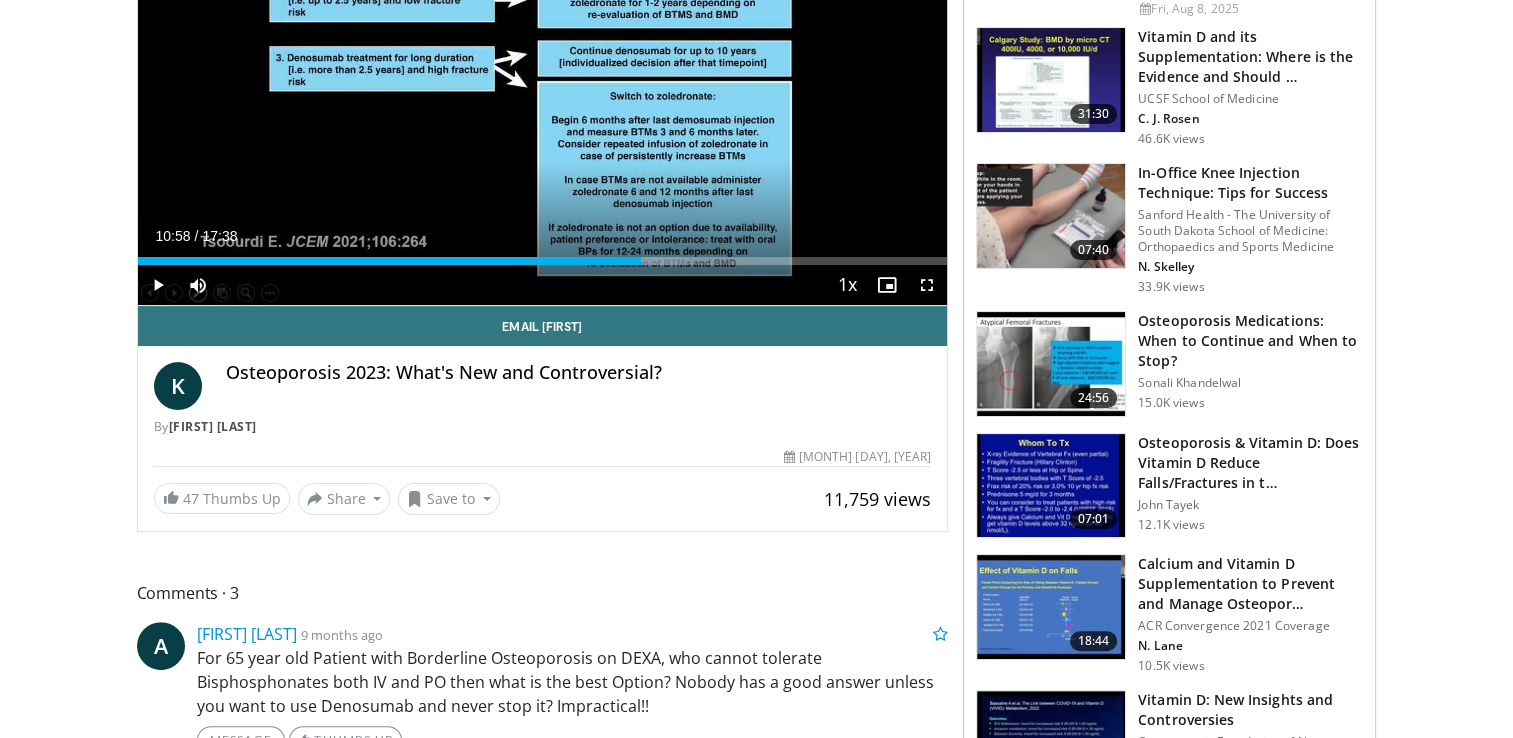 scroll, scrollTop: 343, scrollLeft: 0, axis: vertical 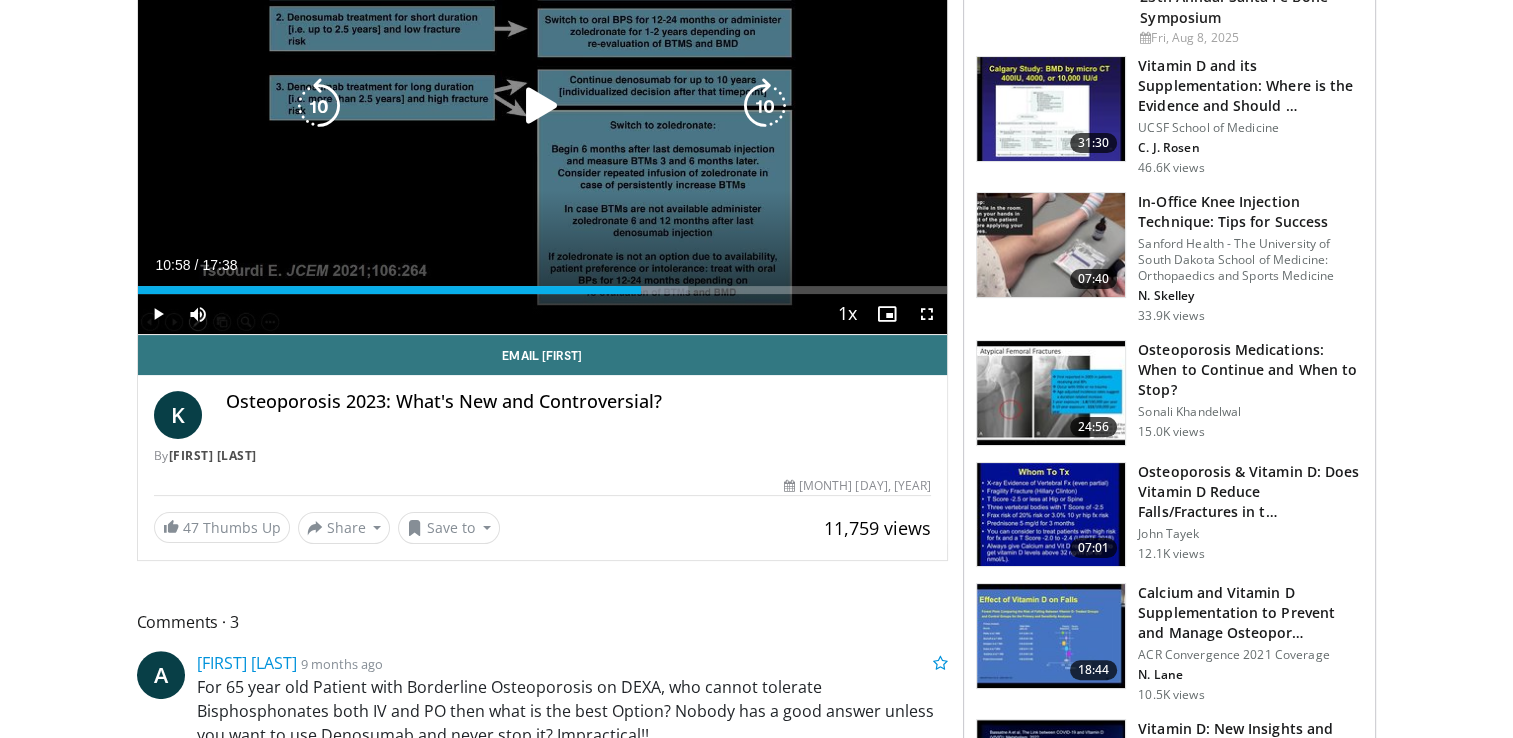 click on "10 seconds
Tap to unmute" at bounding box center [543, 106] 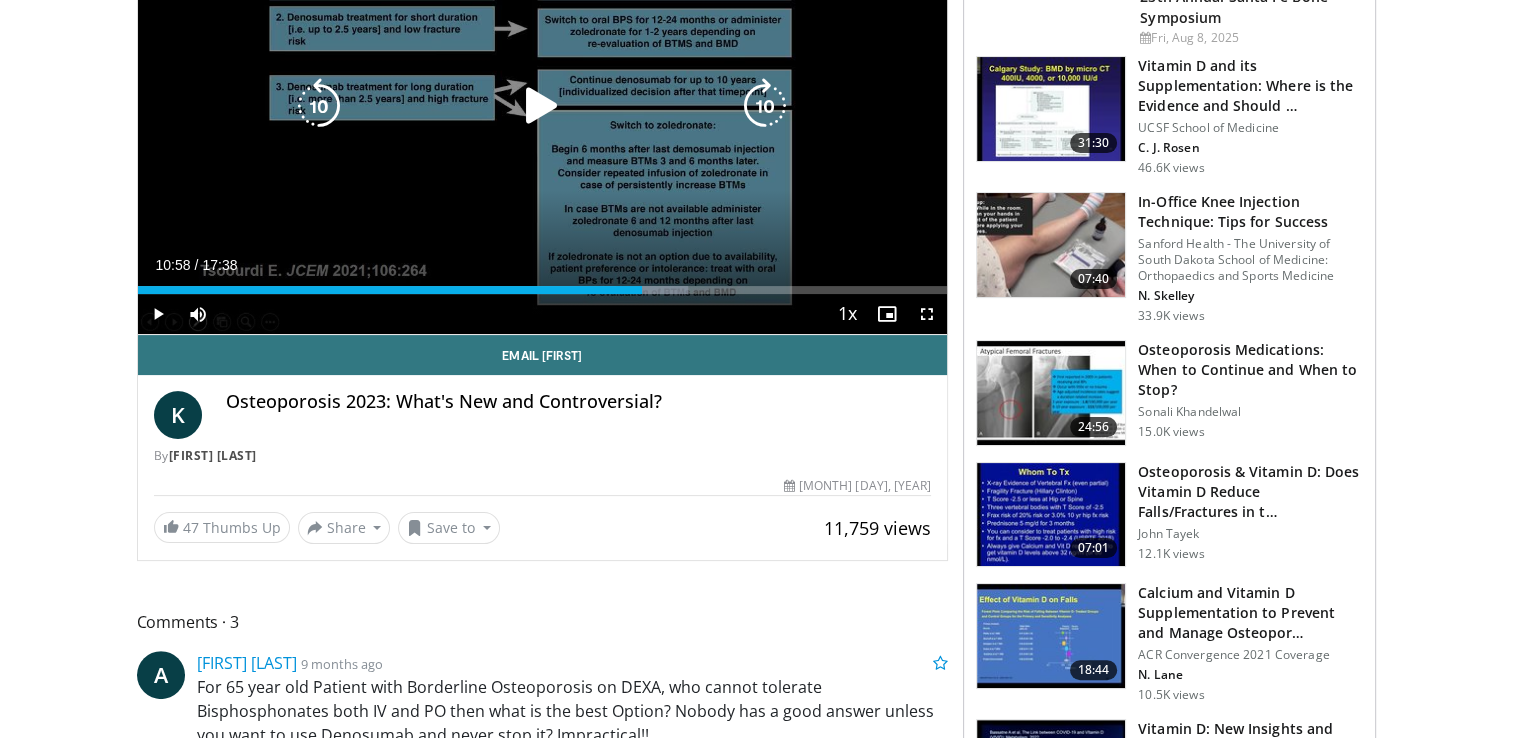 drag, startPoint x: 528, startPoint y: 205, endPoint x: 529, endPoint y: 110, distance: 95.005264 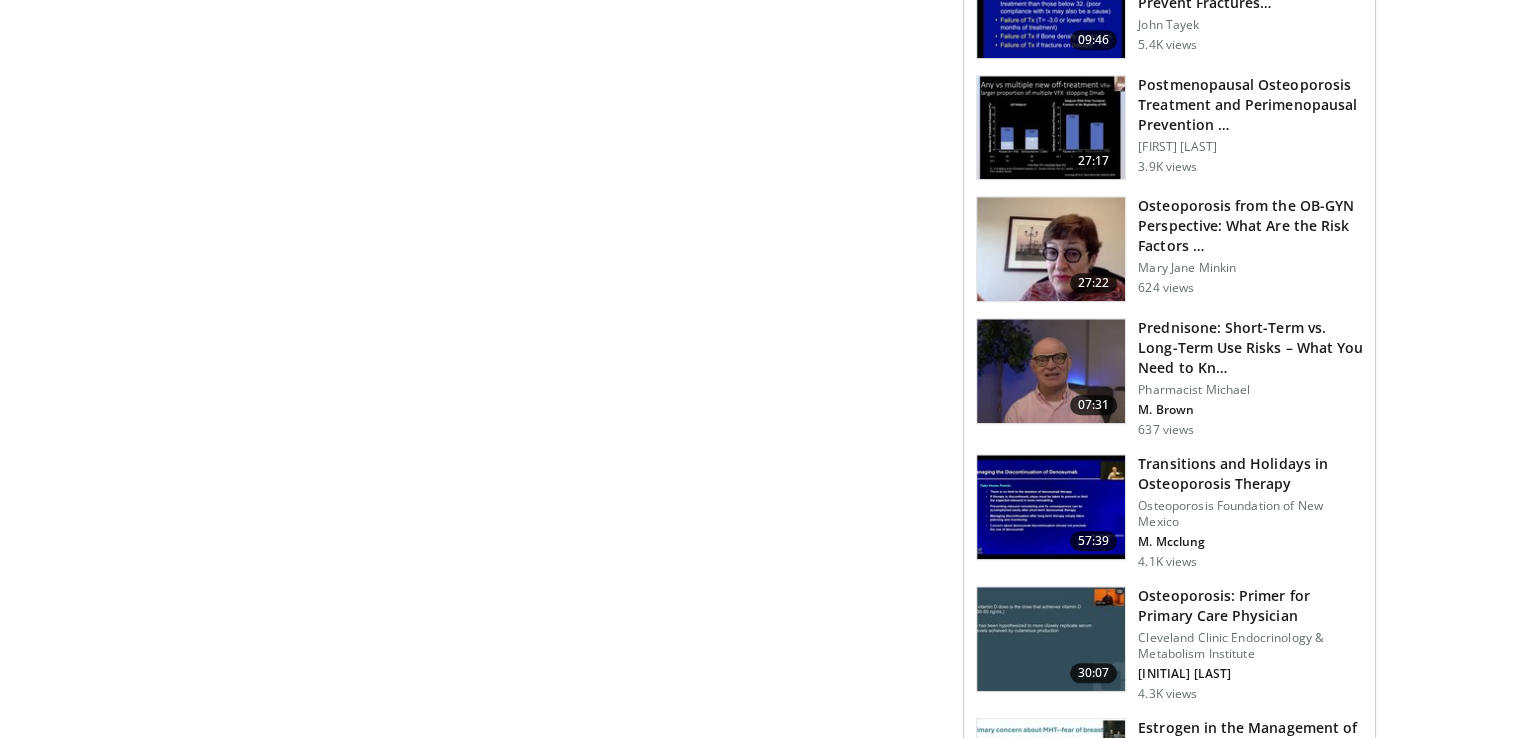 scroll, scrollTop: 1743, scrollLeft: 0, axis: vertical 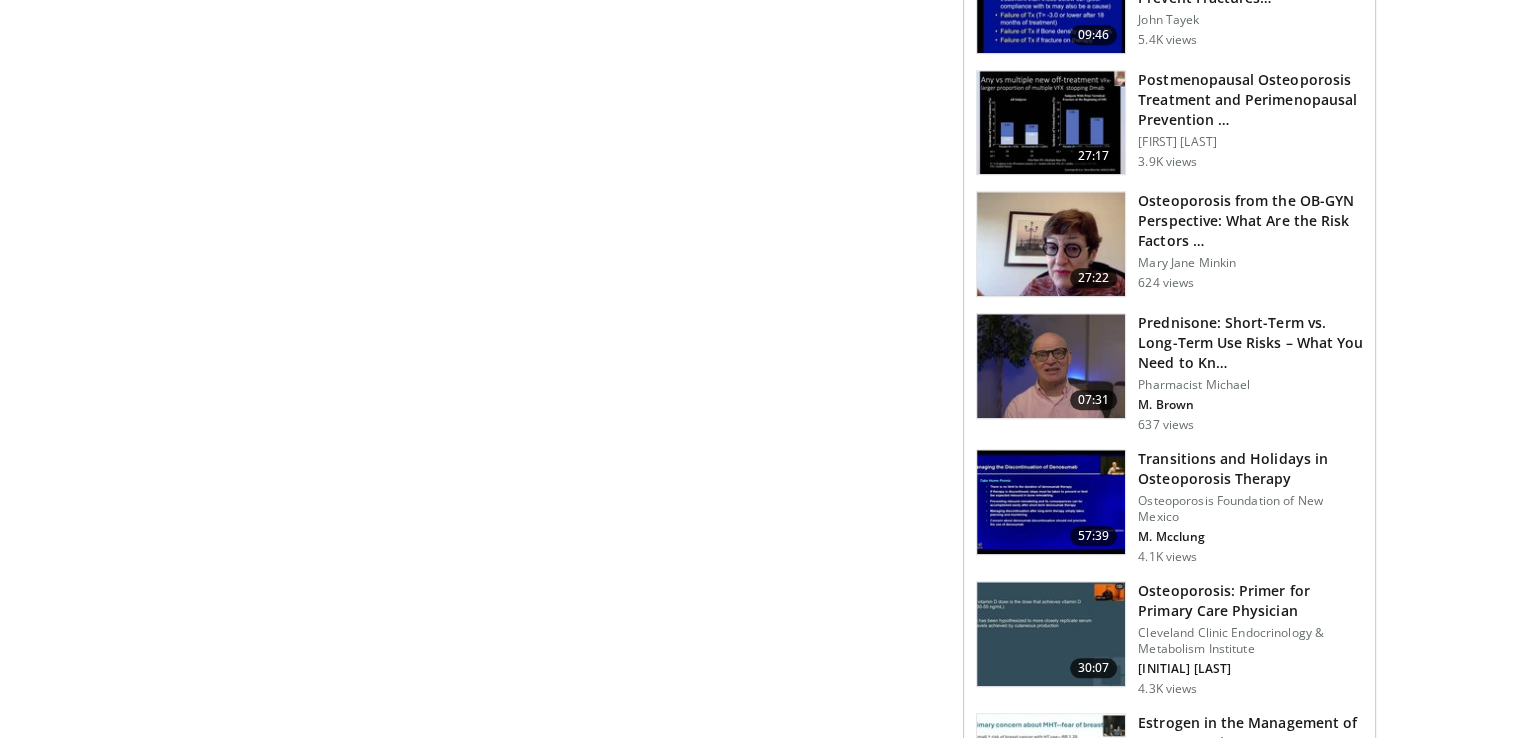 click at bounding box center [1051, 634] 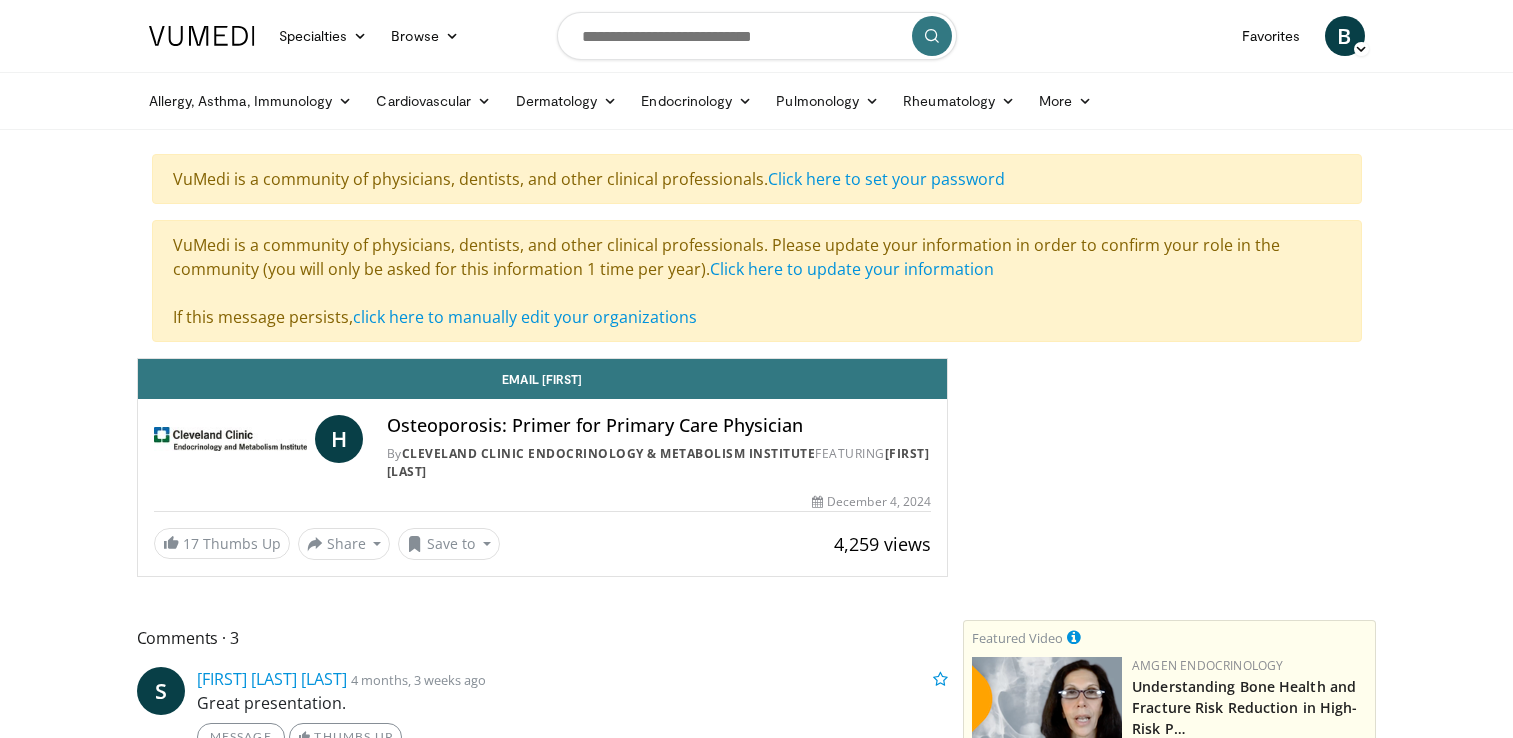 scroll, scrollTop: 0, scrollLeft: 0, axis: both 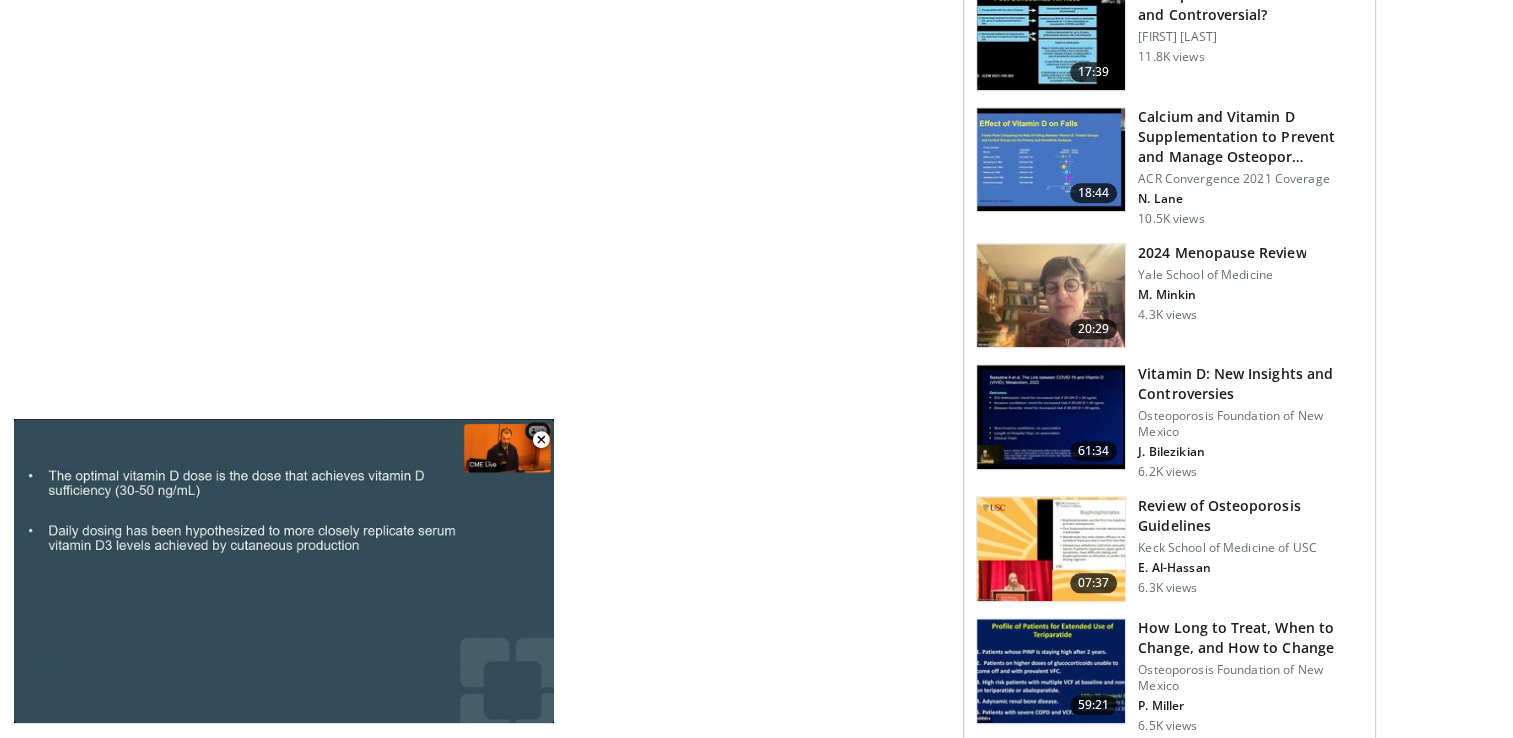 click at bounding box center (1051, 549) 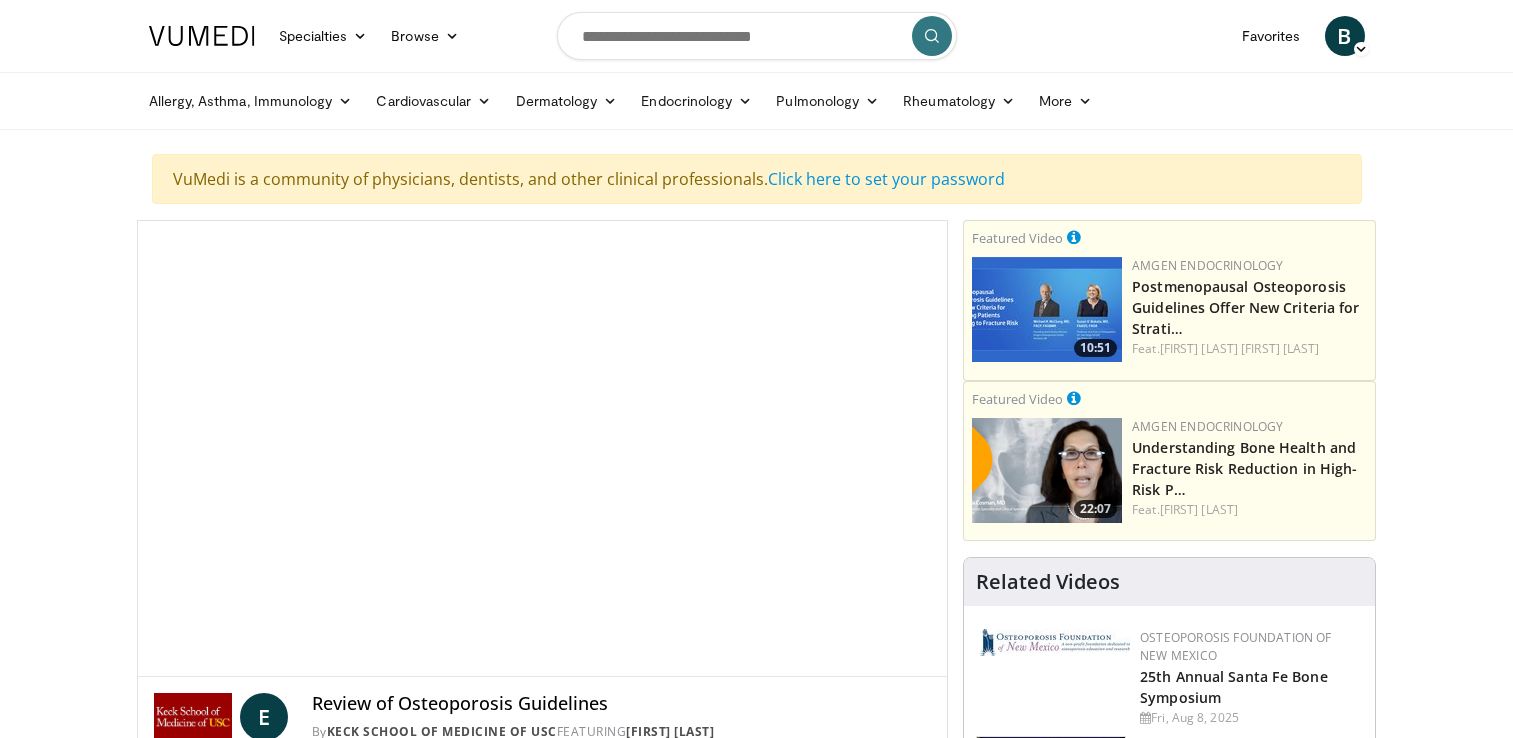 scroll, scrollTop: 0, scrollLeft: 0, axis: both 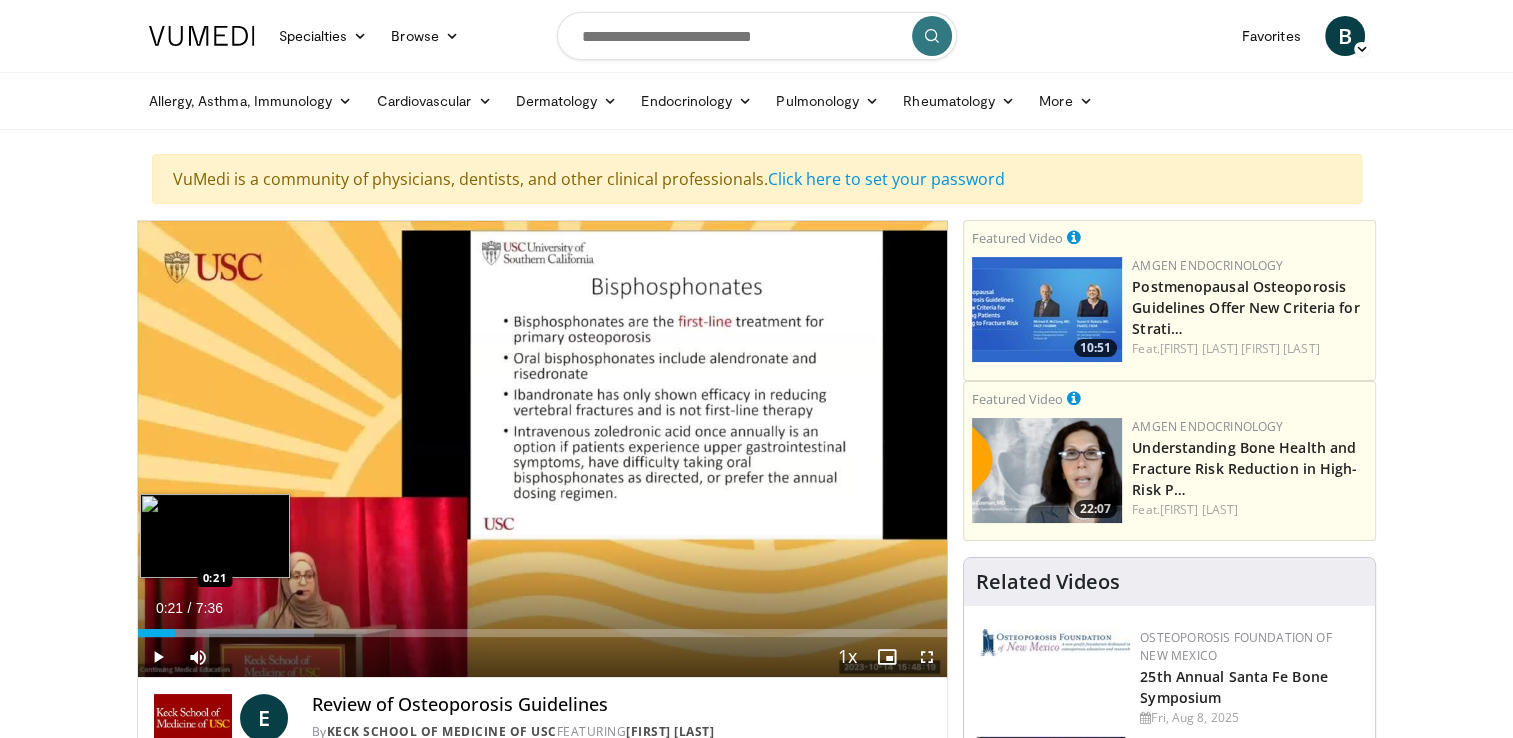 click on "Loaded :  21.74% 0:21 0:21" at bounding box center (543, 633) 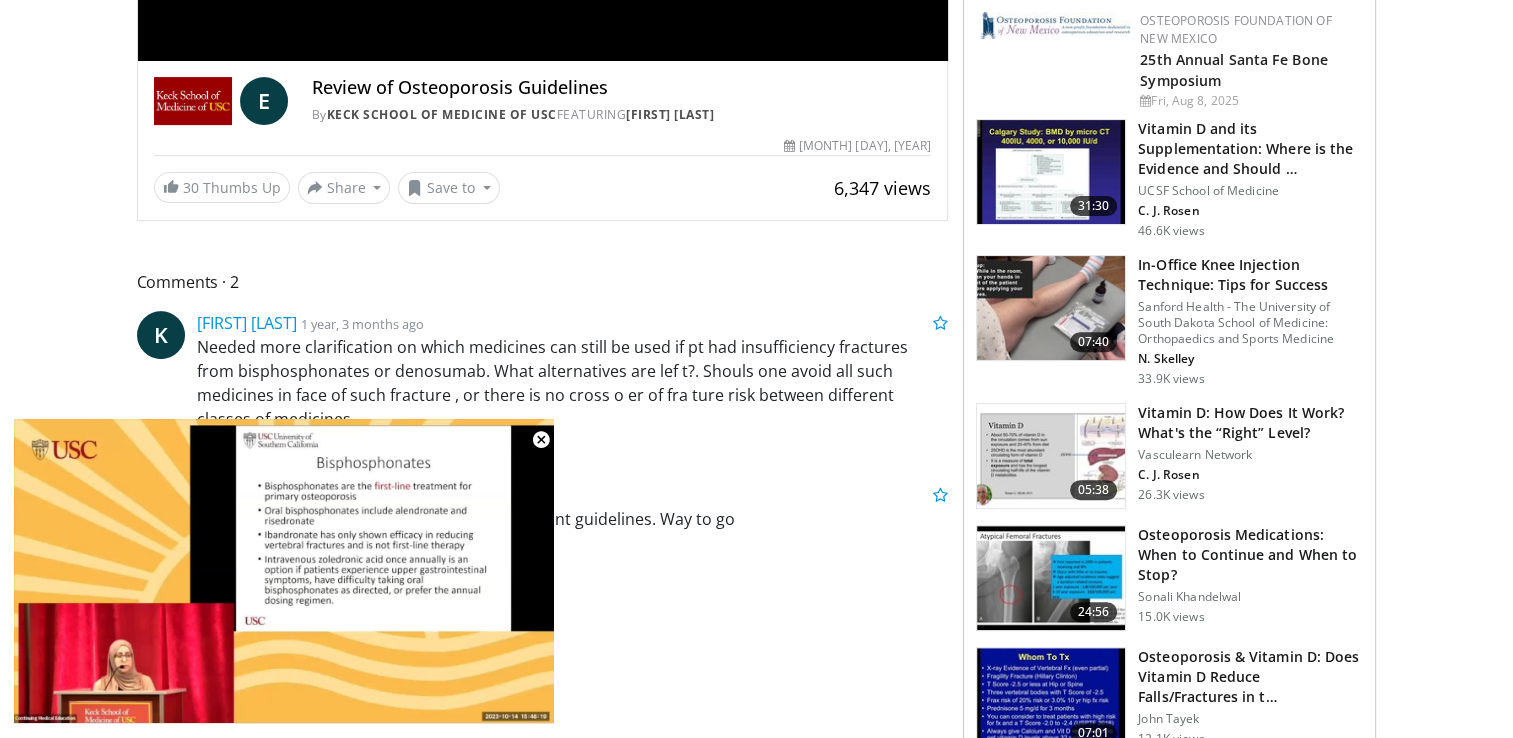 scroll, scrollTop: 600, scrollLeft: 0, axis: vertical 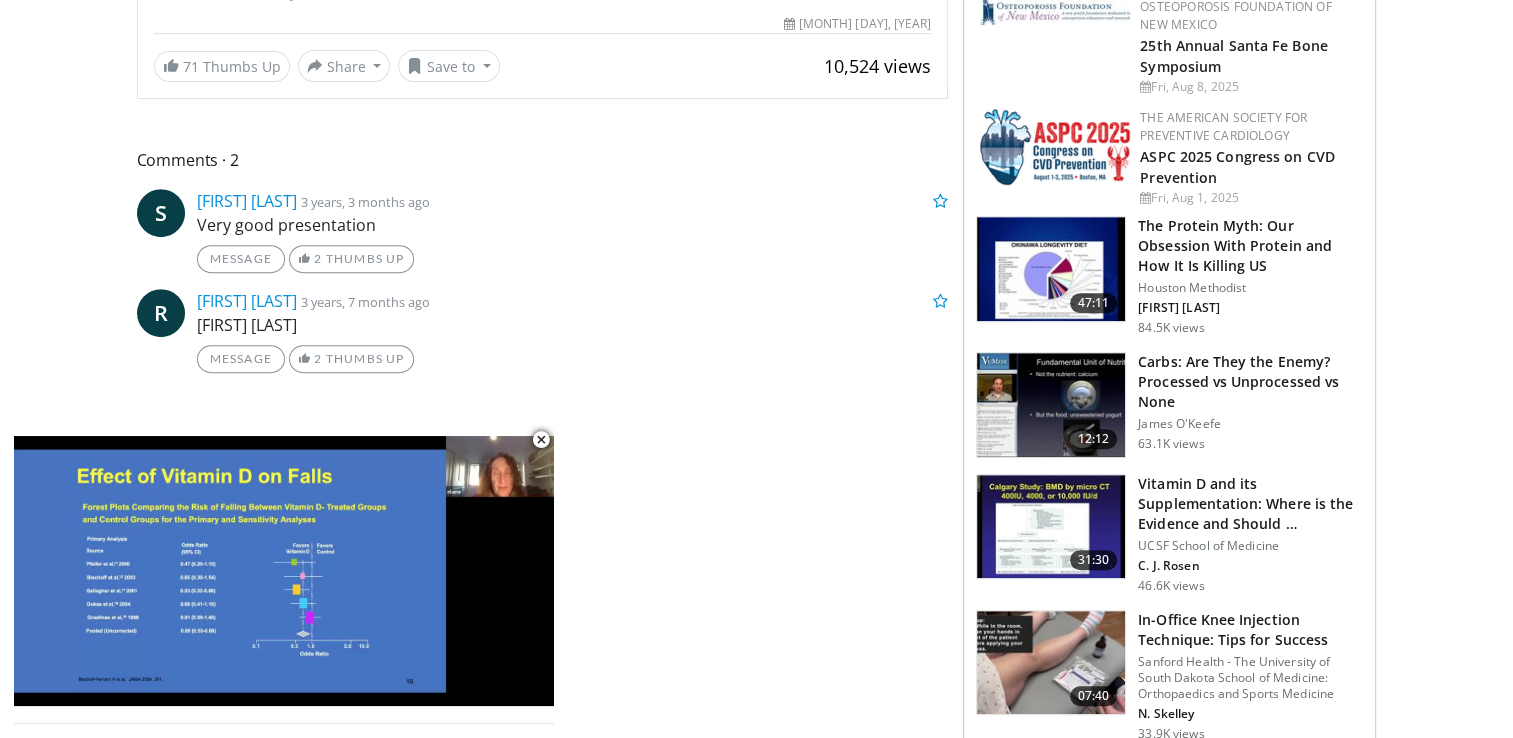 click on "Eighth Annual Symposium Contemporary Management of Cardiovascular Disease in Women
Eighth Annual Symposium Contemporary Management of Cardiovascular Di…
Sat, Aug 23, 2025
Osteoporosis Foundation of New Mexico
25th Annual Santa Fe Bone Symposium
Fri, Aug 8, 2025" at bounding box center [1169, 1339] 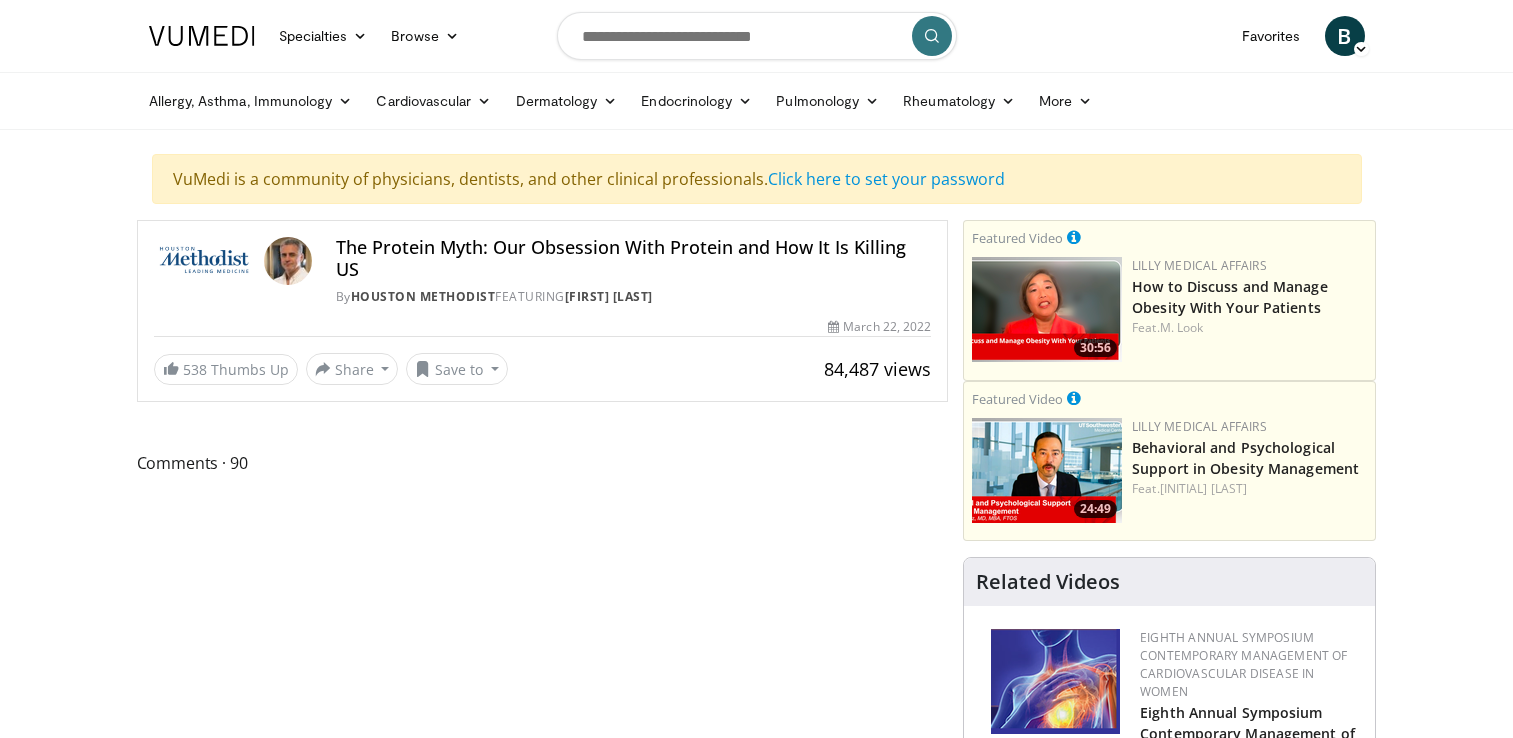 scroll, scrollTop: 0, scrollLeft: 0, axis: both 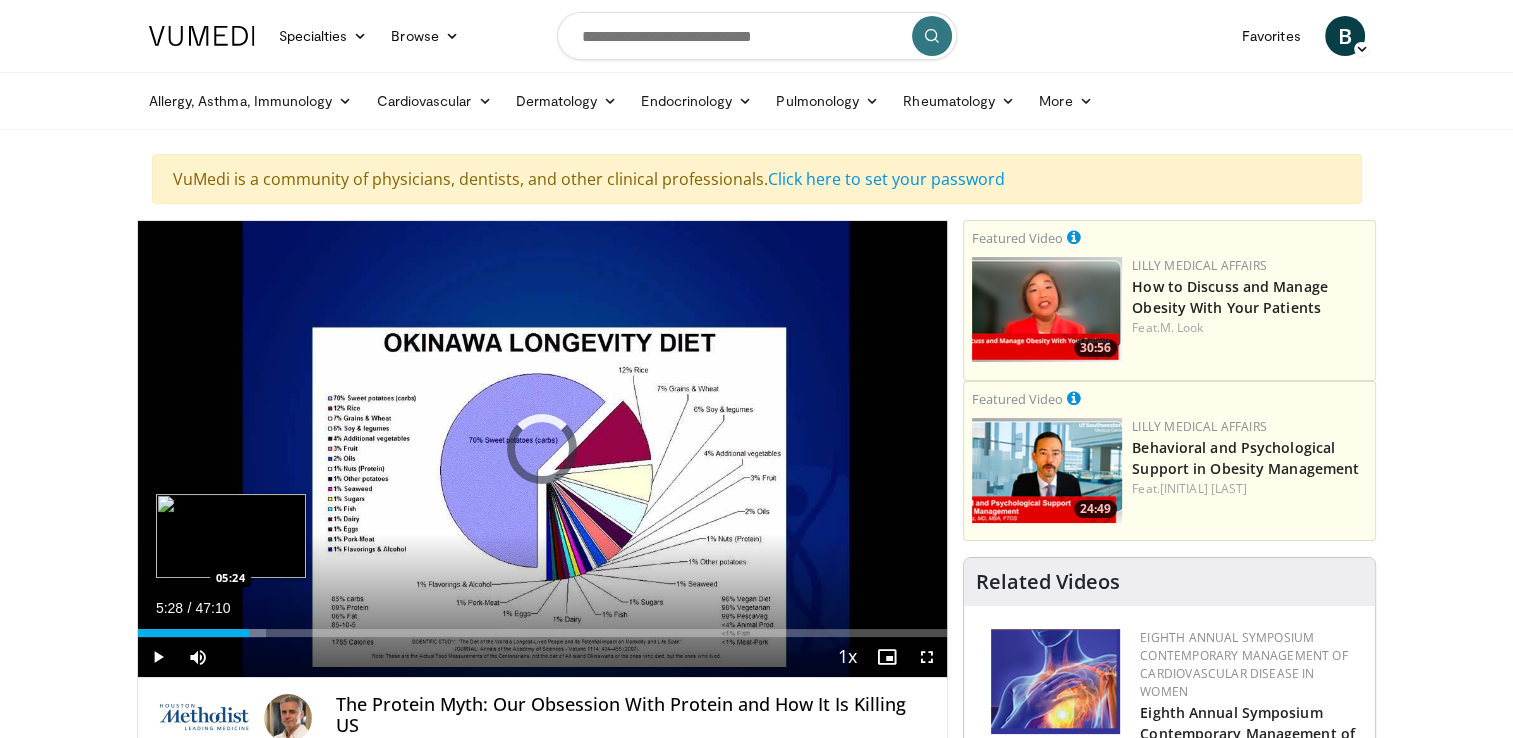 click on "05:28" at bounding box center (193, 633) 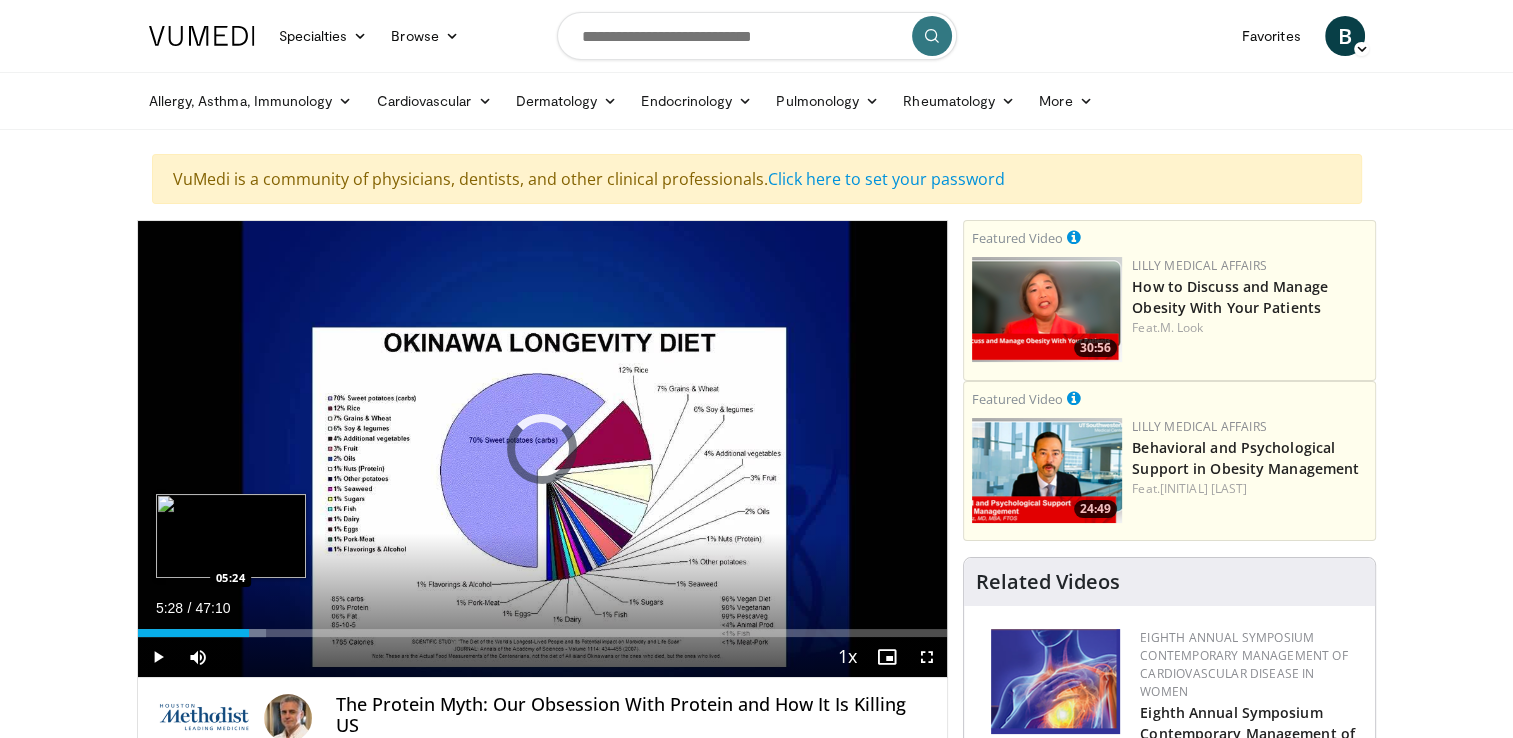 click on "Loaded :  15.87% 05:28 05:24" at bounding box center [543, 633] 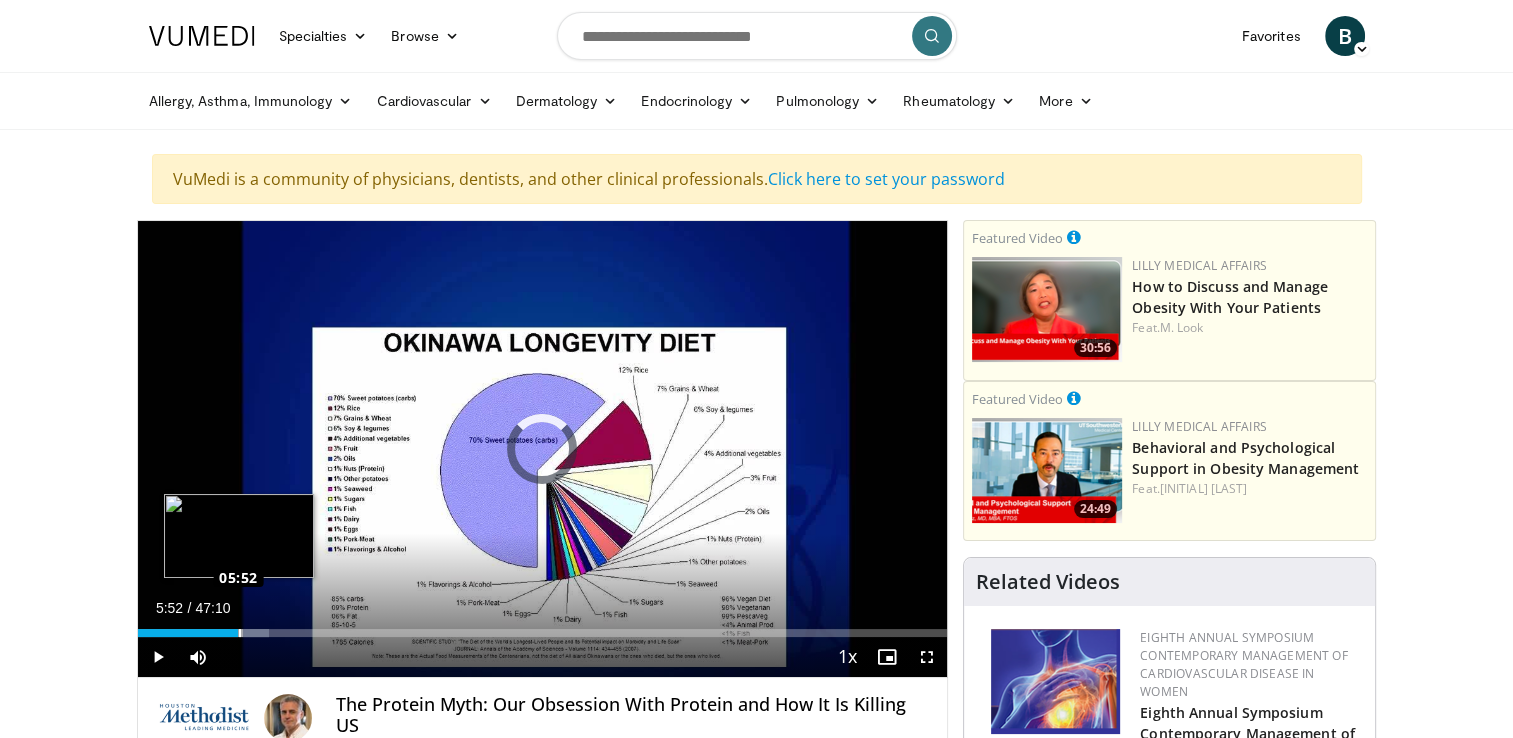 click on "Loaded :  16.27% 05:52 05:52" at bounding box center (543, 633) 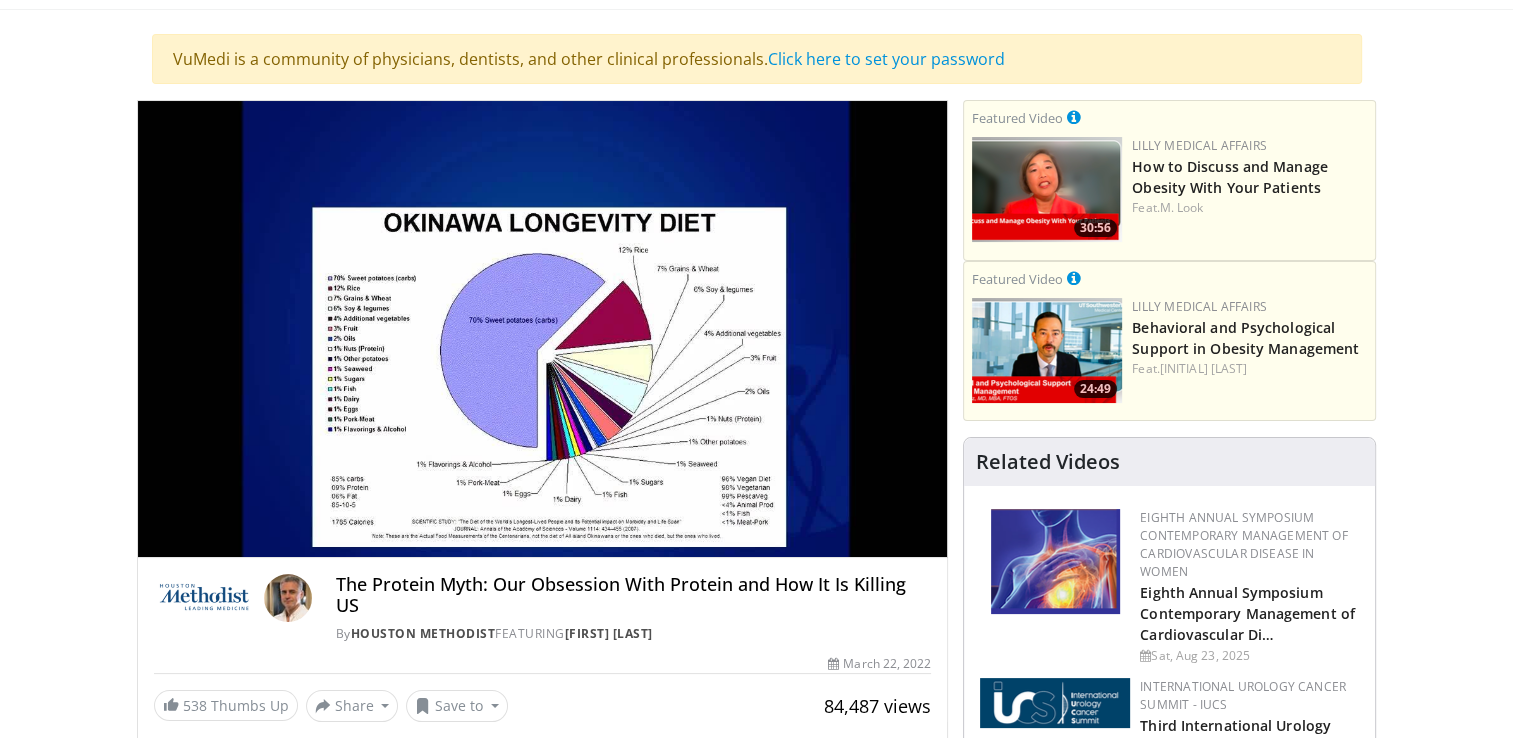 scroll, scrollTop: 0, scrollLeft: 0, axis: both 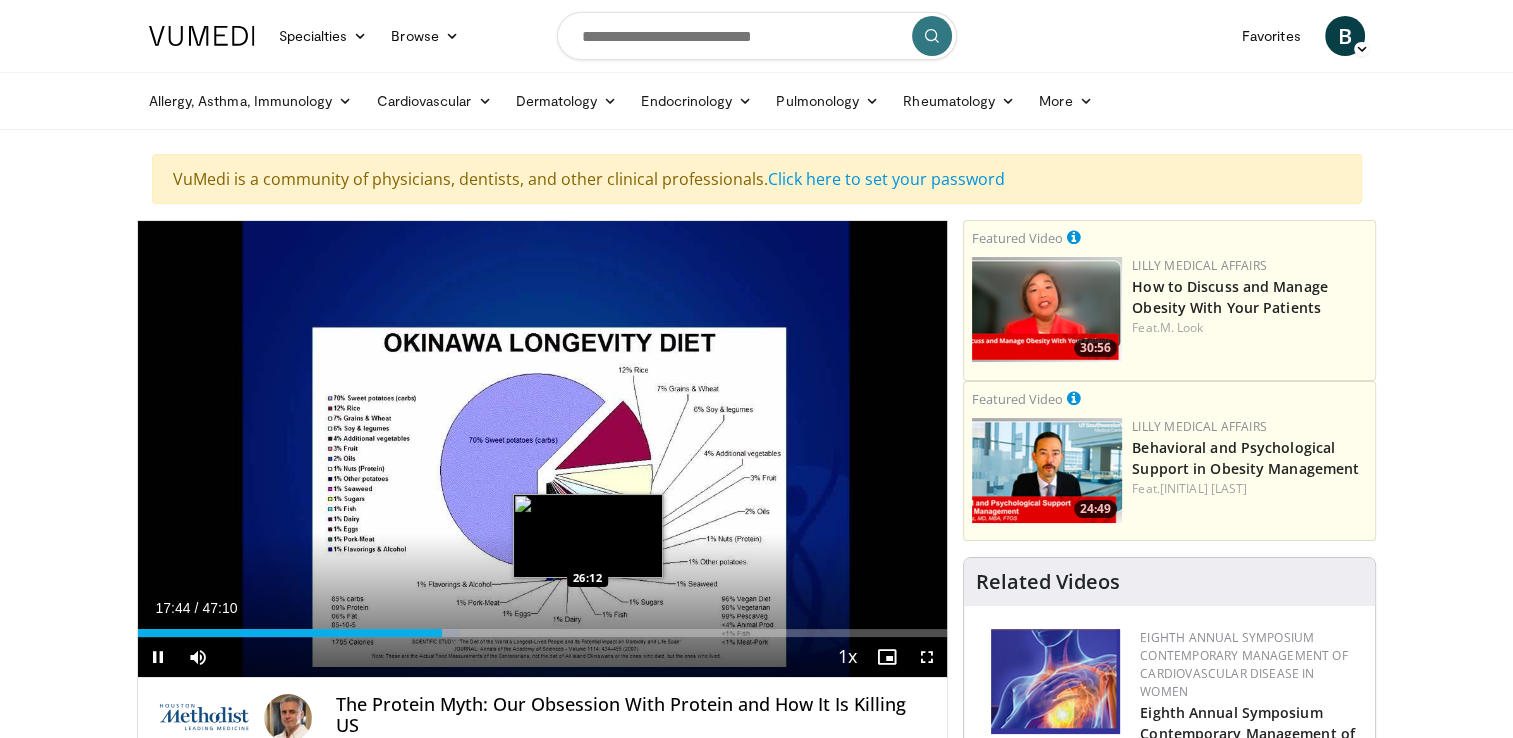 click on "Loaded :  39.87% 17:44 26:12" at bounding box center [543, 627] 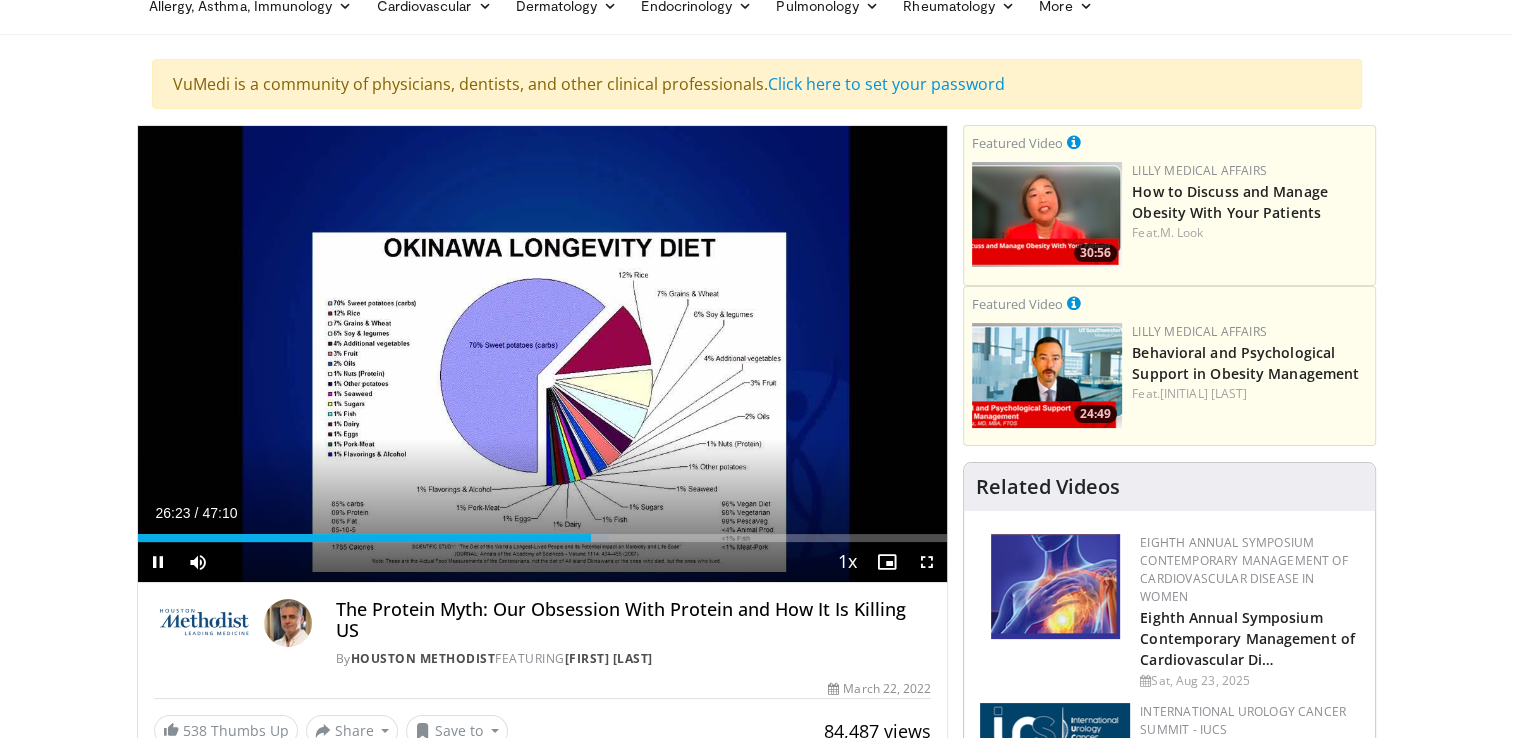 scroll, scrollTop: 100, scrollLeft: 0, axis: vertical 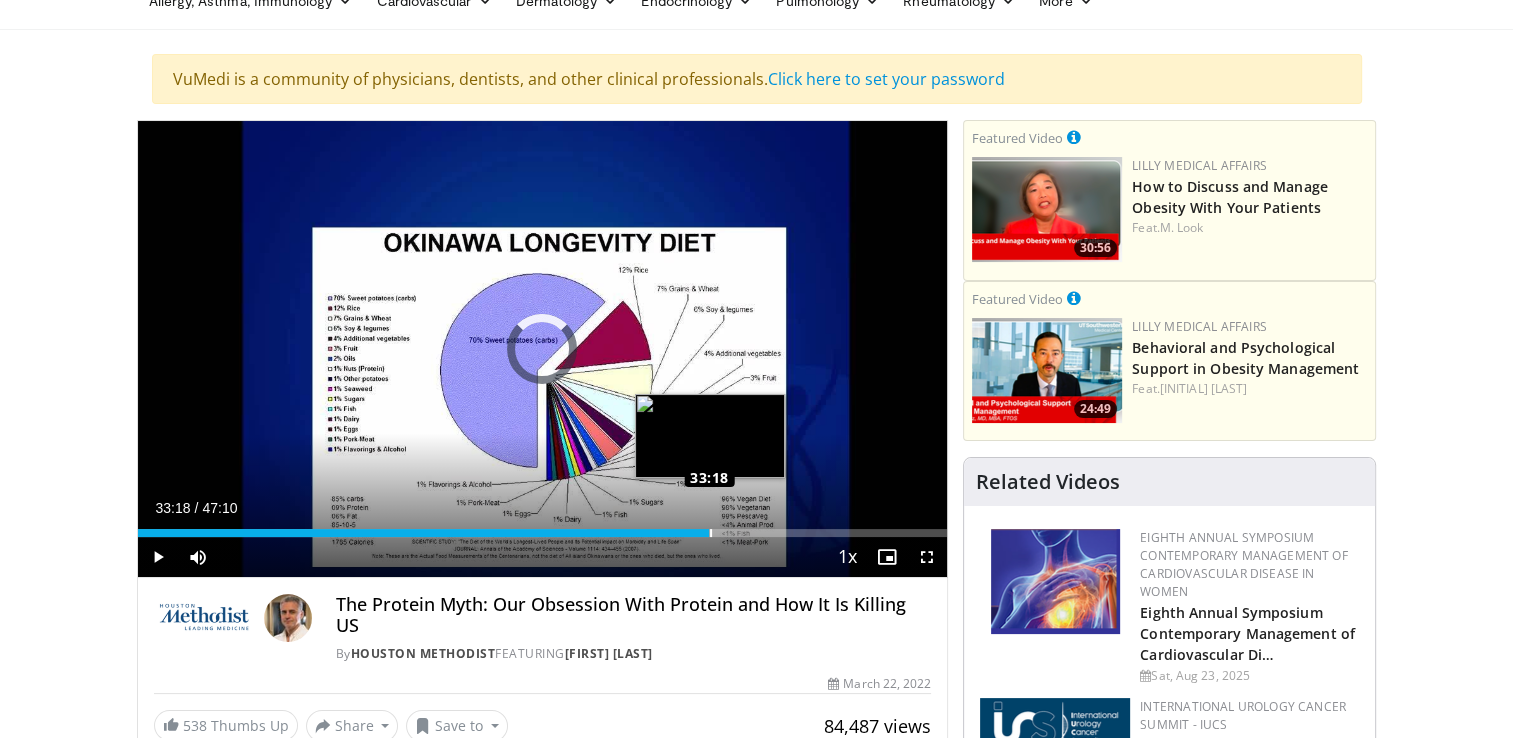 click on "Loaded :  58.36% 33:18 33:18" at bounding box center (543, 533) 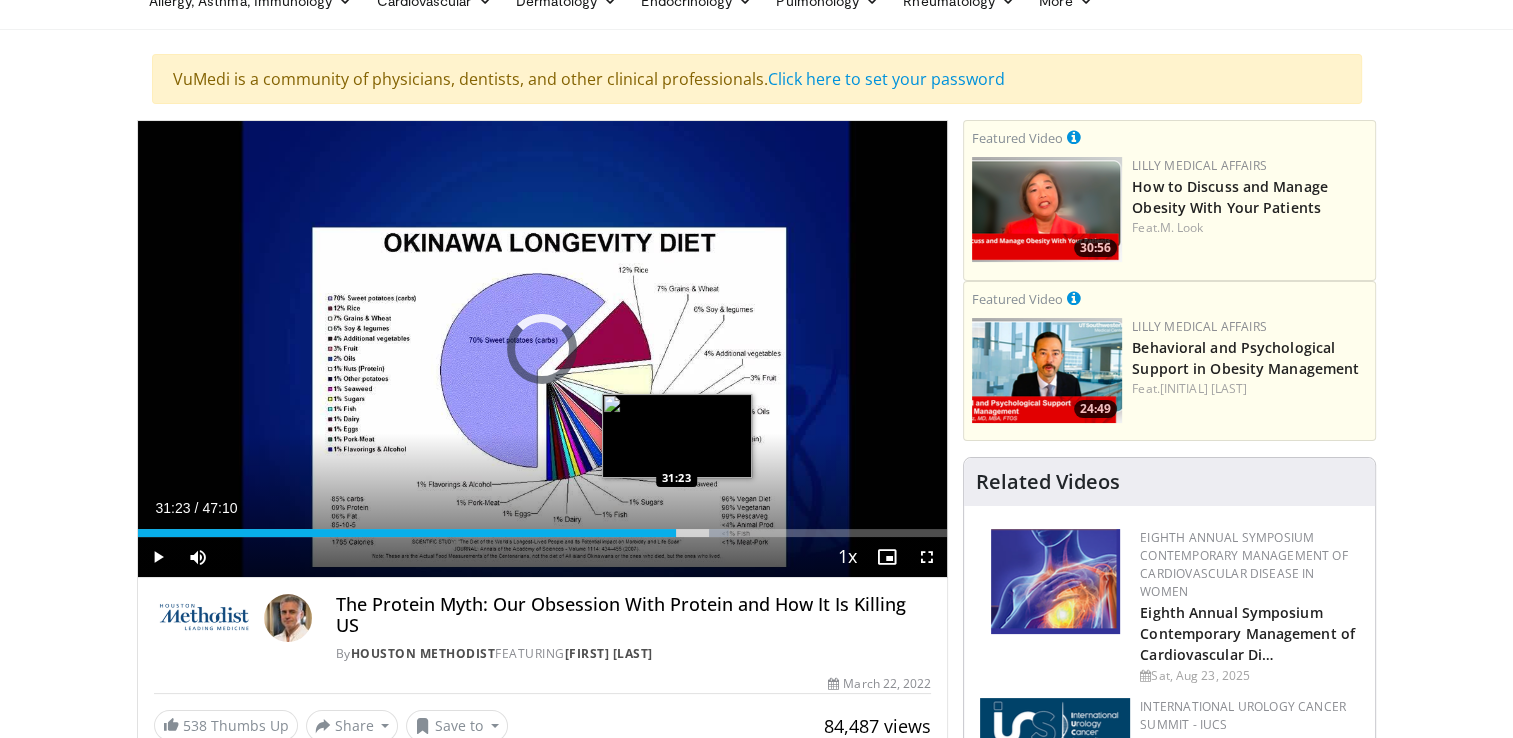 click on "31:23" at bounding box center (407, 533) 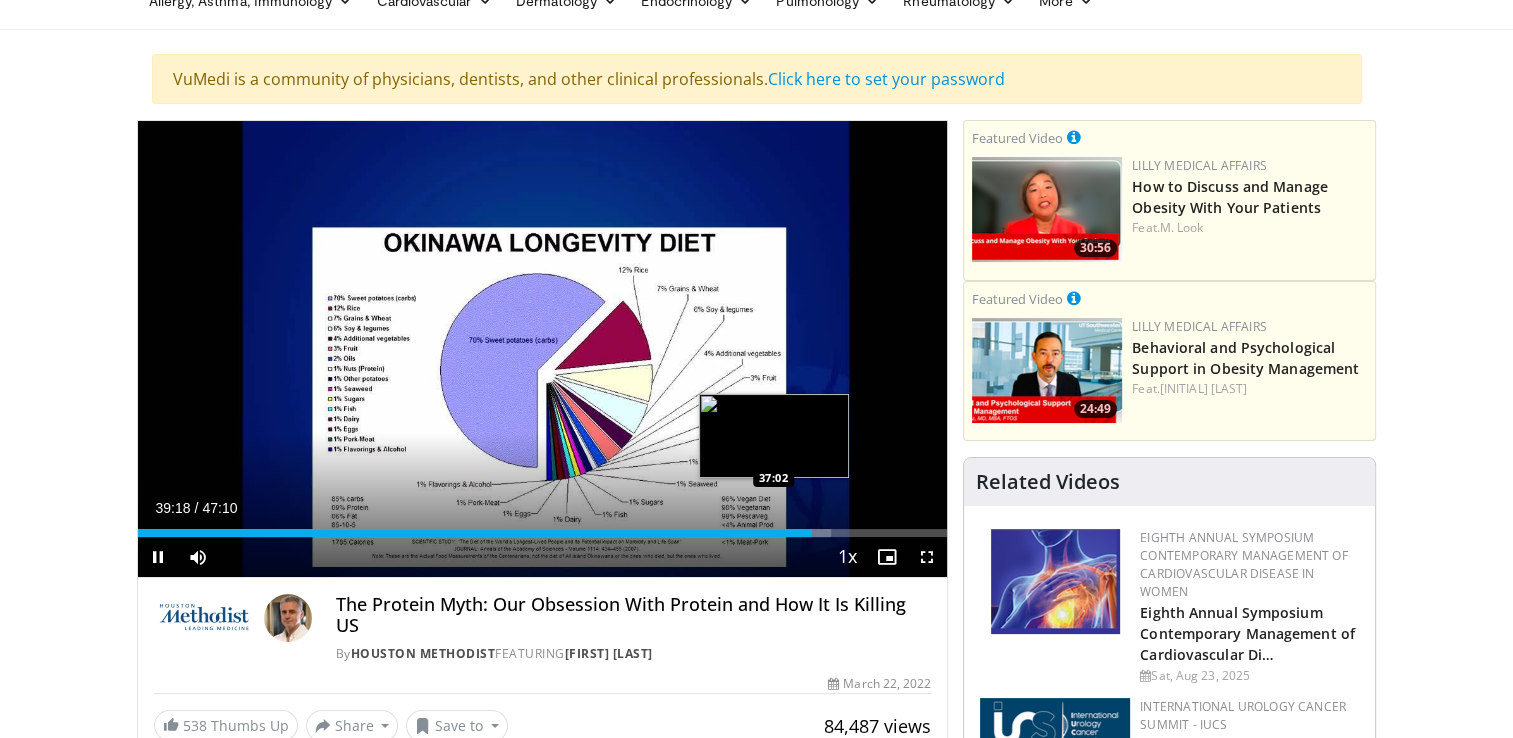 click on "39:18" at bounding box center (475, 533) 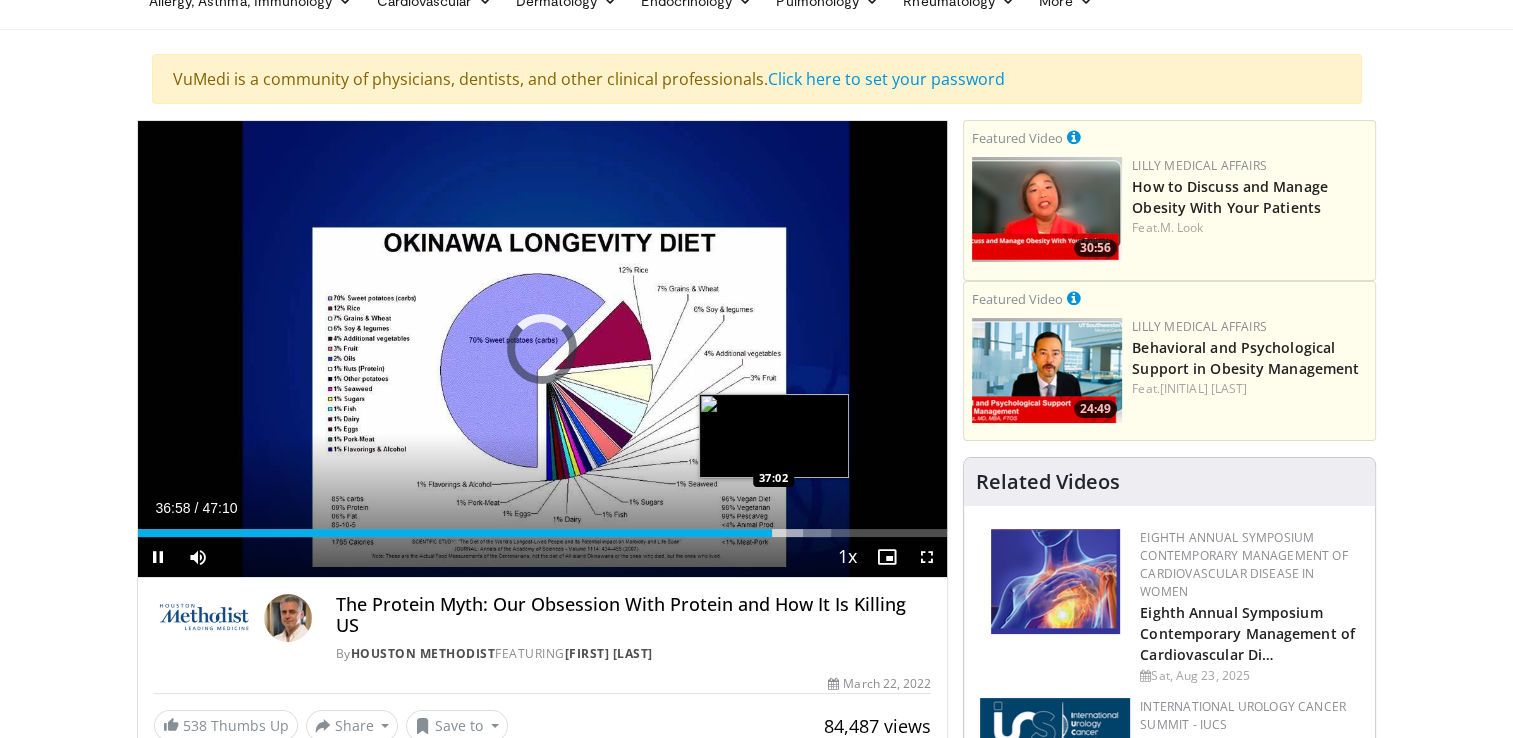 click on "36:58" at bounding box center [455, 533] 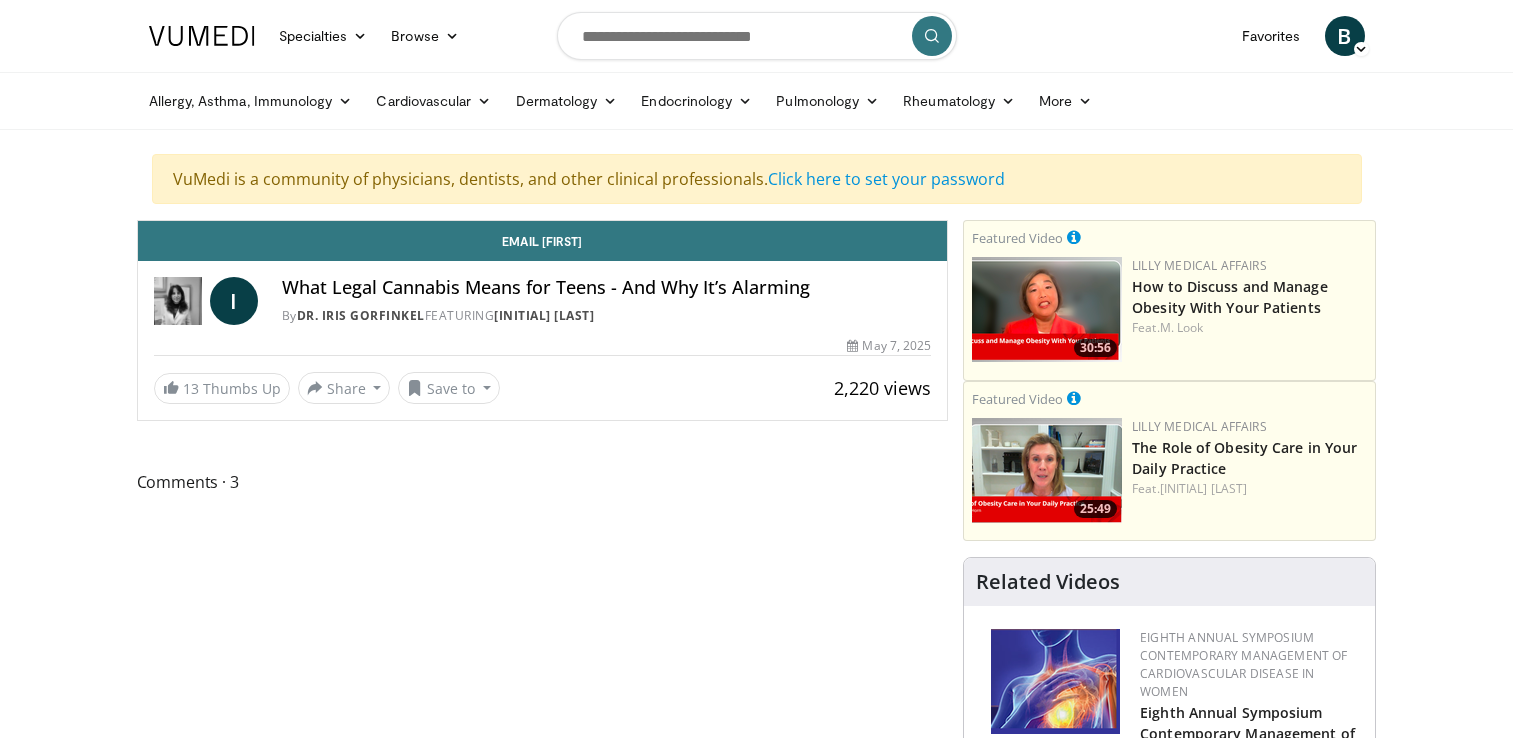scroll, scrollTop: 0, scrollLeft: 0, axis: both 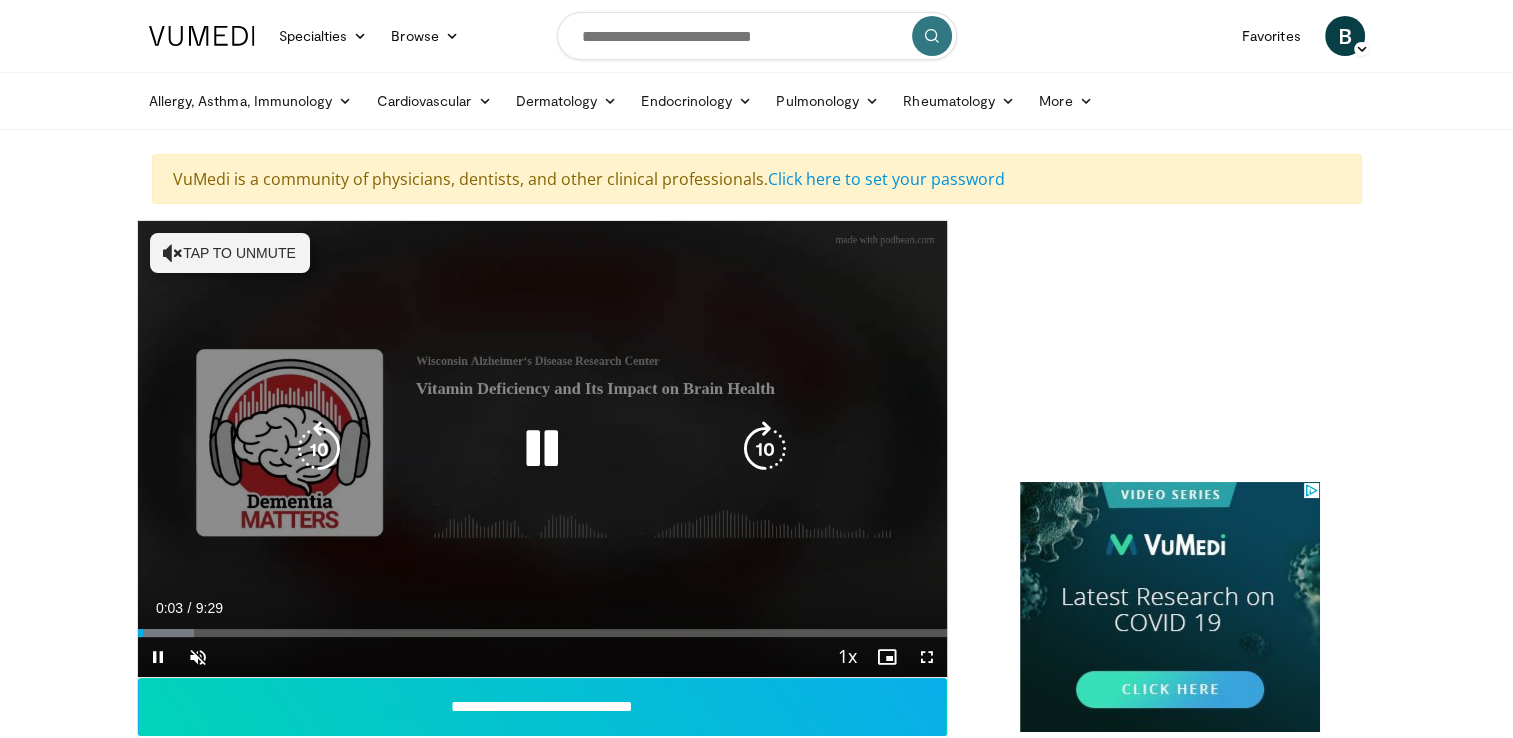 click on "10 seconds
Tap to unmute" at bounding box center [543, 449] 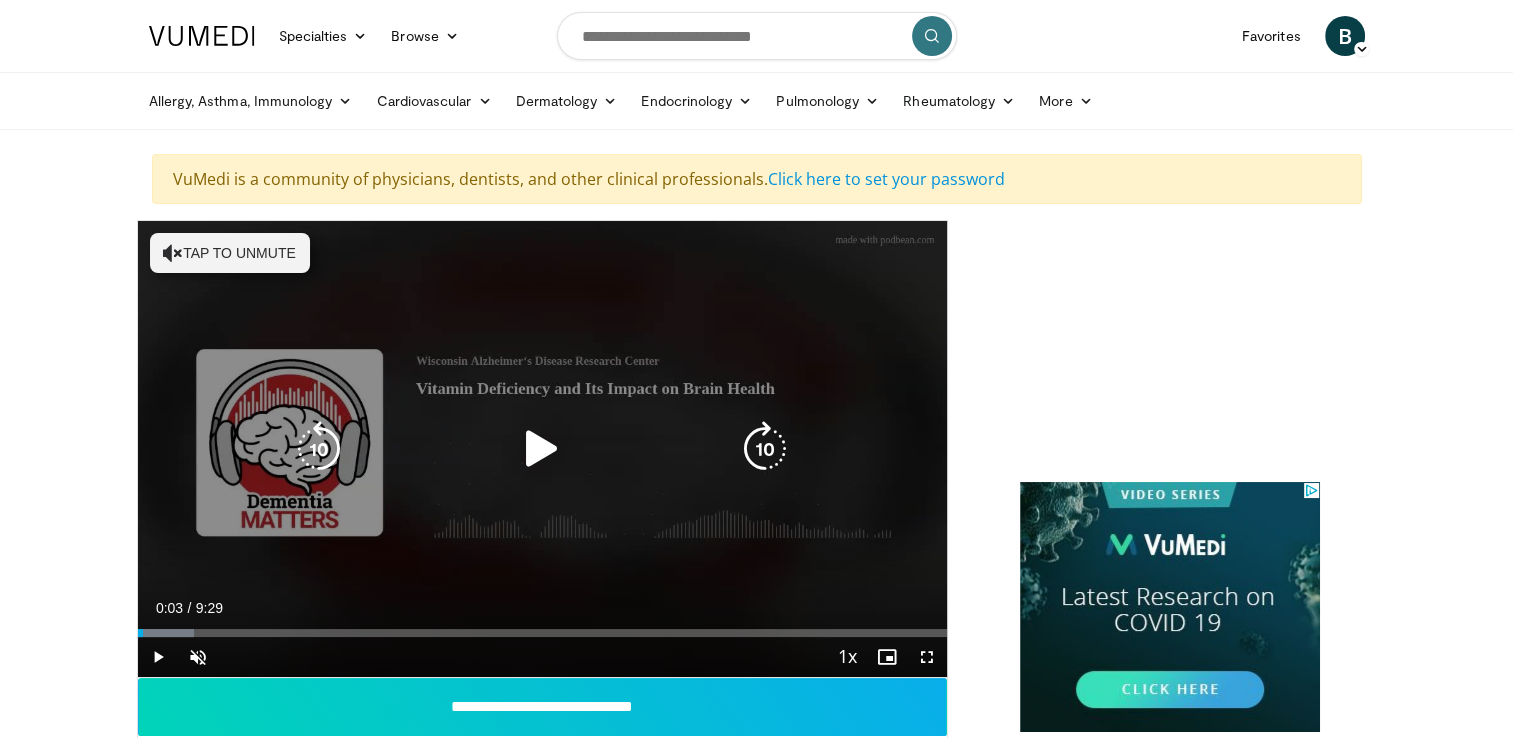 click at bounding box center [173, 253] 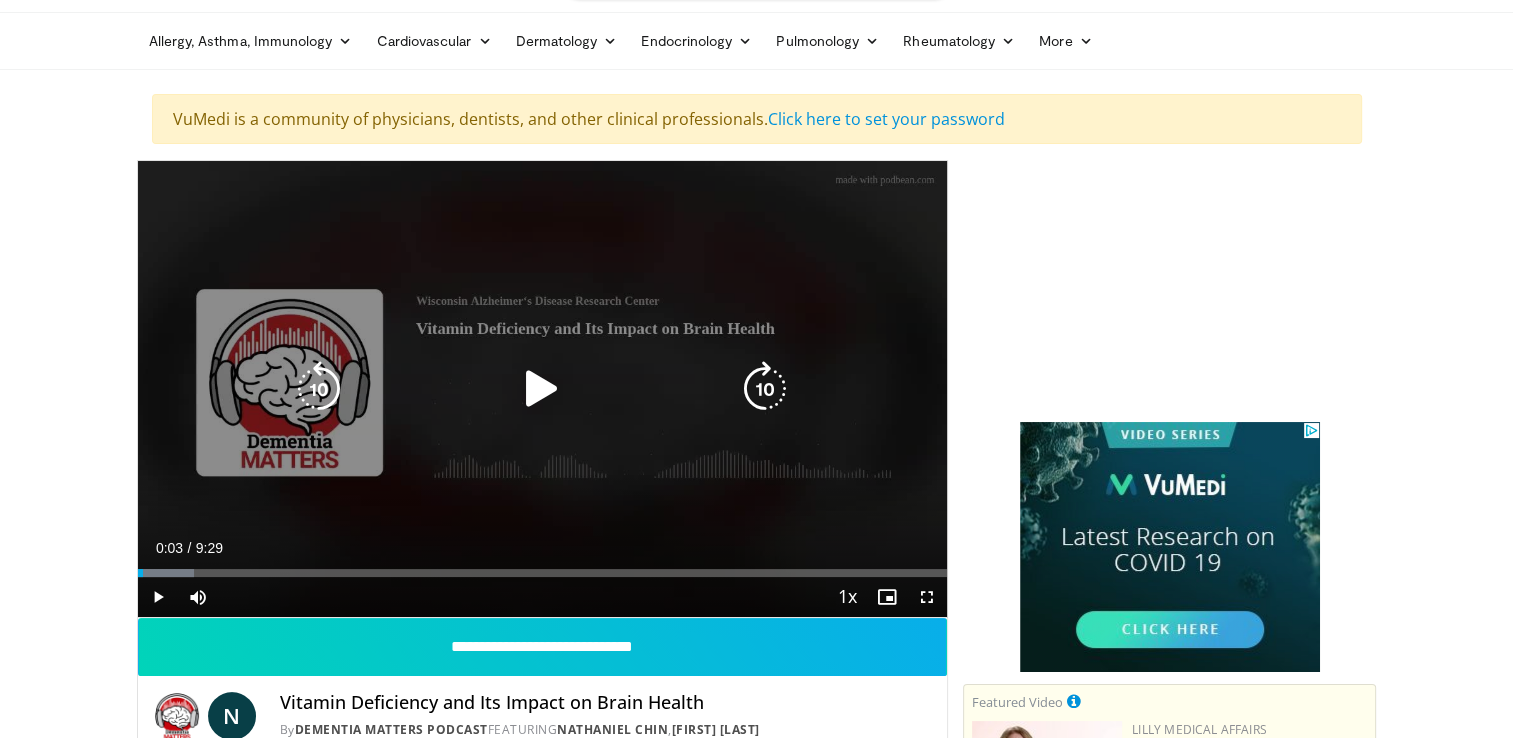 scroll, scrollTop: 0, scrollLeft: 0, axis: both 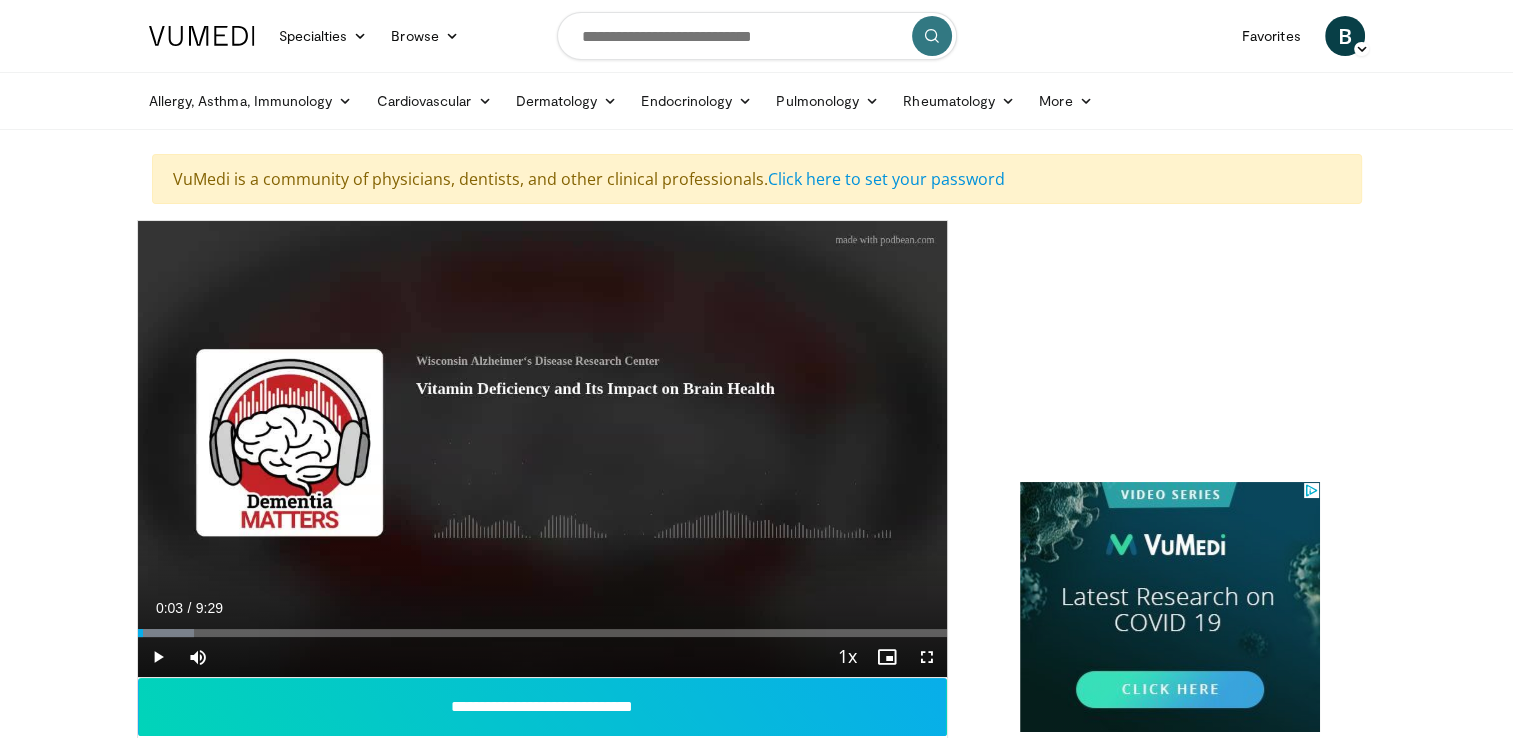 click on "Current Time  0:03 / Duration  9:29" at bounding box center [543, 608] 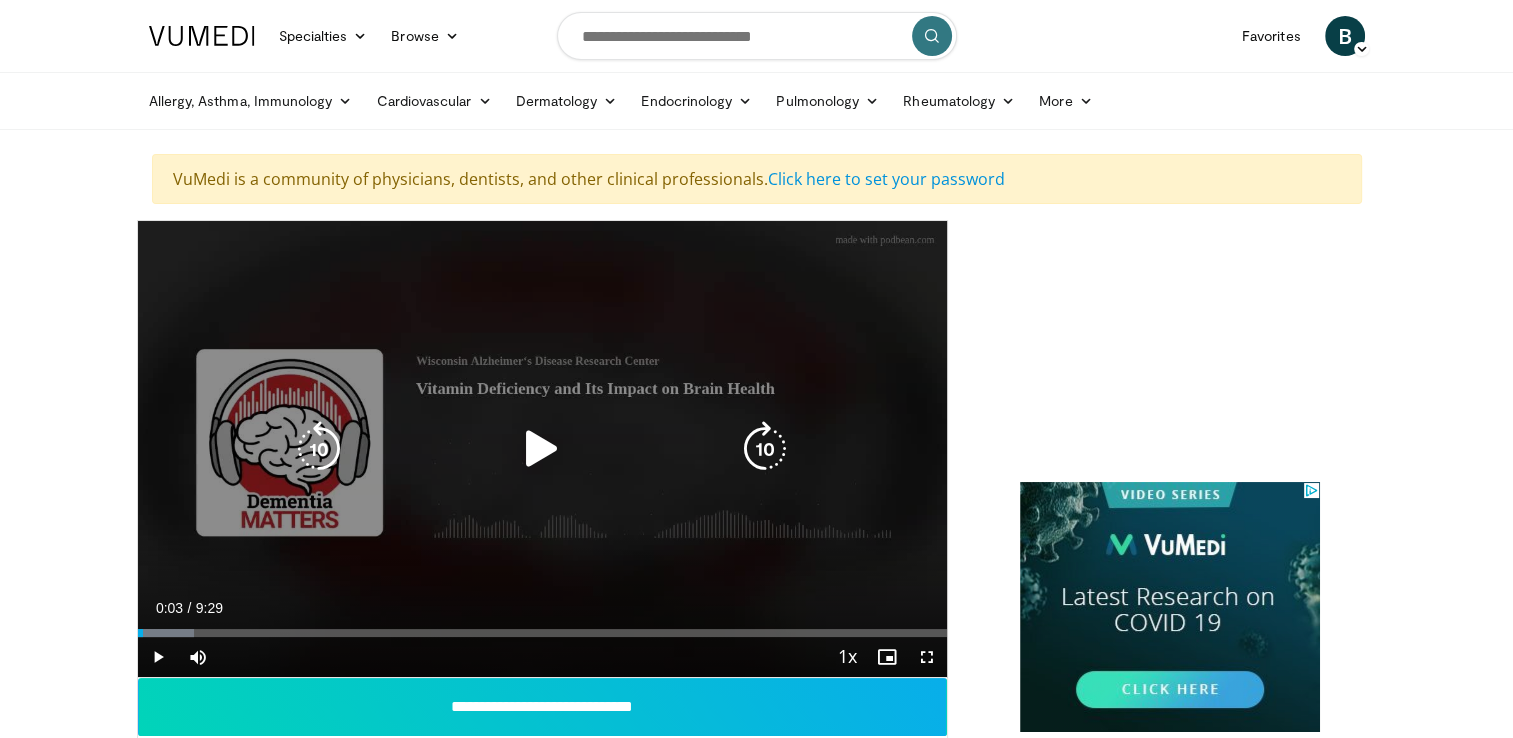 drag, startPoint x: 262, startPoint y: 606, endPoint x: 528, endPoint y: 429, distance: 319.50745 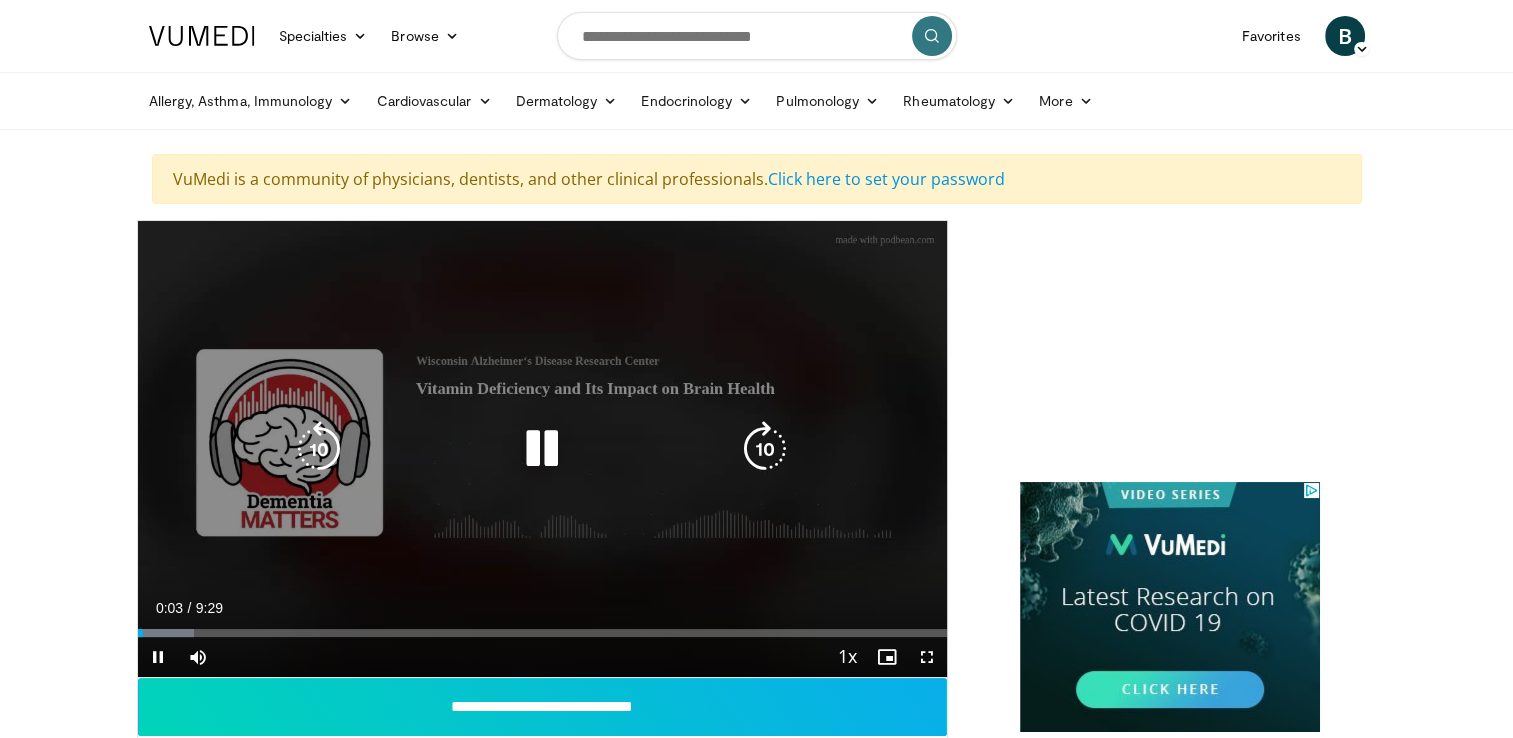 click at bounding box center [542, 449] 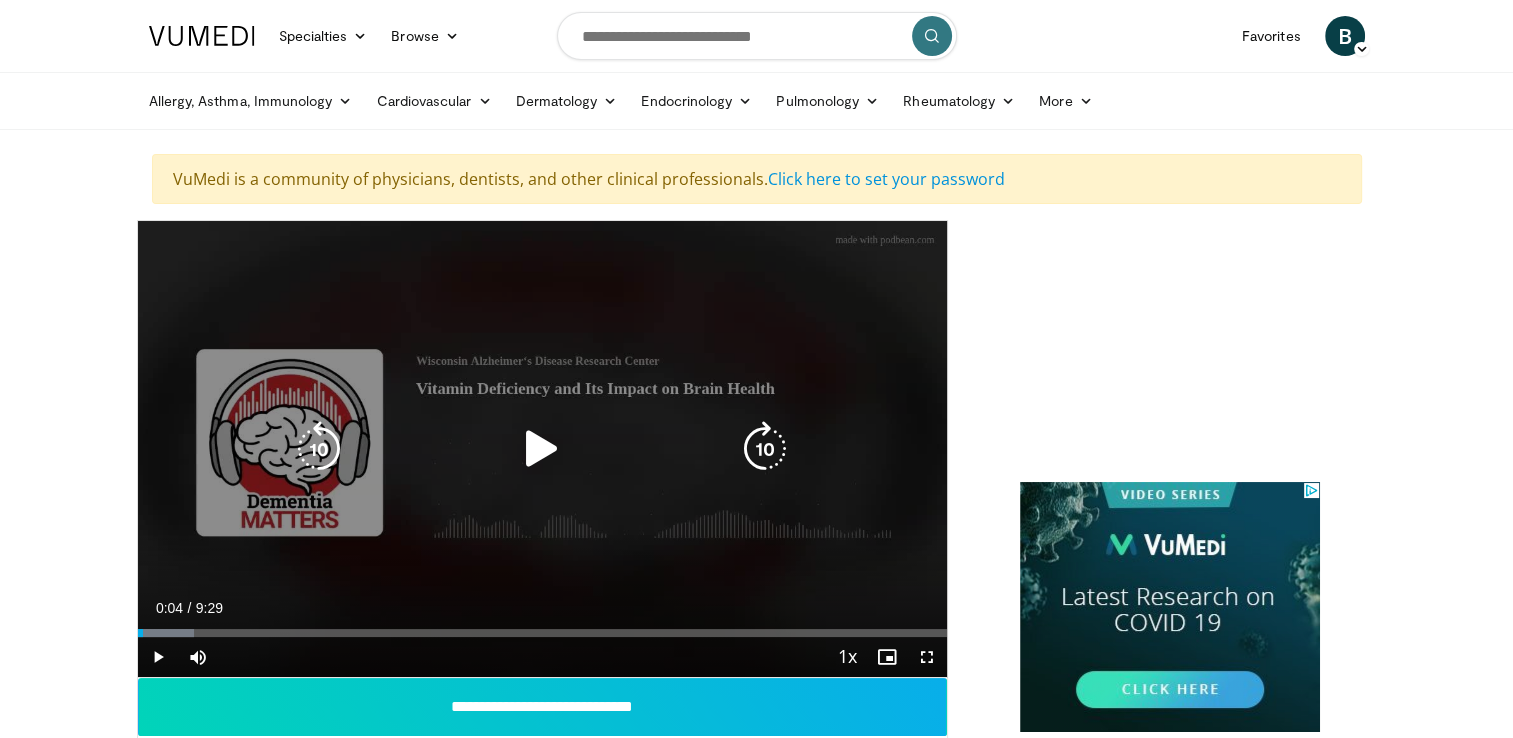 click at bounding box center (542, 449) 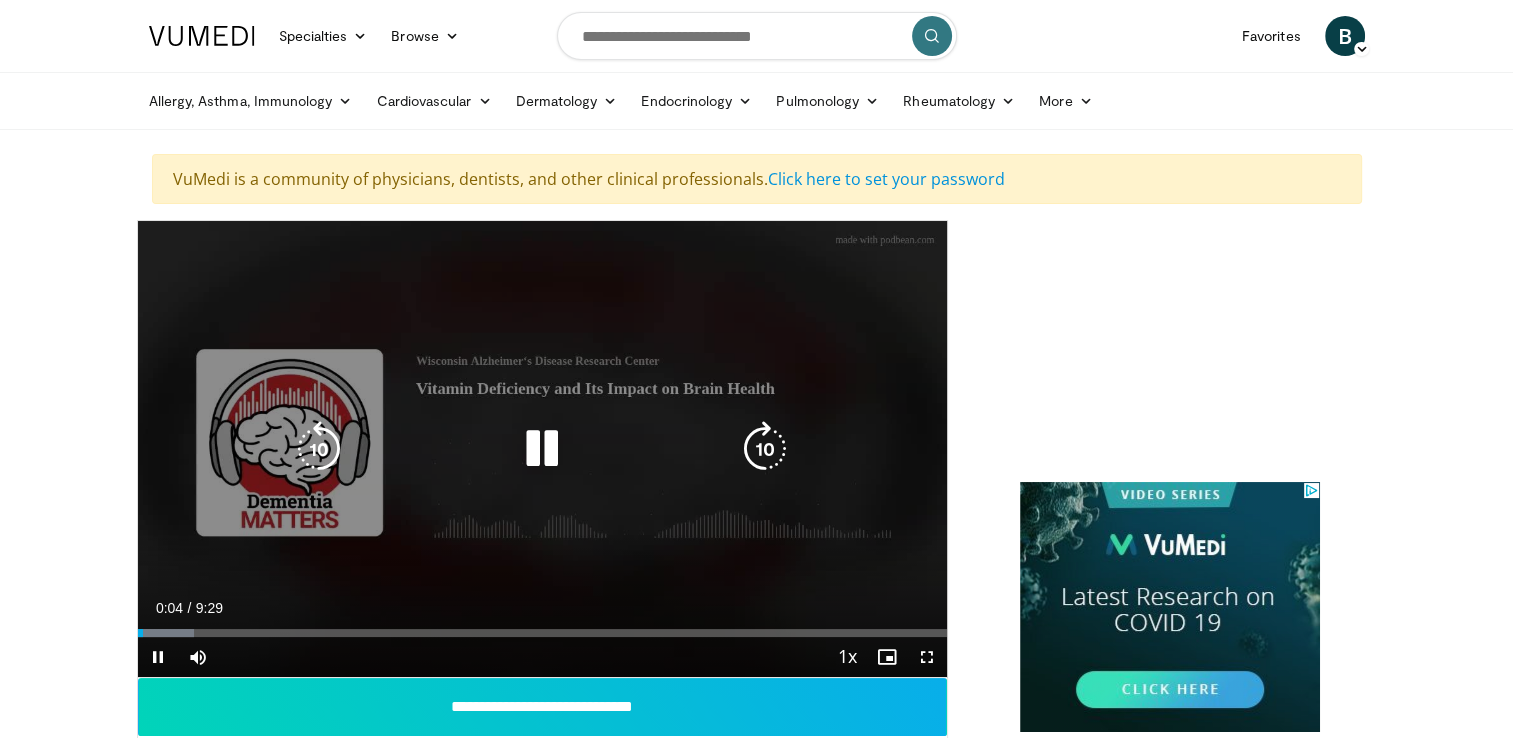 click at bounding box center [542, 449] 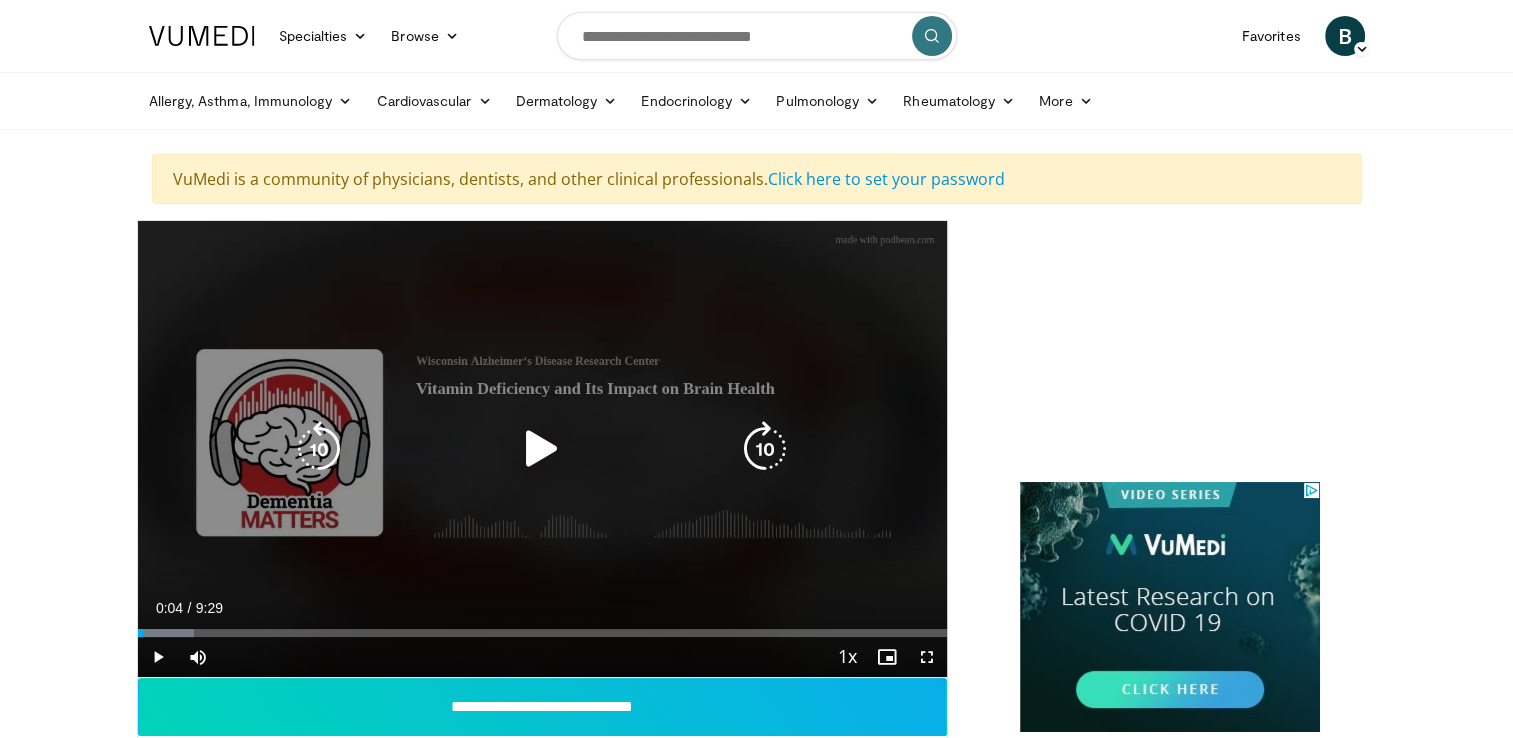 click at bounding box center (542, 449) 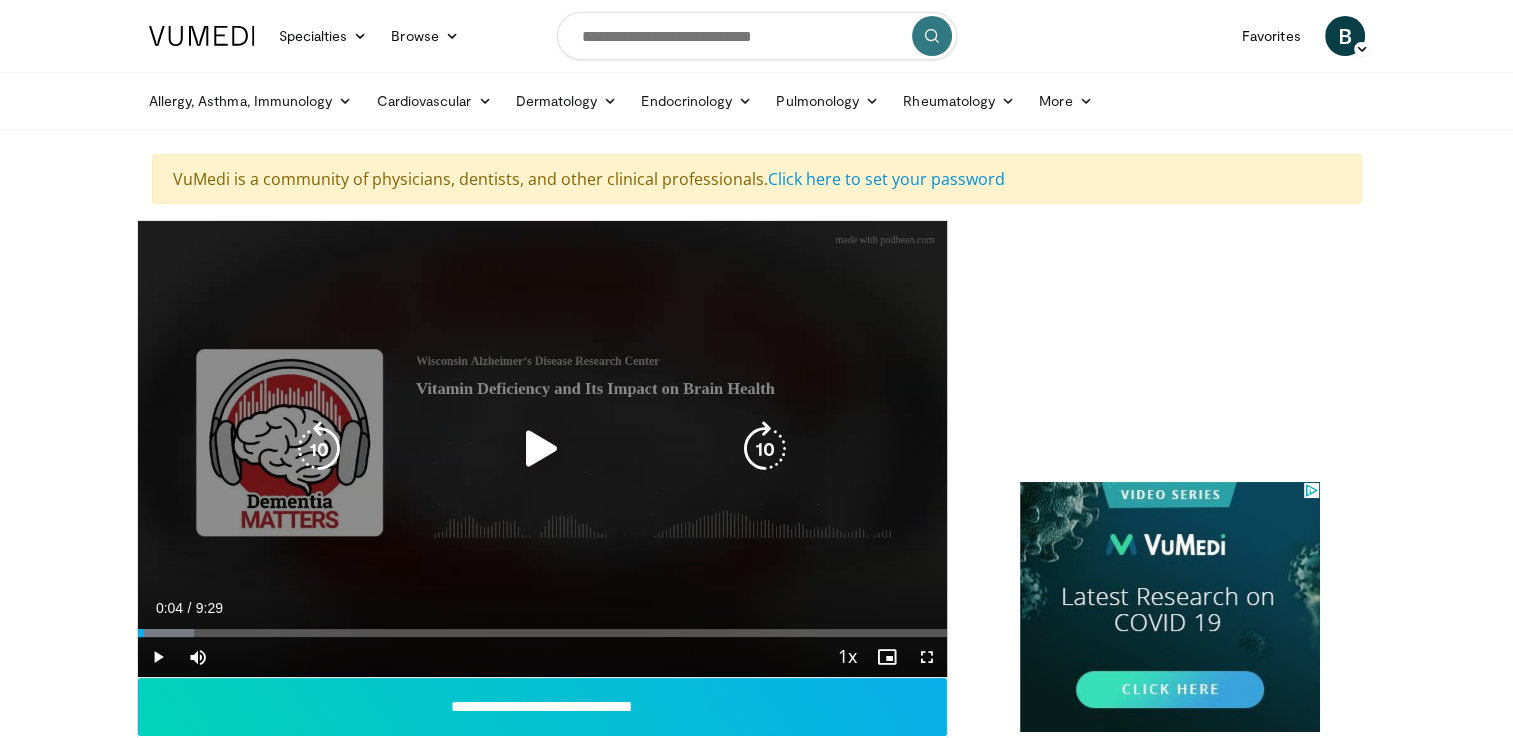 click at bounding box center [542, 449] 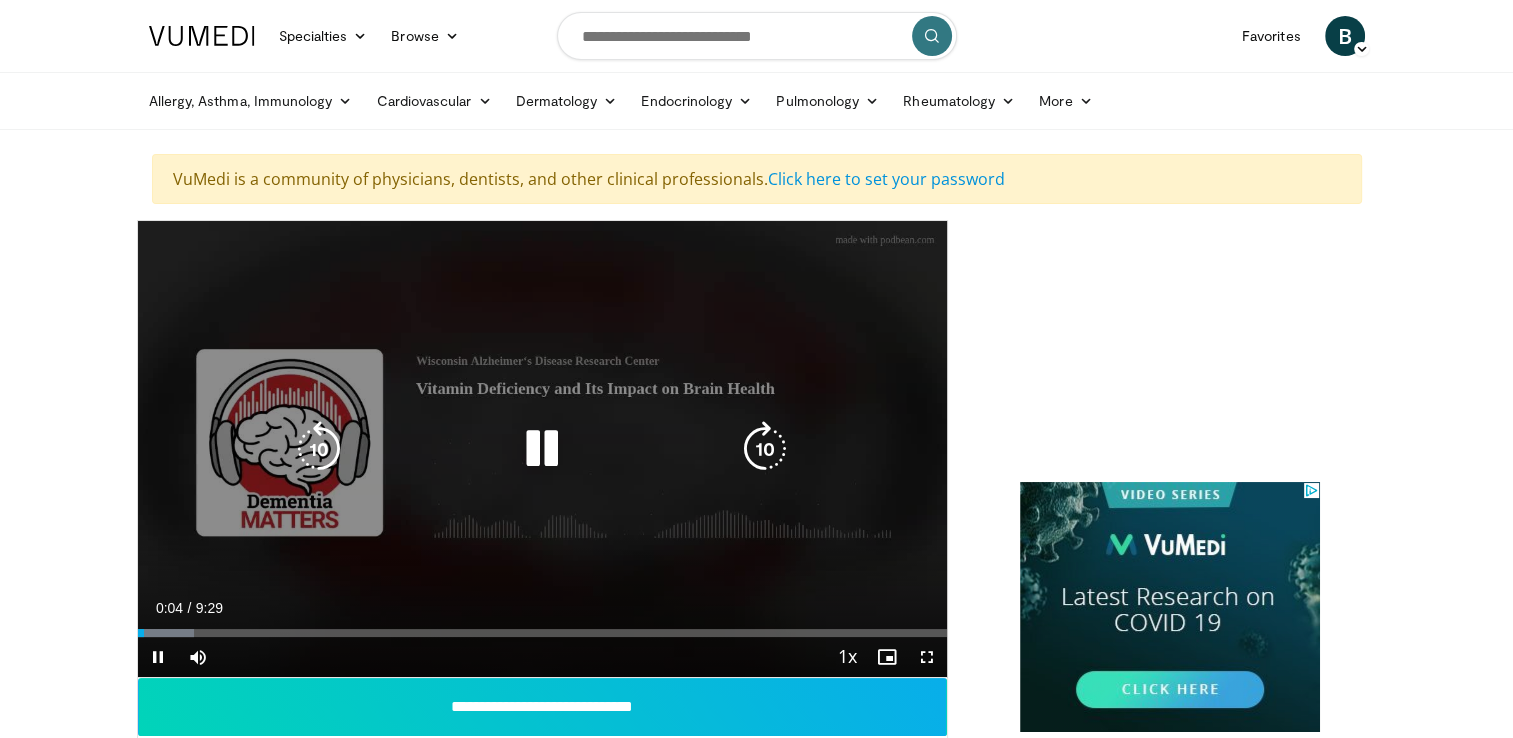 click at bounding box center [542, 449] 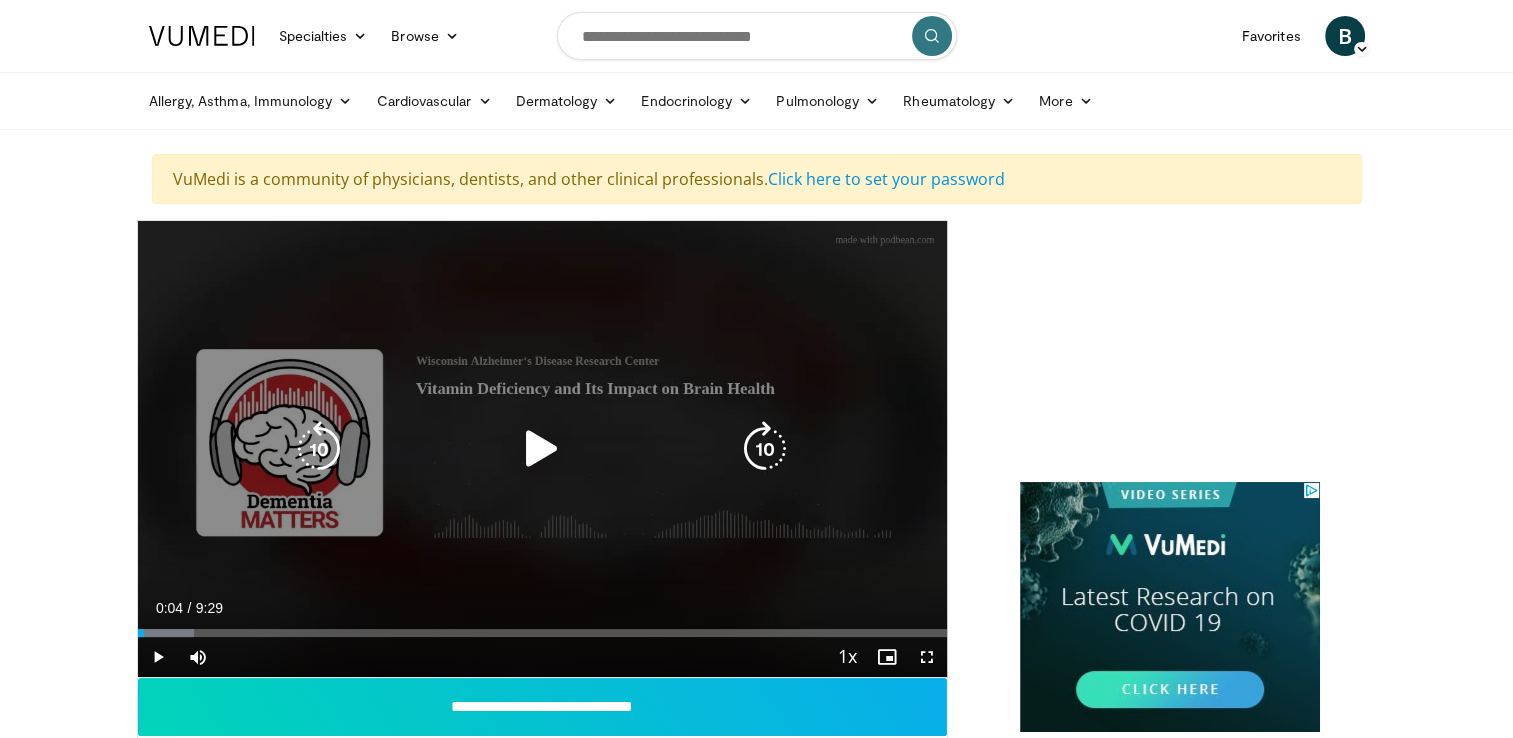 click at bounding box center [542, 449] 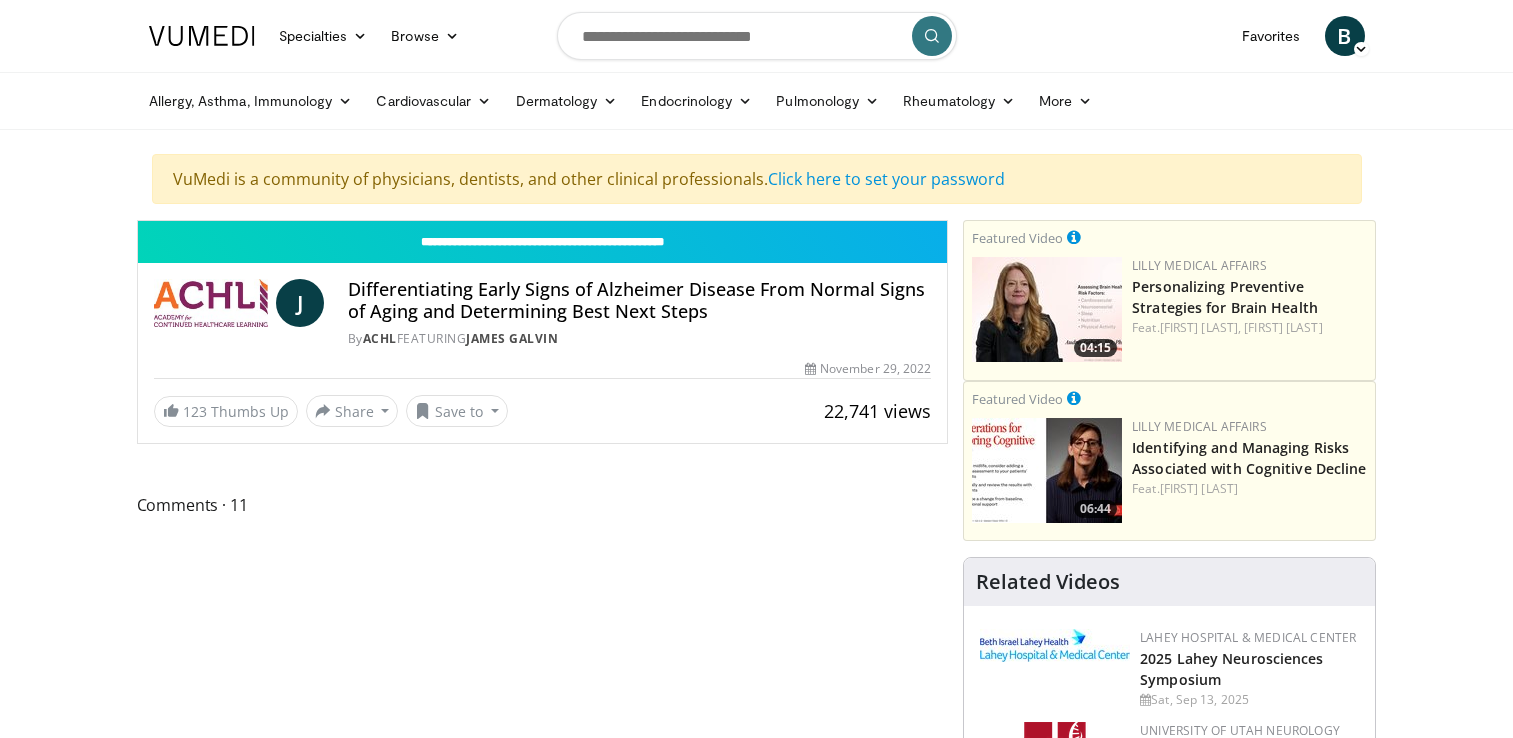 scroll, scrollTop: 0, scrollLeft: 0, axis: both 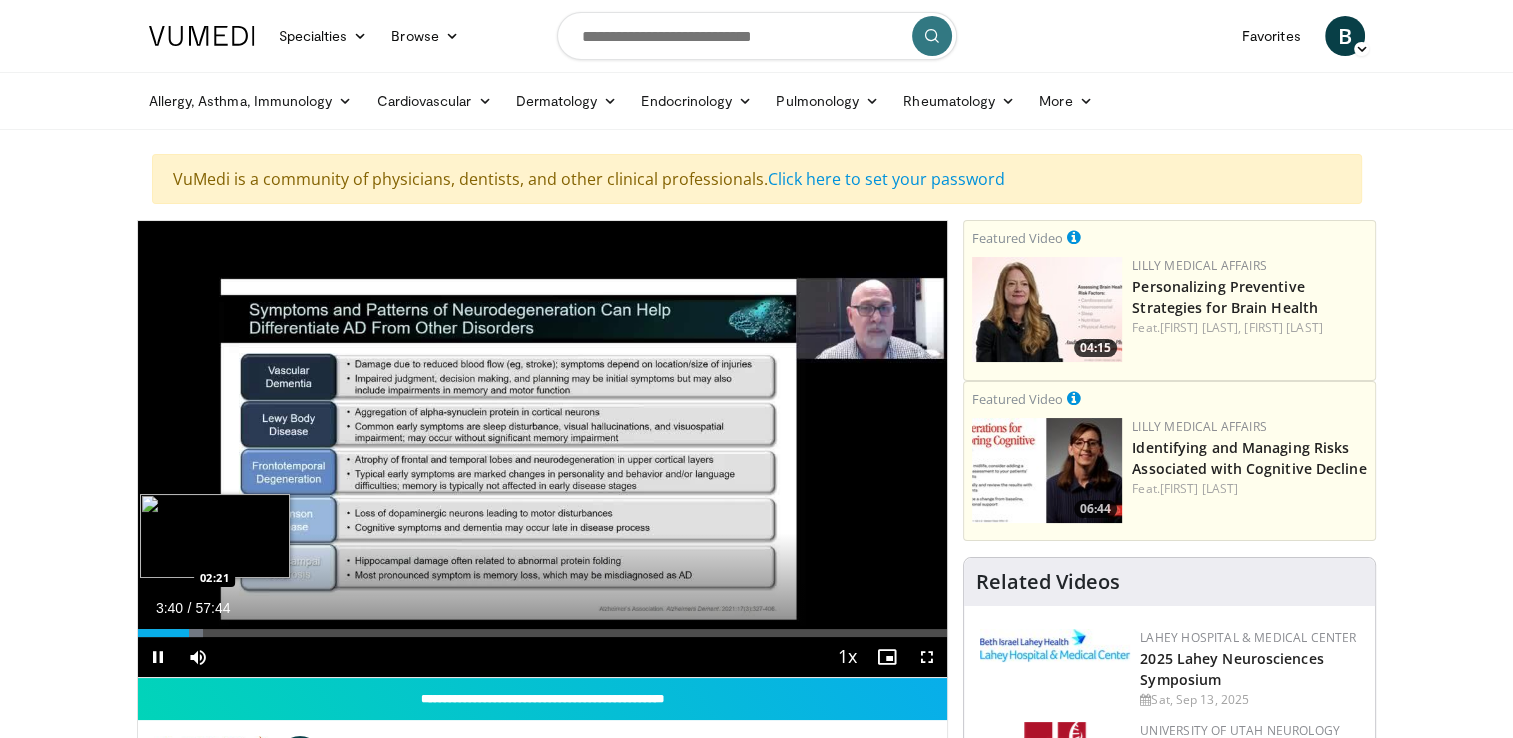 click on "Loaded :  8.08% 03:40 02:21" at bounding box center [543, 633] 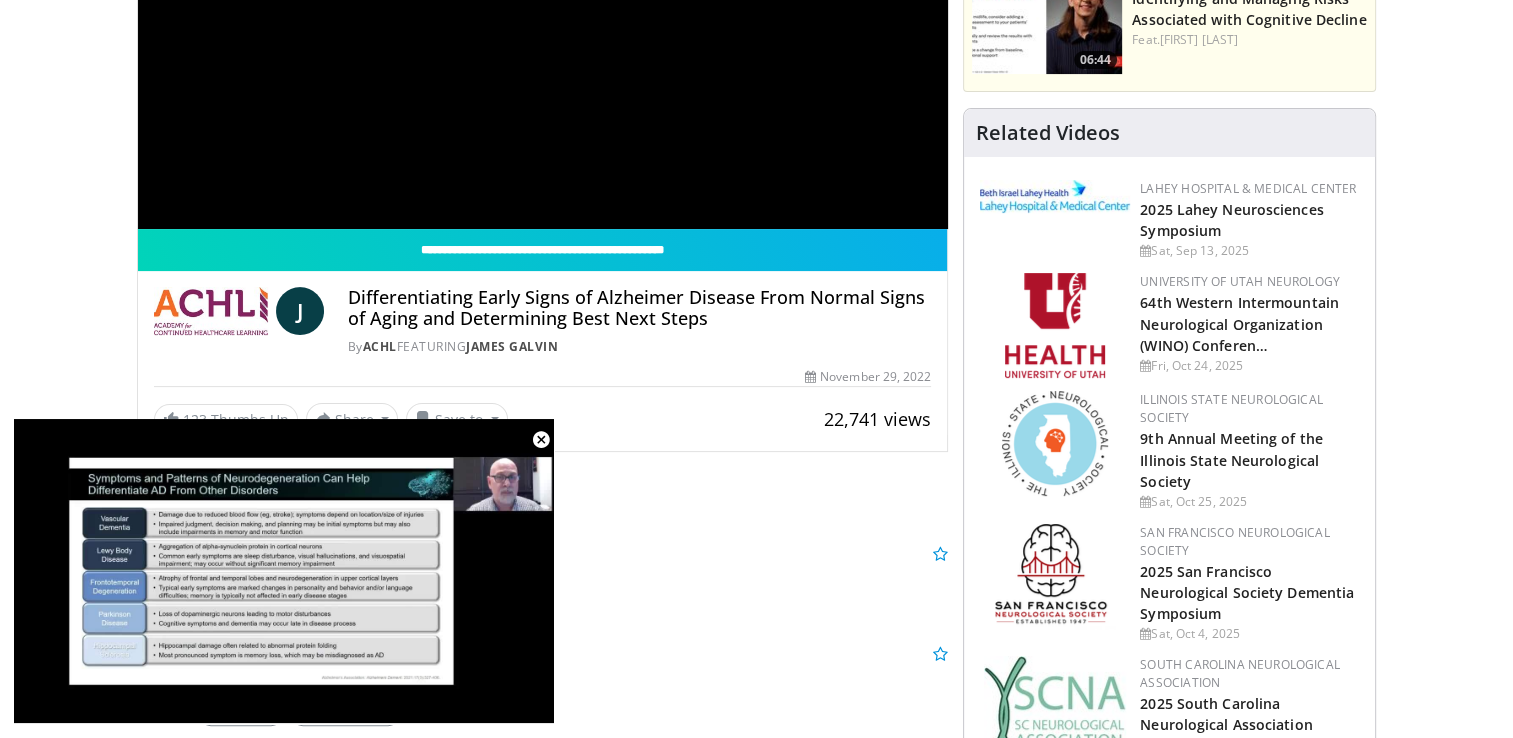 scroll, scrollTop: 400, scrollLeft: 0, axis: vertical 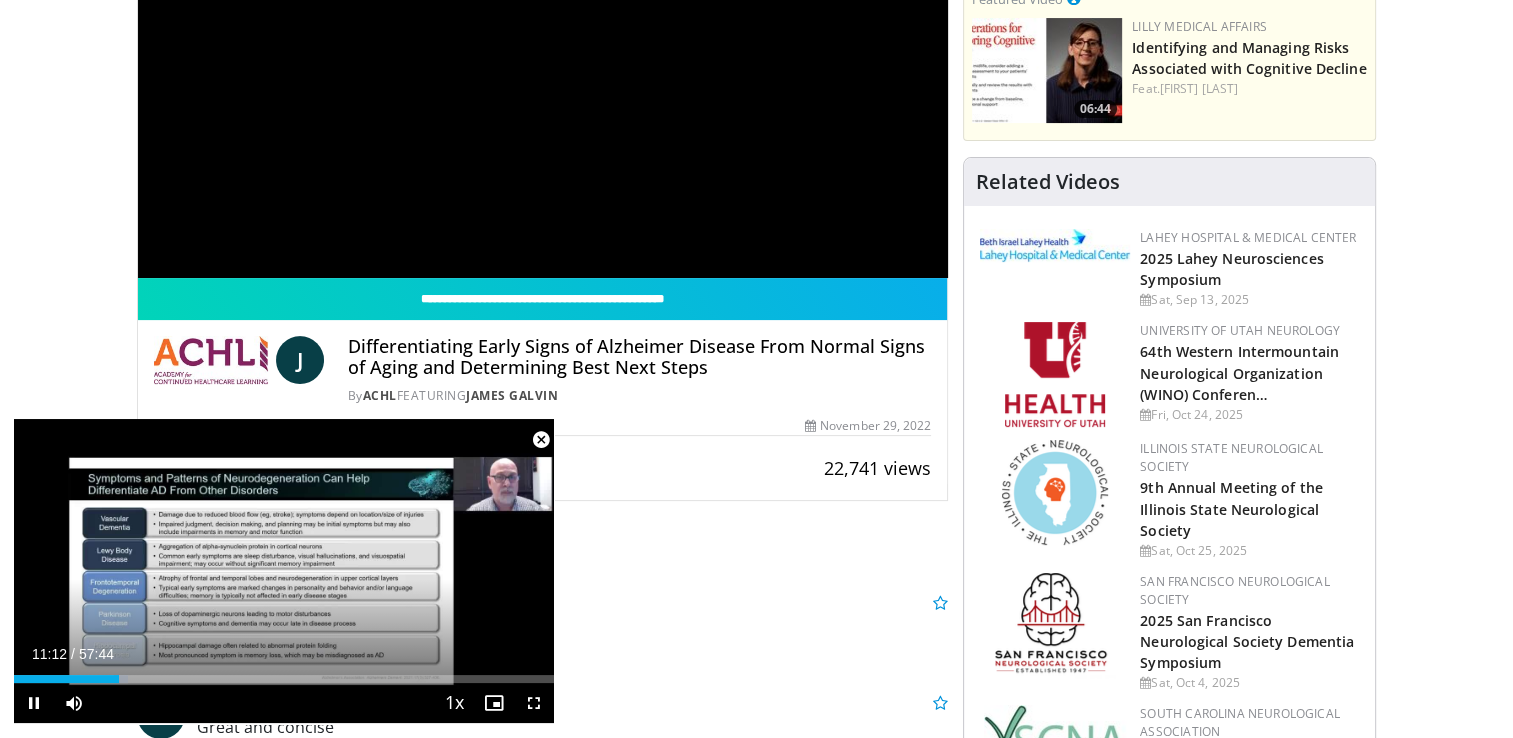 click at bounding box center [541, 440] 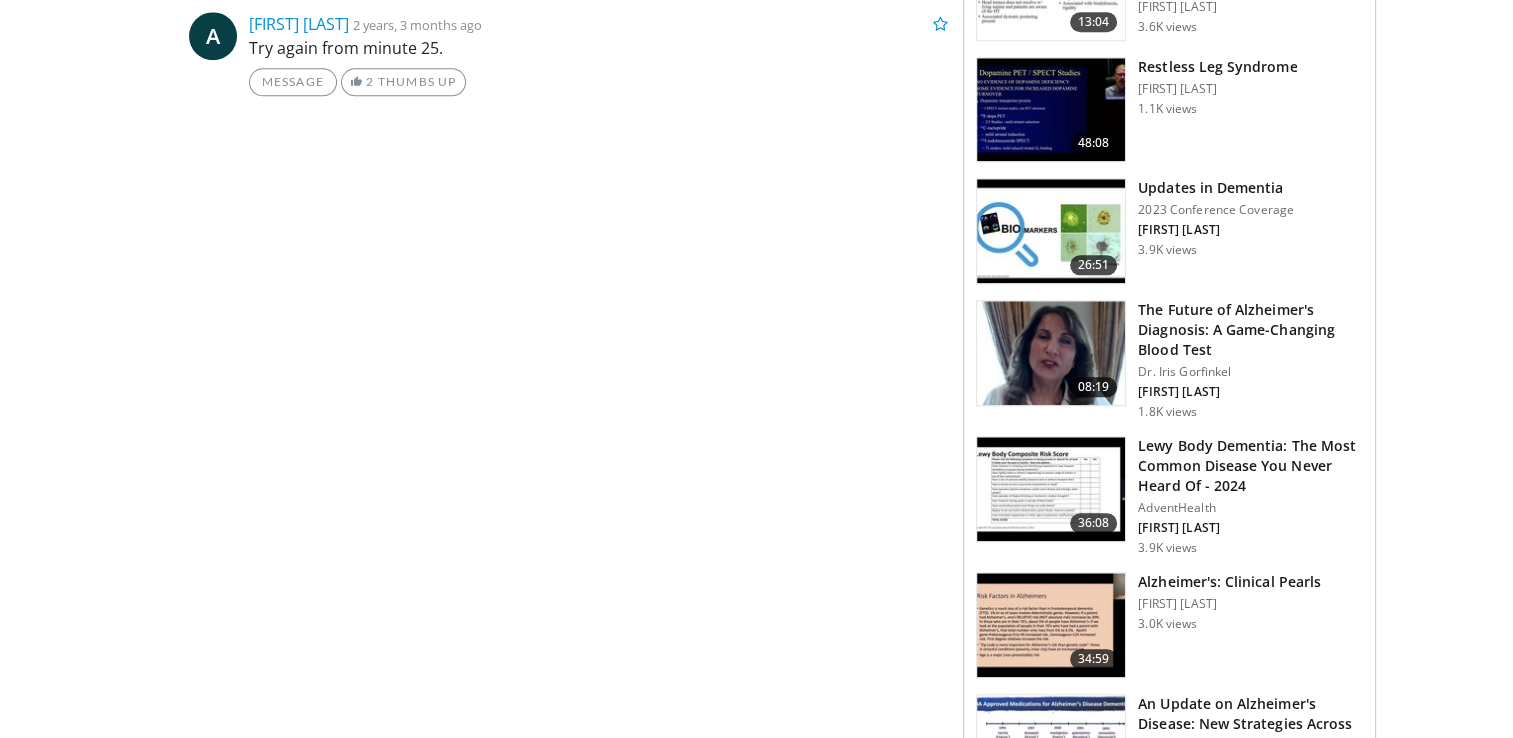 scroll, scrollTop: 2100, scrollLeft: 0, axis: vertical 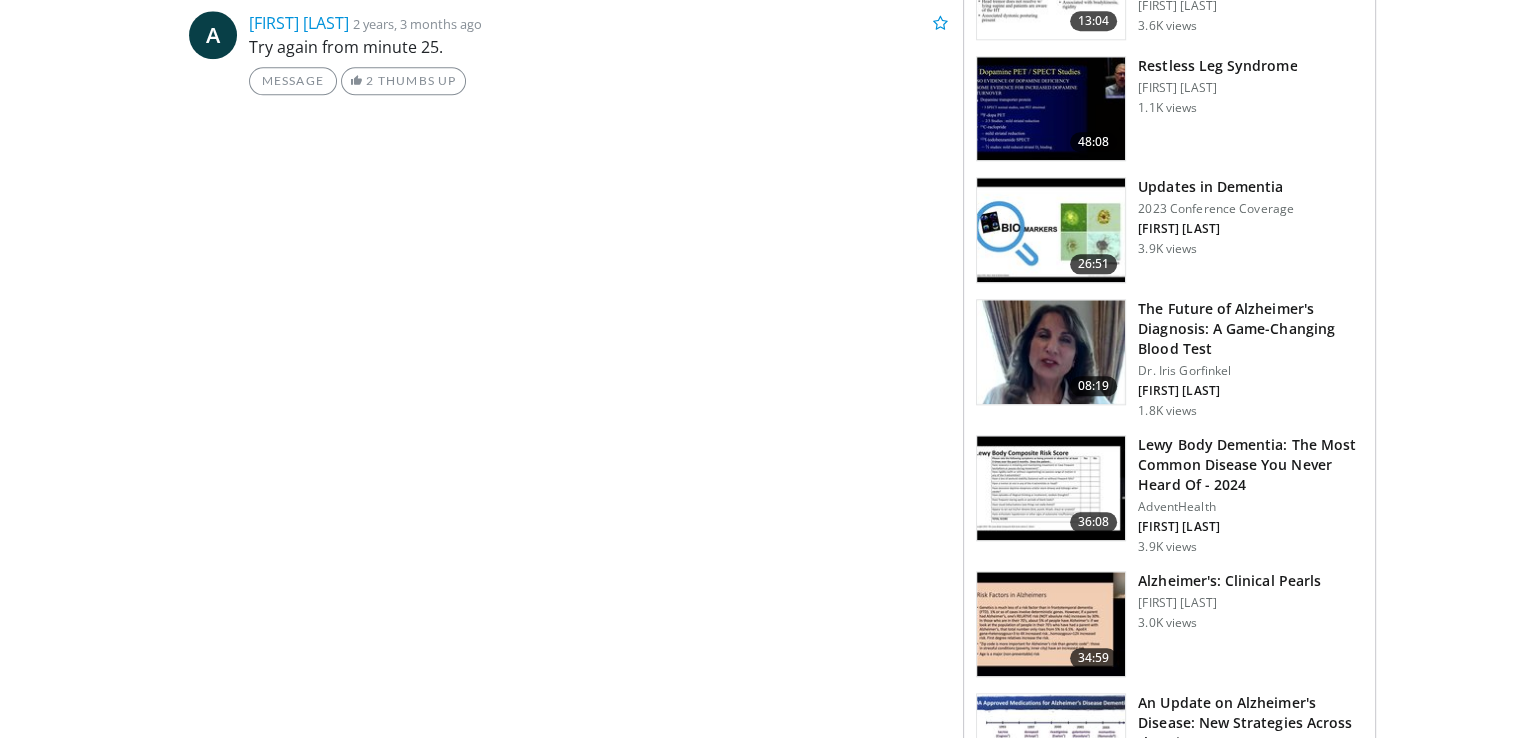 click on "Lewy Body Dementia: The Most Common Disease You Never Heard Of - 2024" at bounding box center [1250, 465] 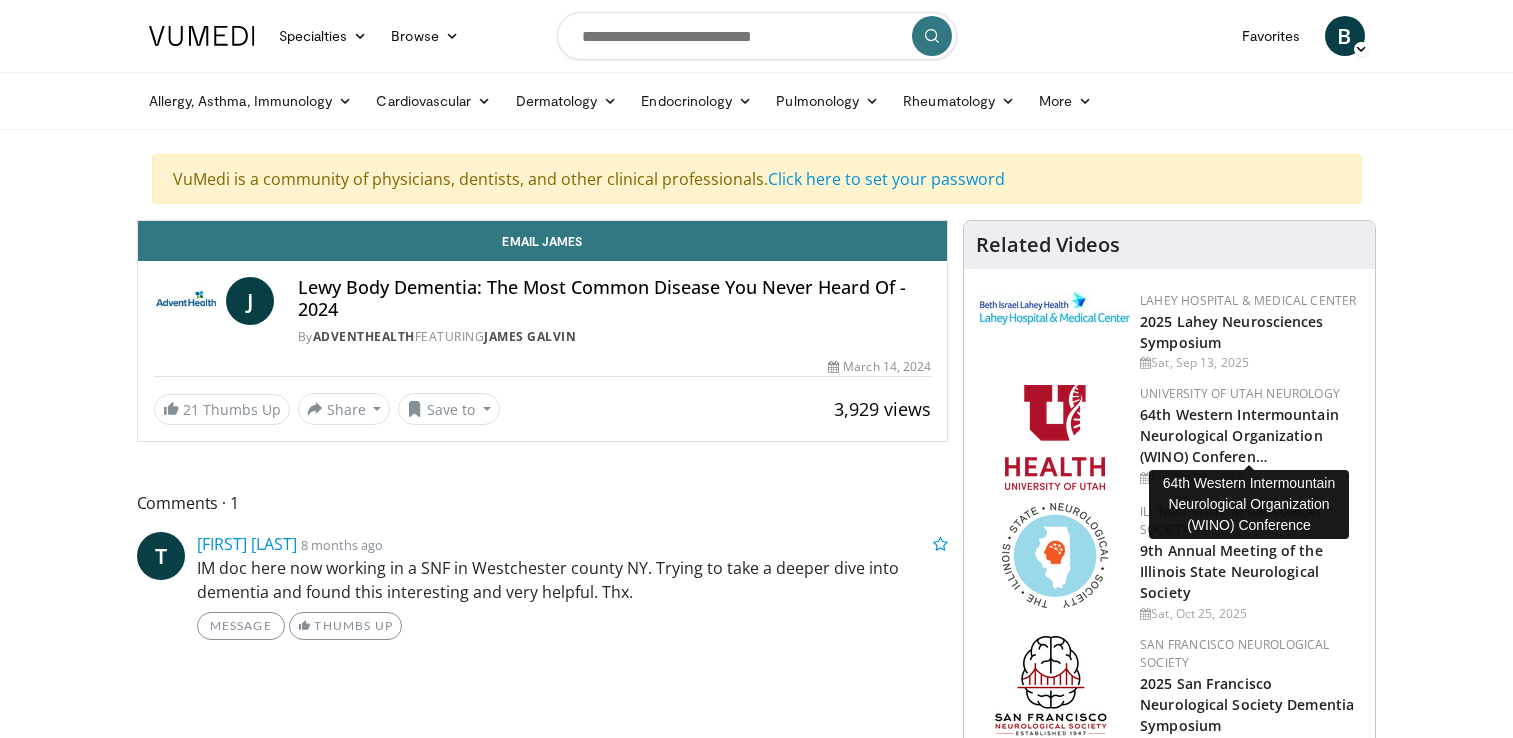 scroll, scrollTop: 0, scrollLeft: 0, axis: both 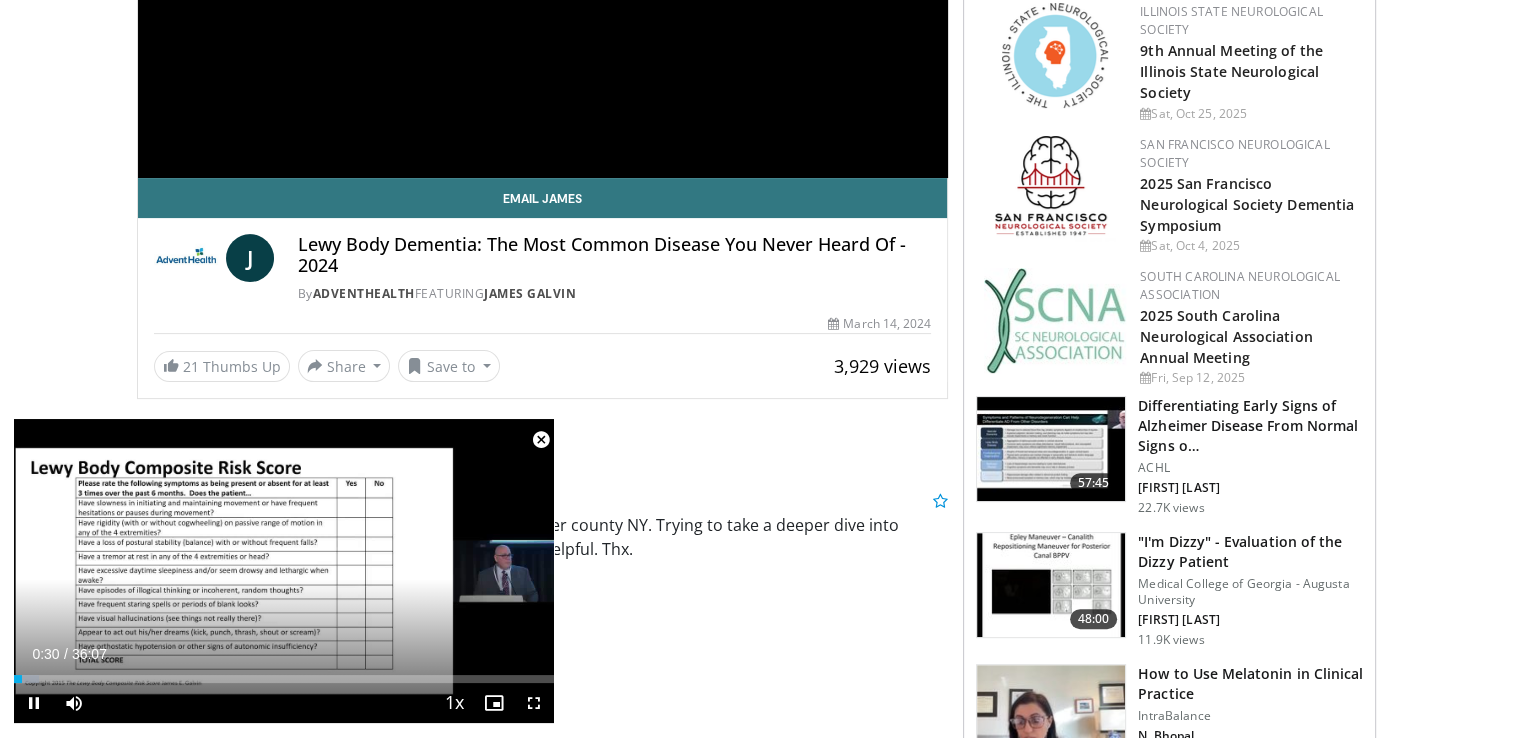 click at bounding box center (541, 440) 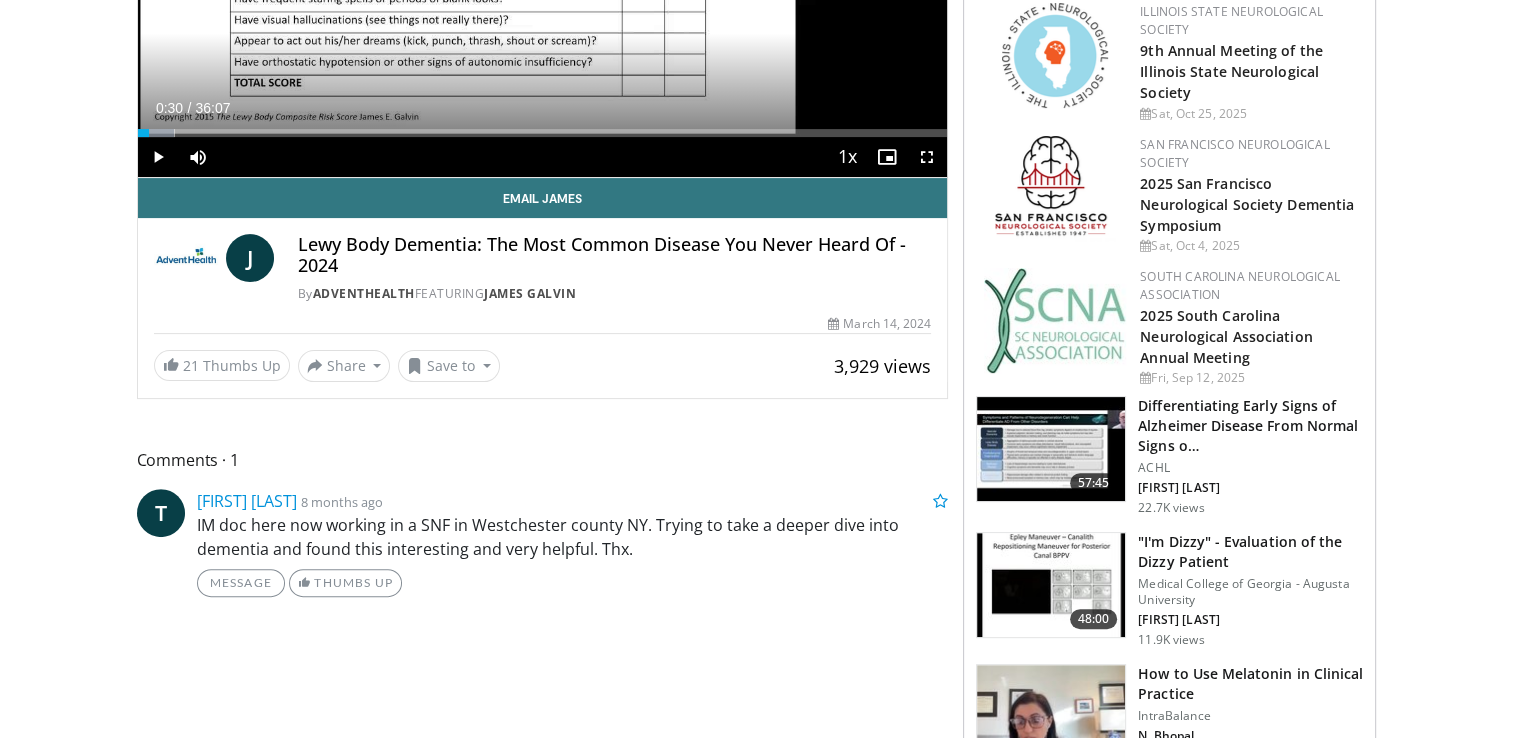 scroll, scrollTop: 100, scrollLeft: 0, axis: vertical 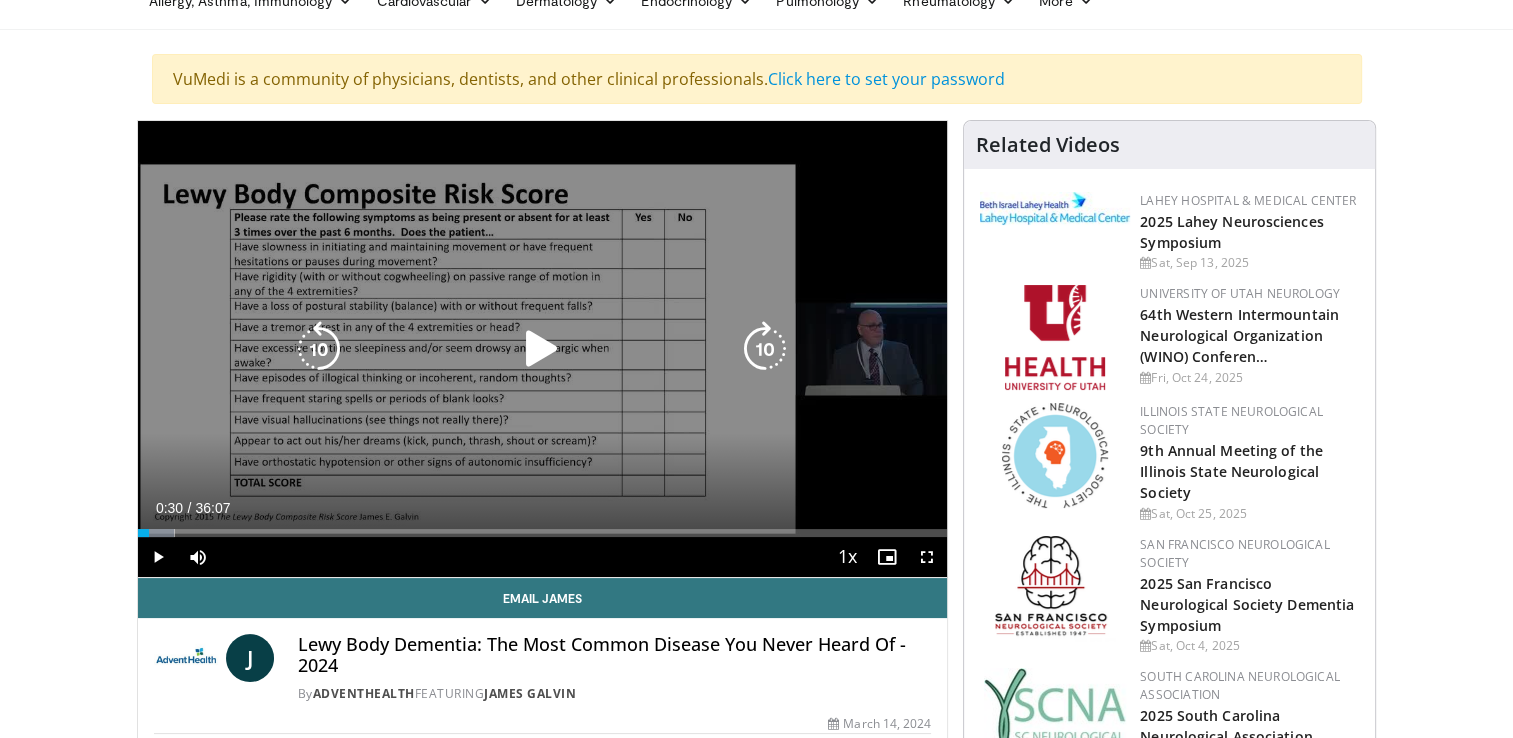 click at bounding box center [542, 349] 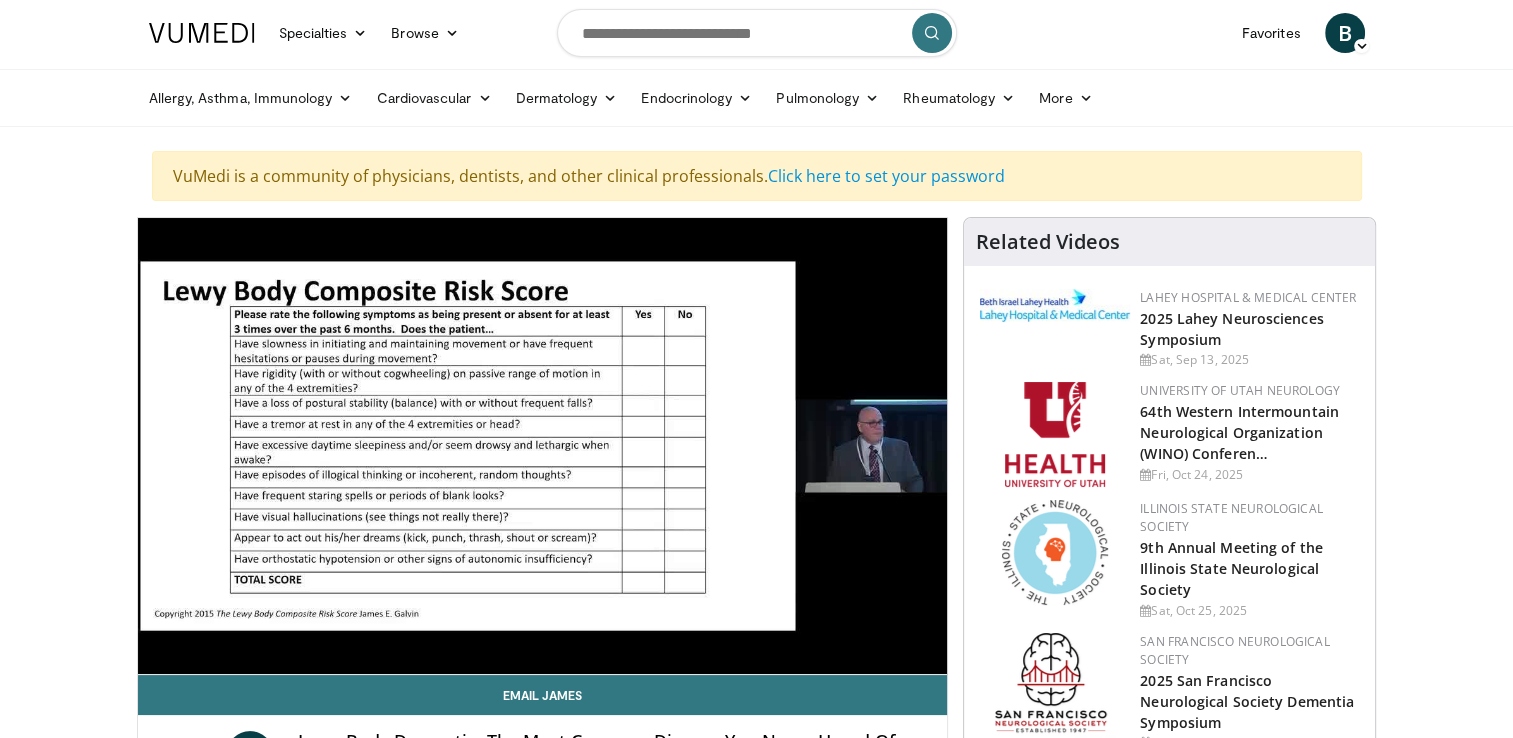 scroll, scrollTop: 0, scrollLeft: 0, axis: both 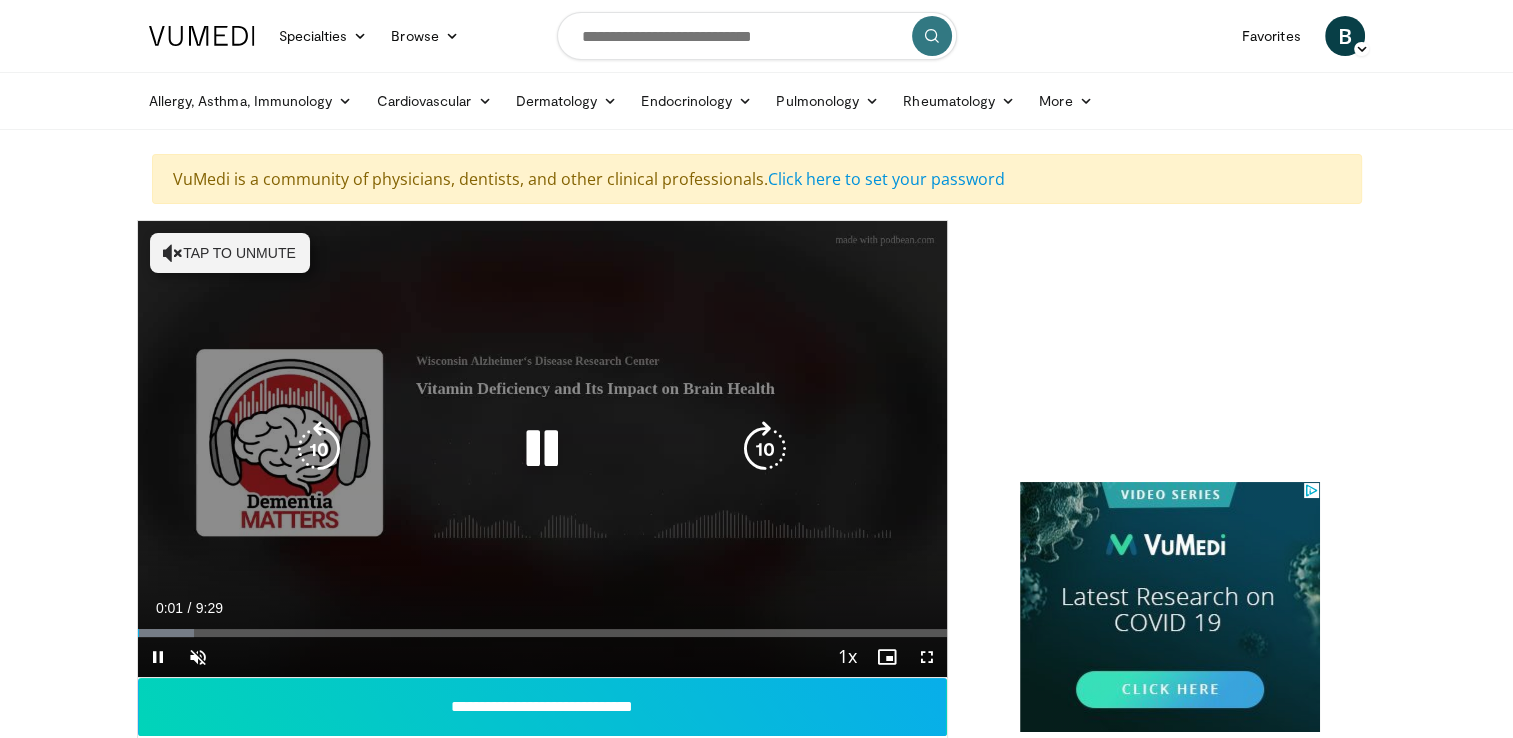 click on "10 seconds
Tap to unmute" at bounding box center (543, 449) 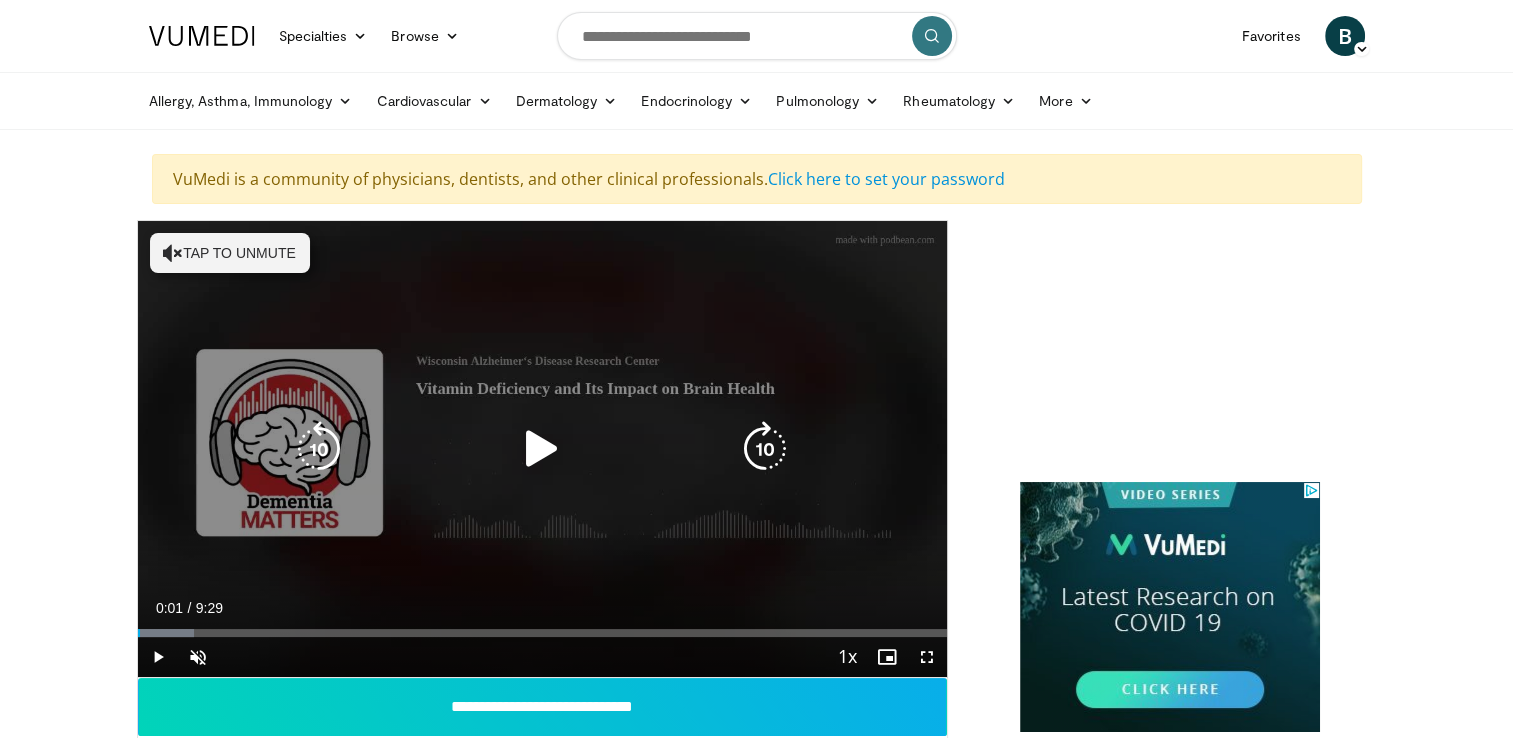 click on "10 seconds
Tap to unmute" at bounding box center (543, 449) 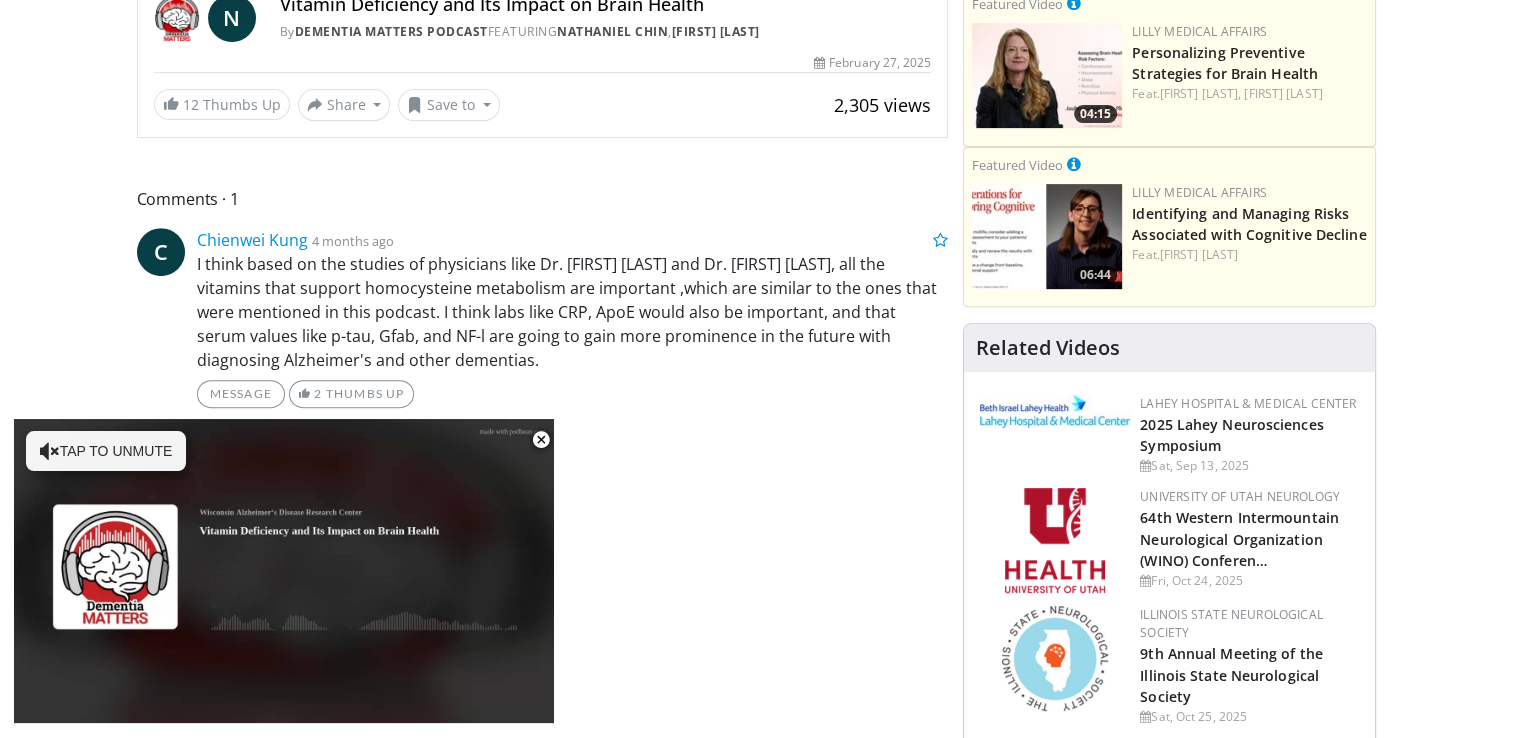 scroll, scrollTop: 800, scrollLeft: 0, axis: vertical 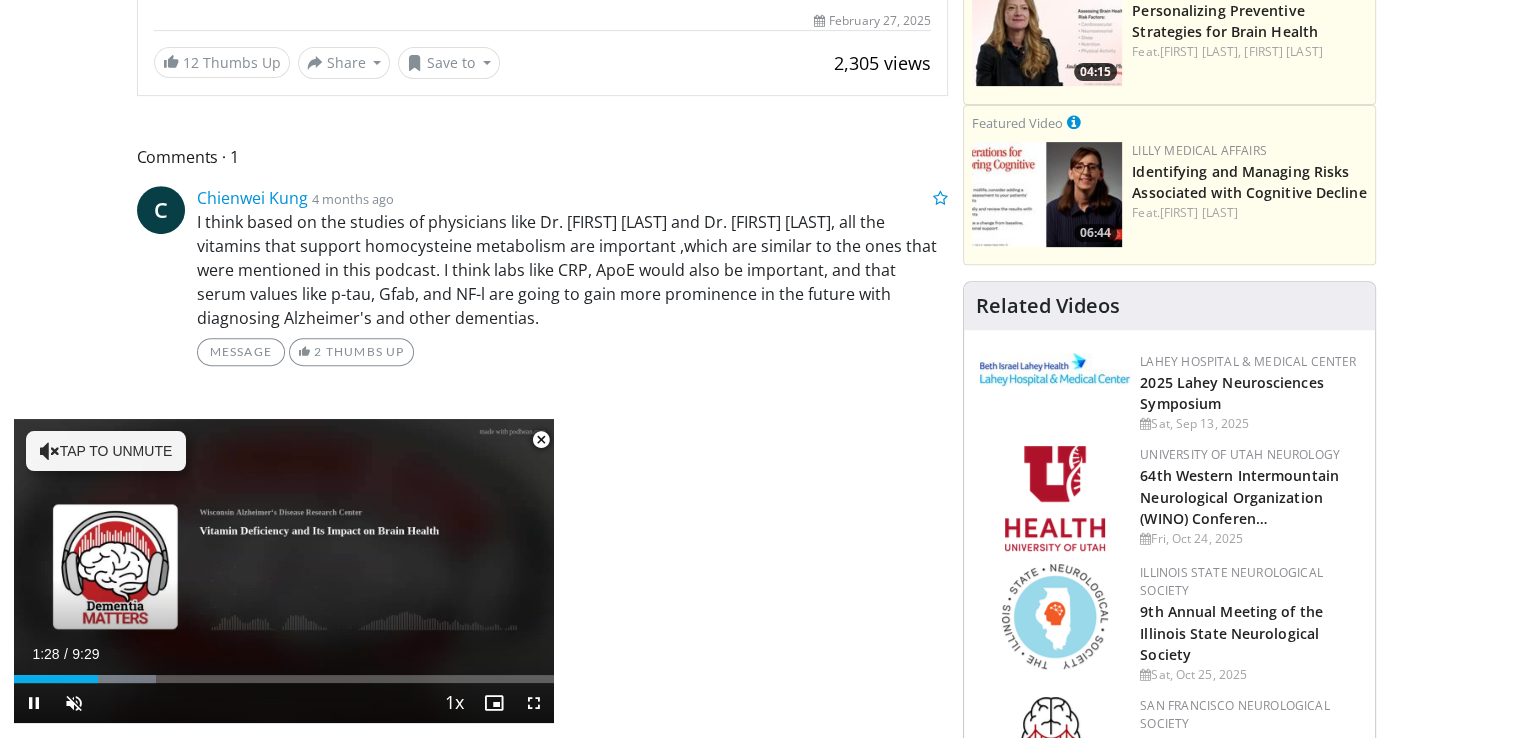 click at bounding box center [541, 440] 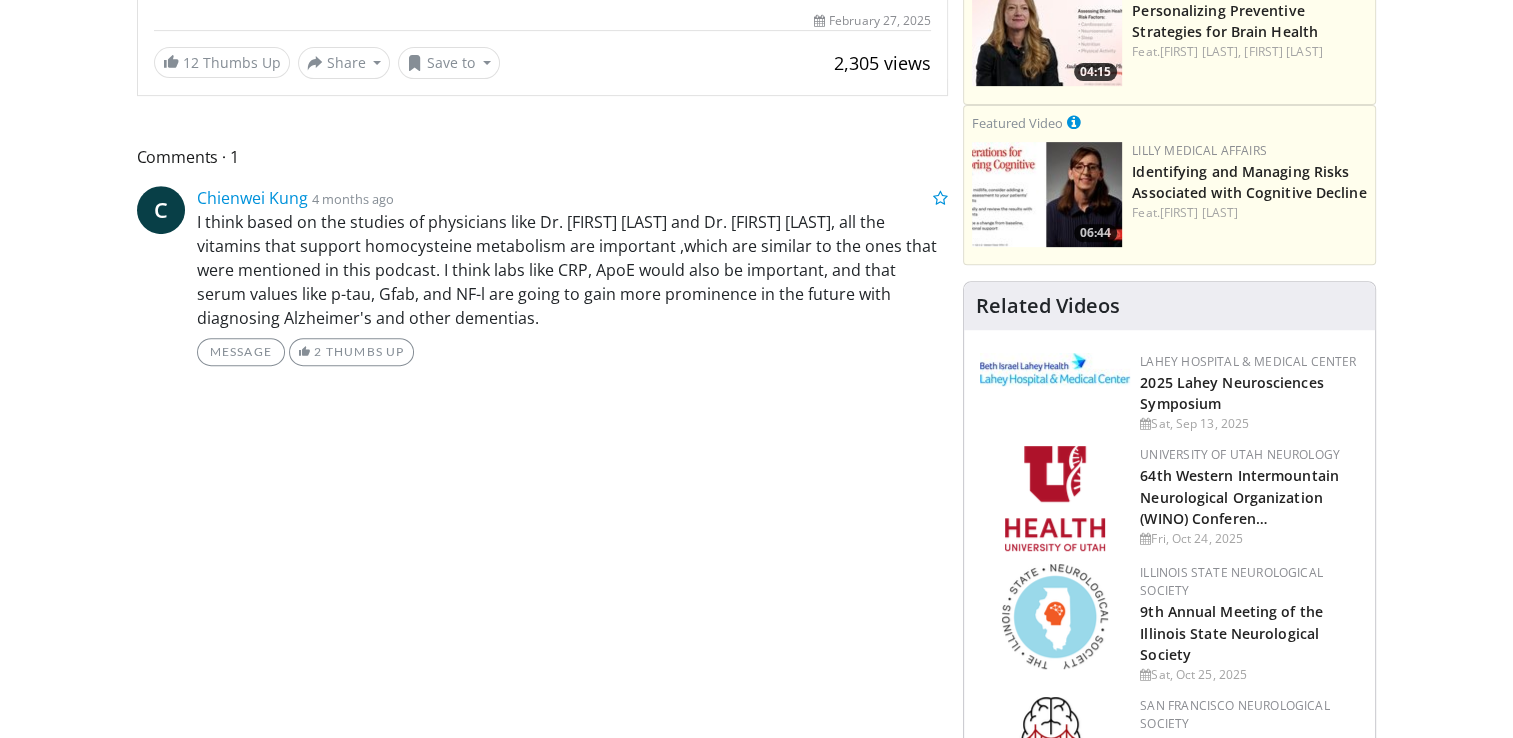 scroll, scrollTop: 343, scrollLeft: 0, axis: vertical 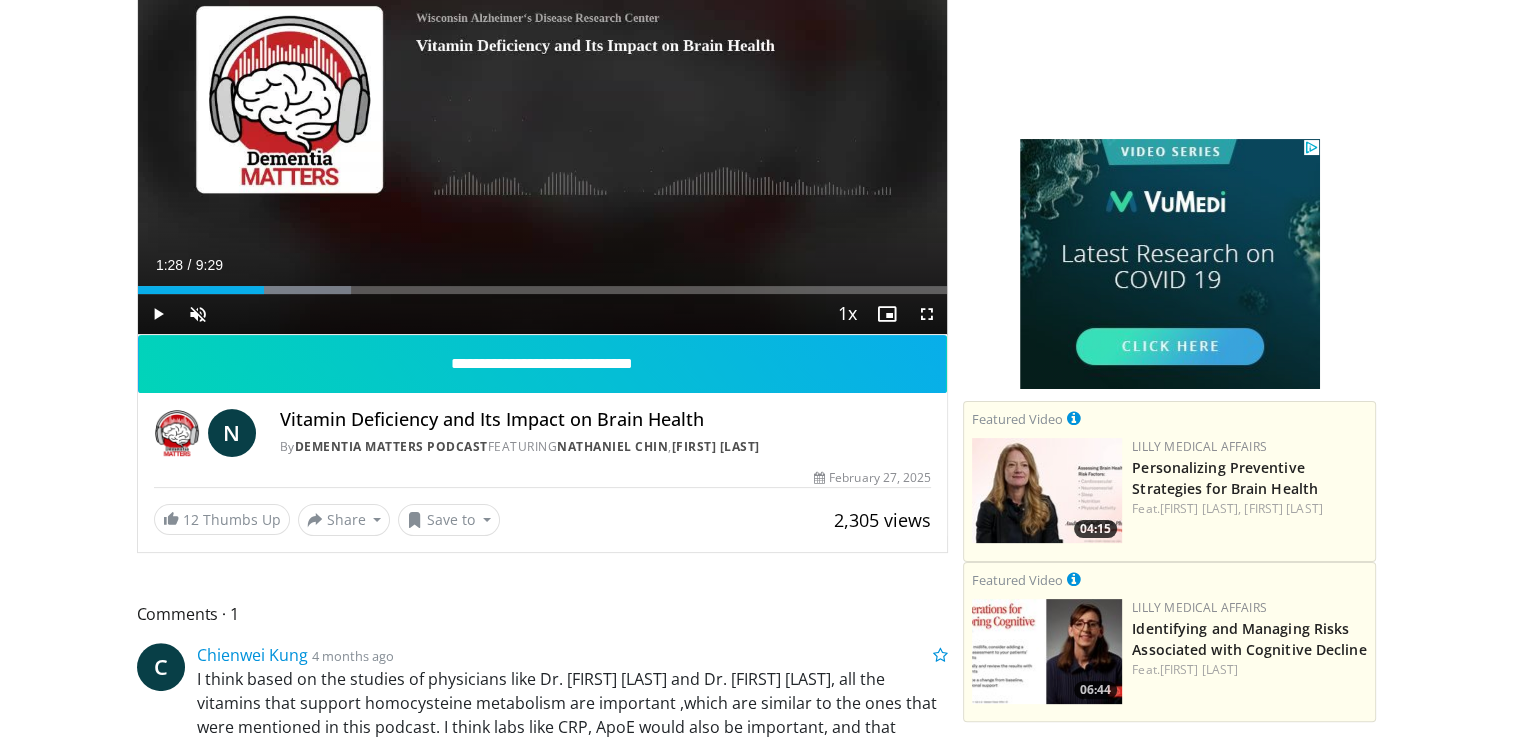 click on "By
Dementia Matters Podcast
FEATURING
[FIRST] [LAST] ,
[FIRST] [LAST]" at bounding box center (606, 447) 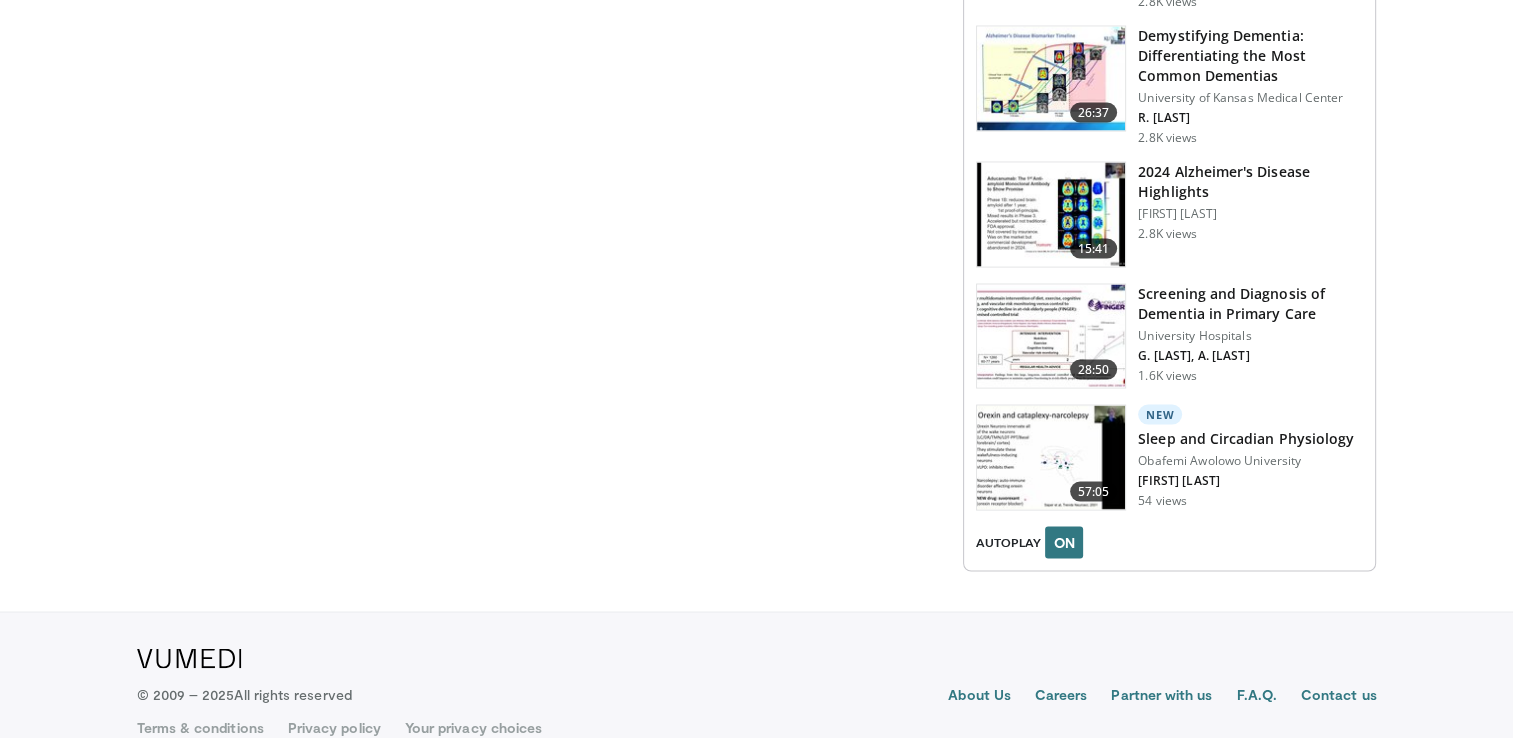 scroll, scrollTop: 3832, scrollLeft: 0, axis: vertical 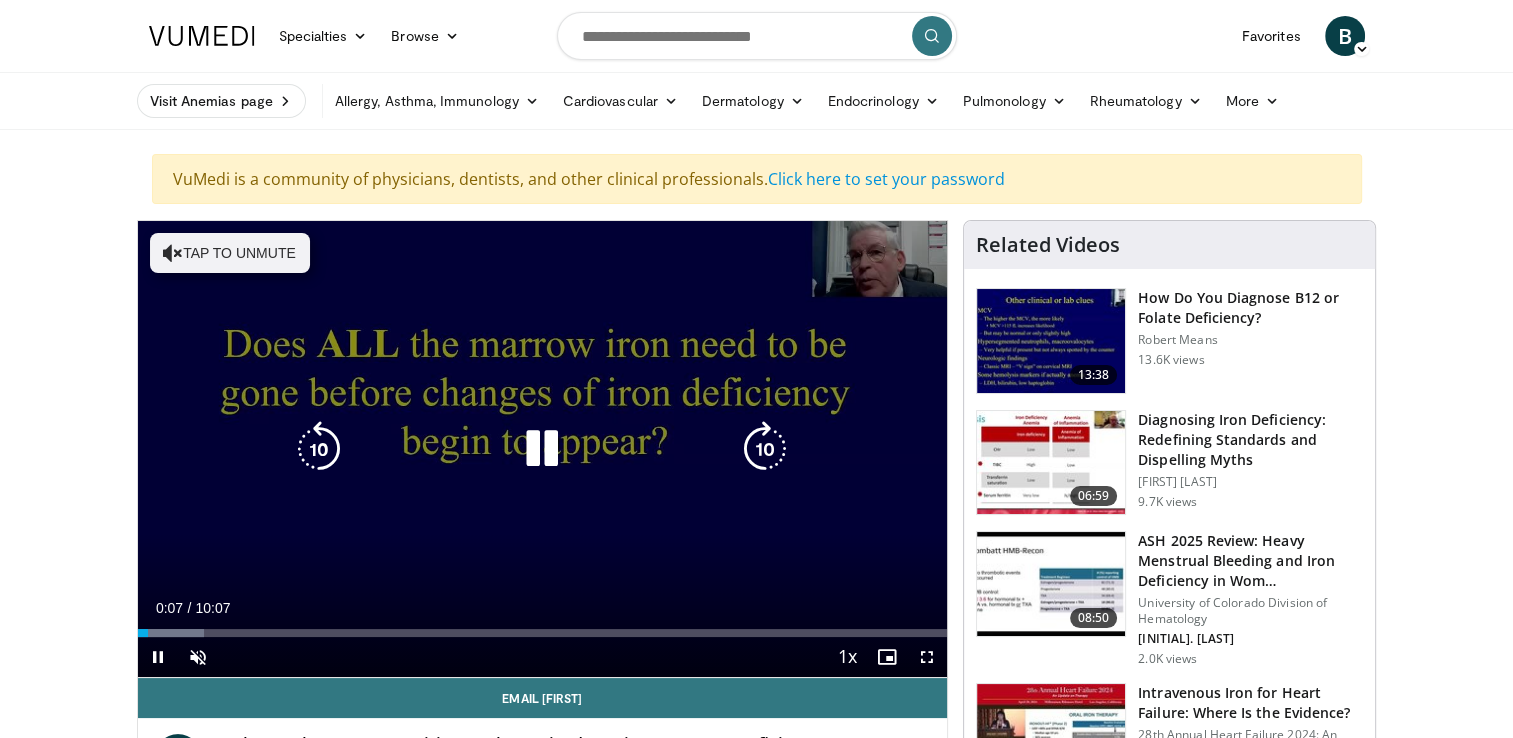 click at bounding box center (542, 449) 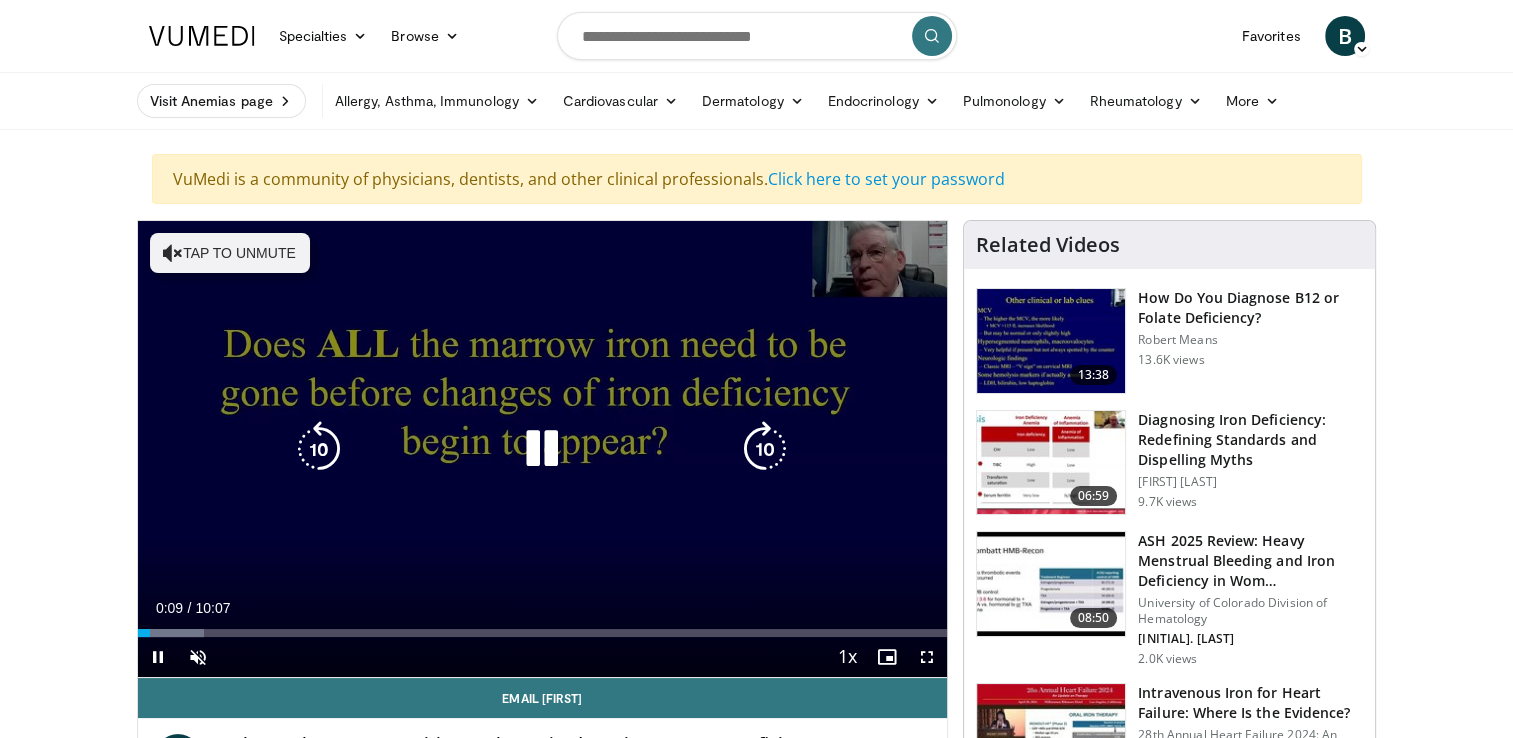 click at bounding box center (542, 449) 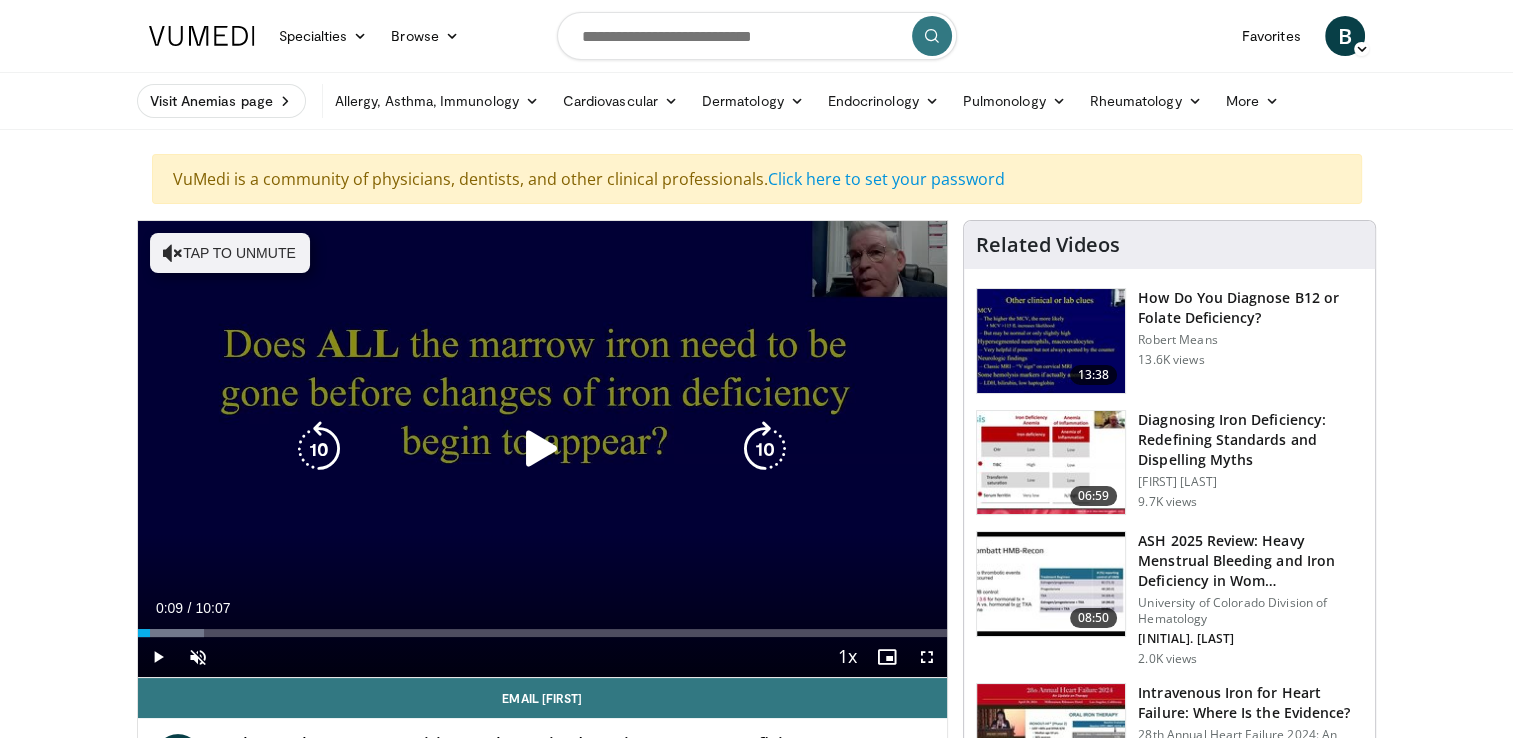 click at bounding box center [542, 449] 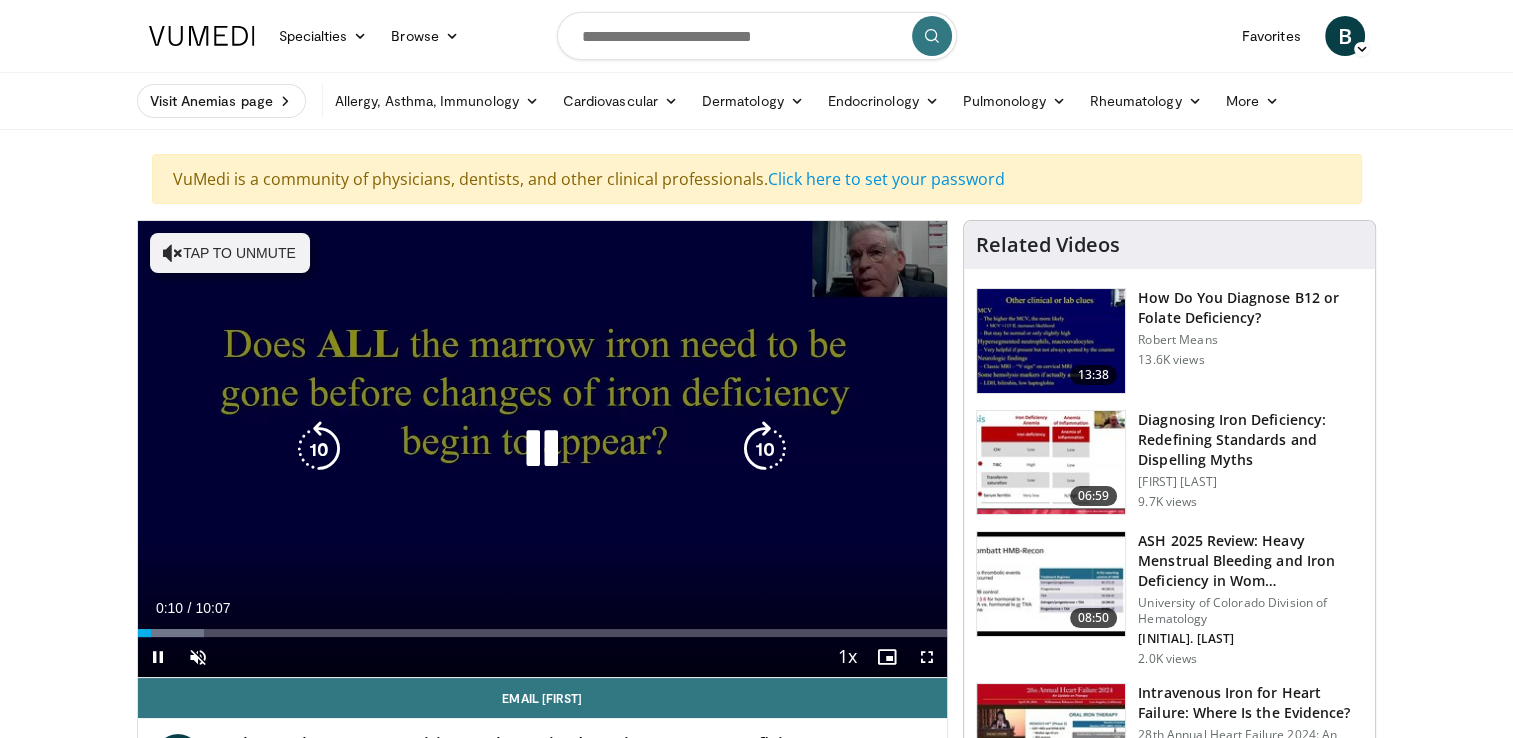 click at bounding box center [542, 449] 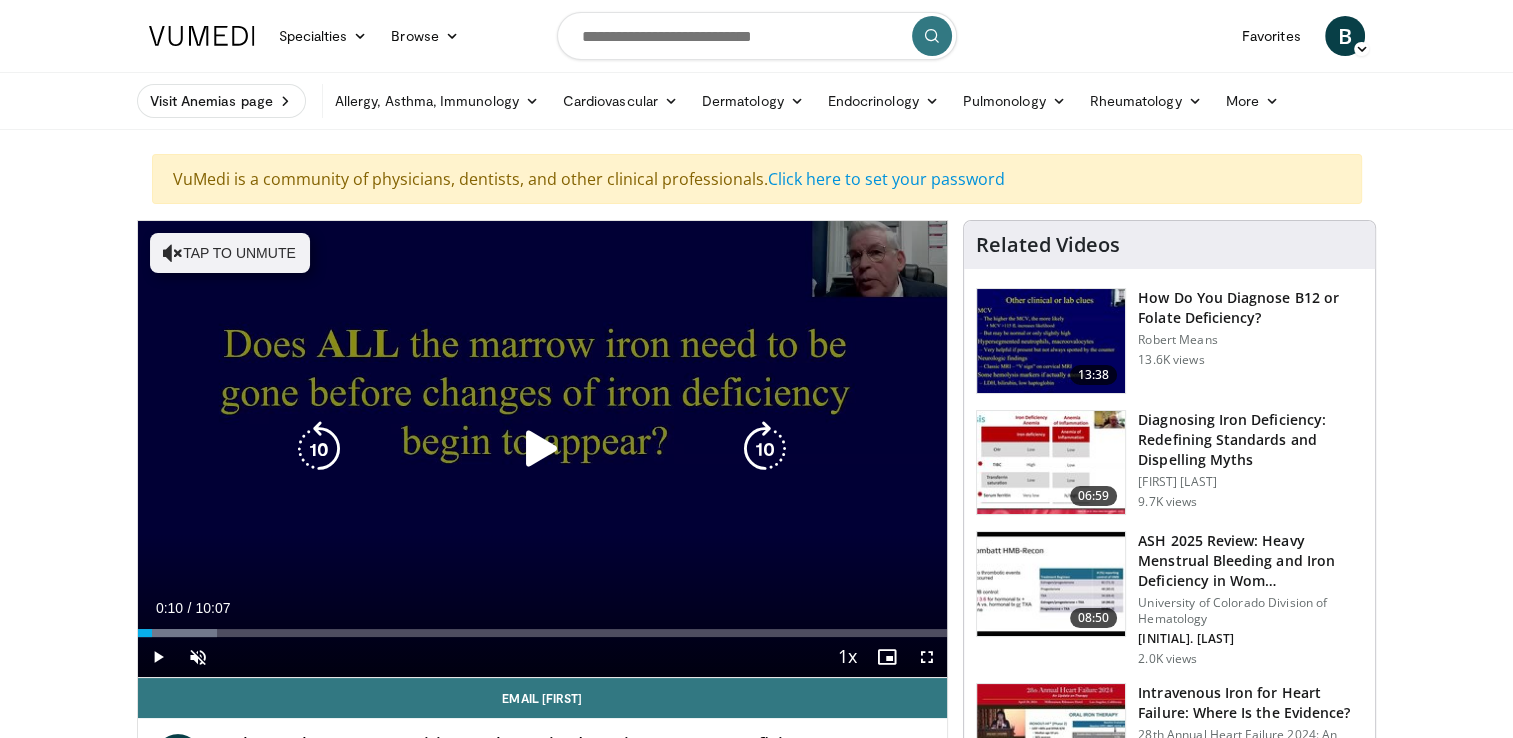 click at bounding box center (173, 253) 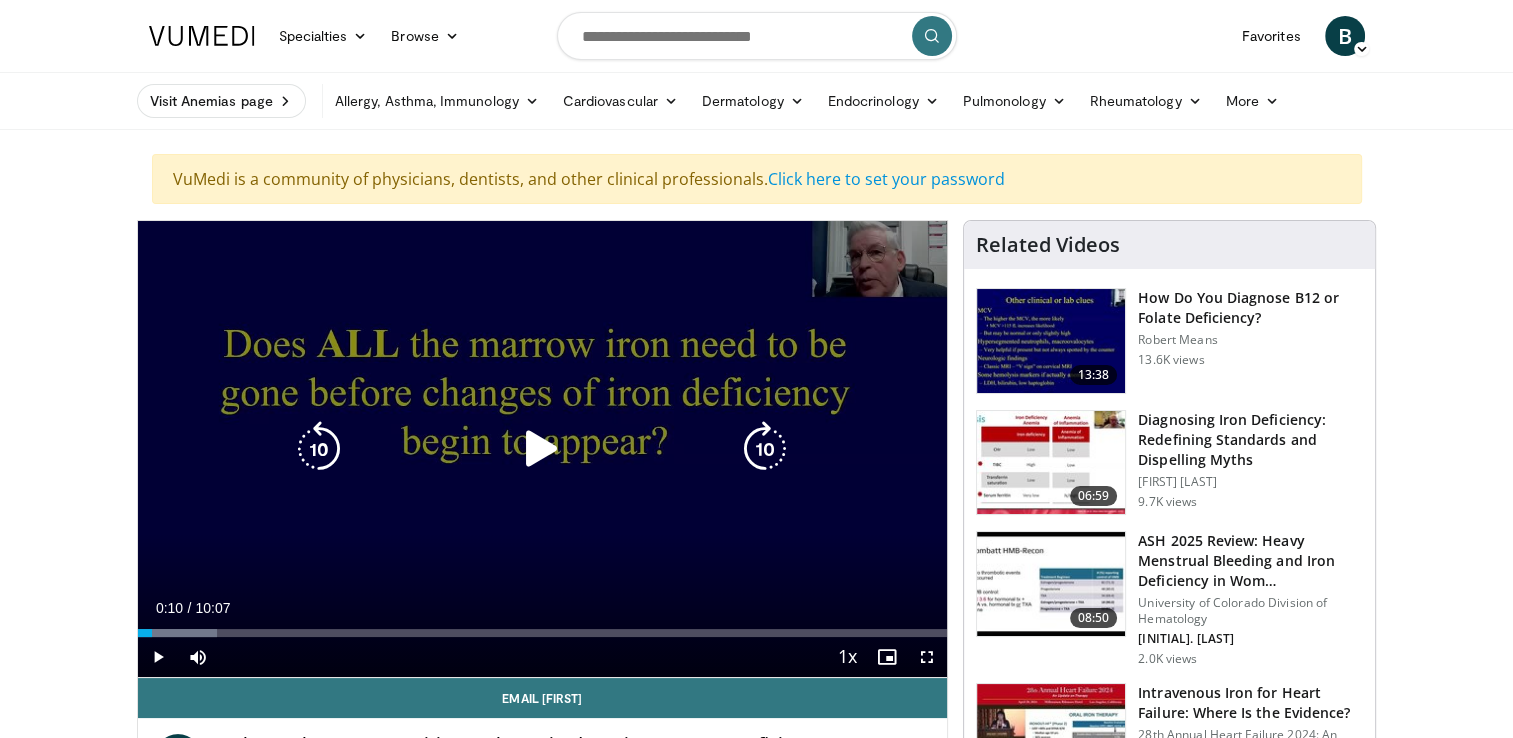 click on "10 seconds
Tap to unmute" at bounding box center [543, 449] 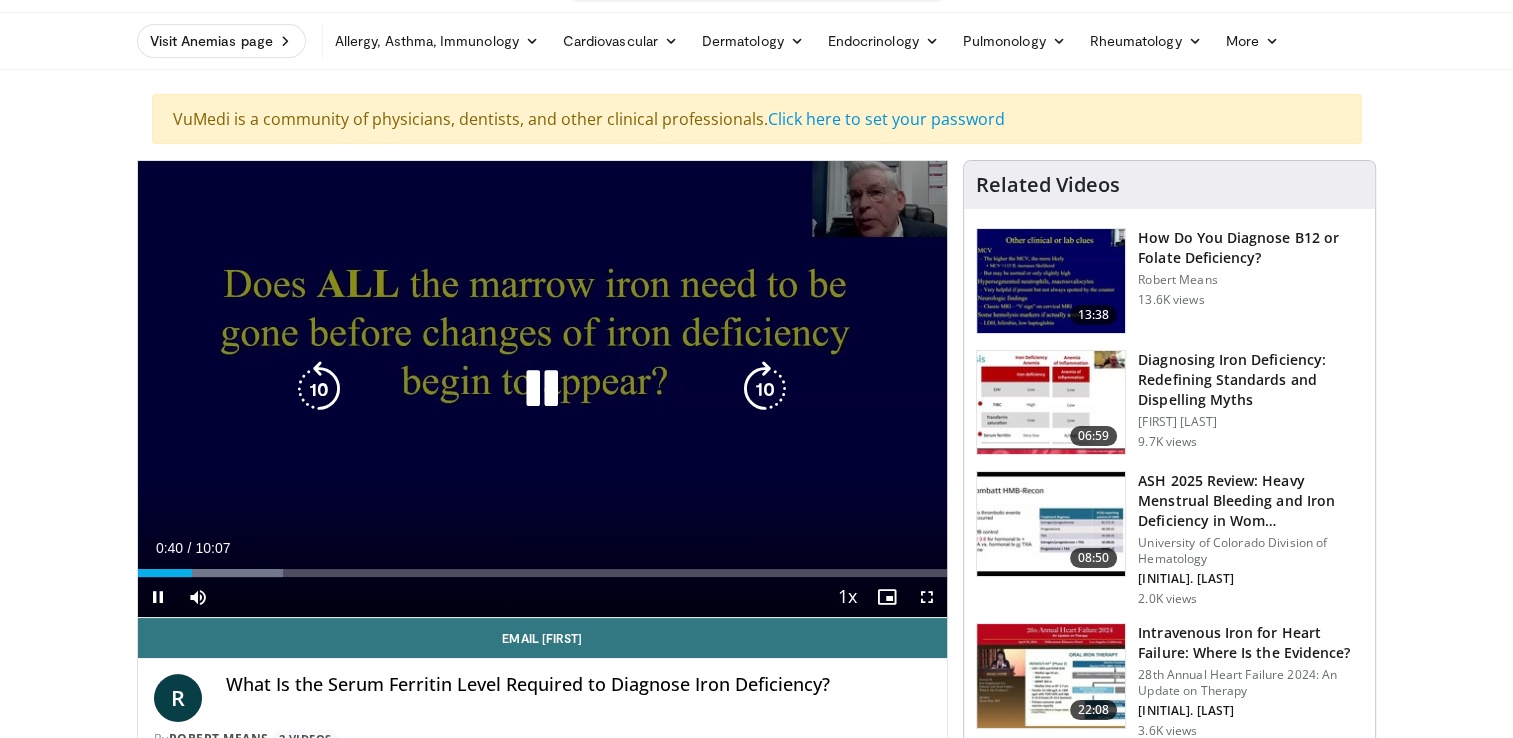 scroll, scrollTop: 0, scrollLeft: 0, axis: both 